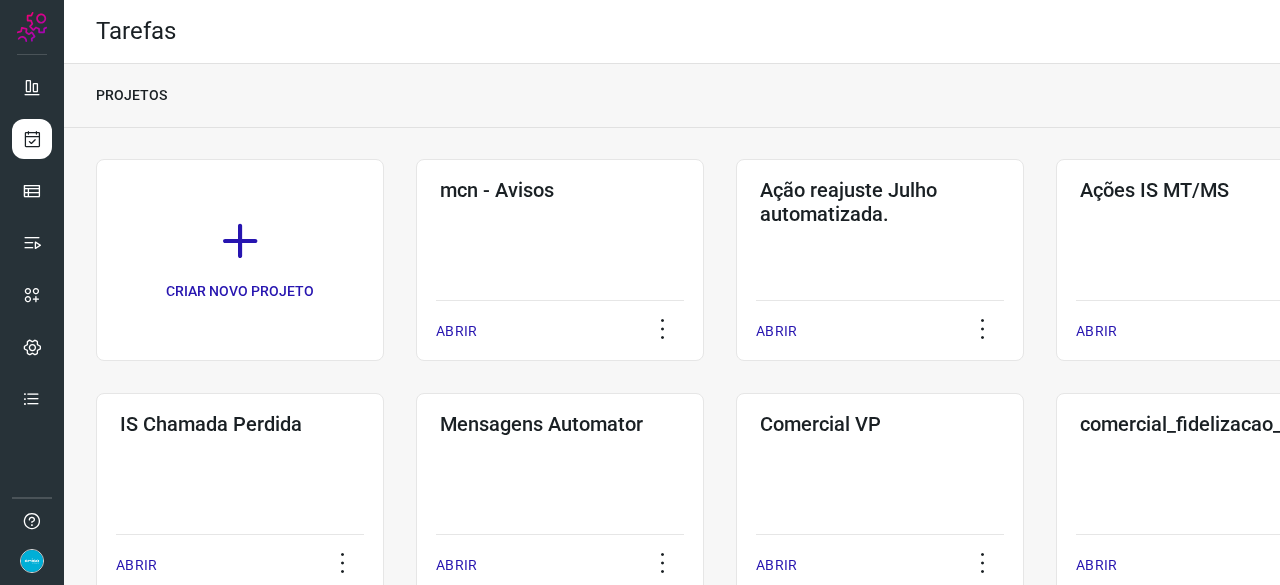 scroll, scrollTop: 0, scrollLeft: 0, axis: both 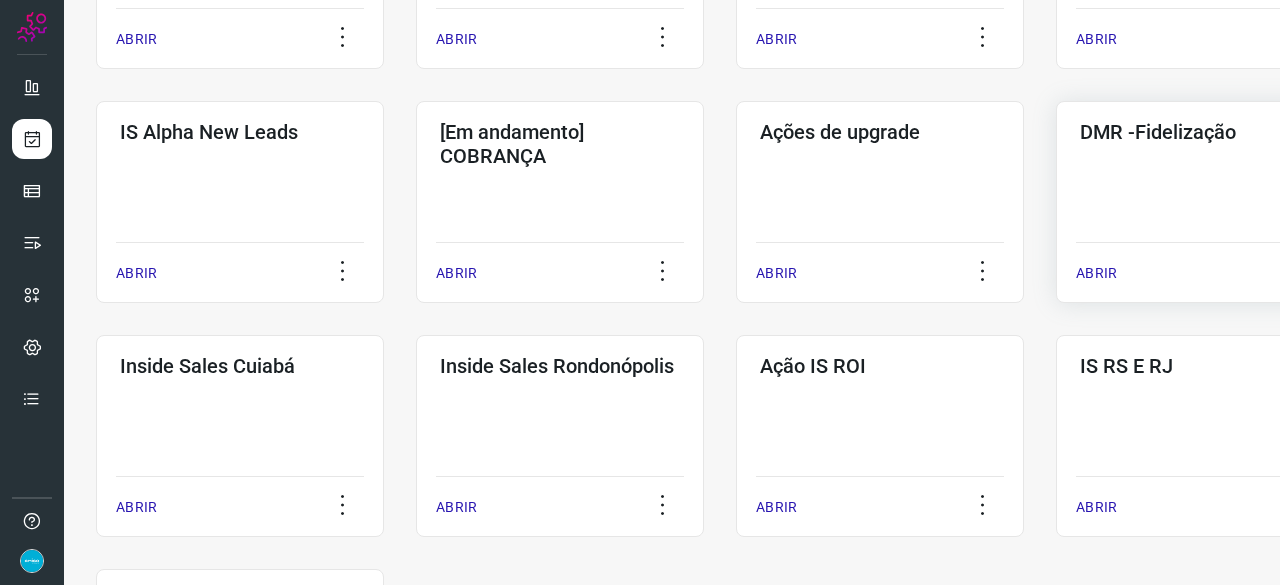 click on "ABRIR" at bounding box center [1096, 273] 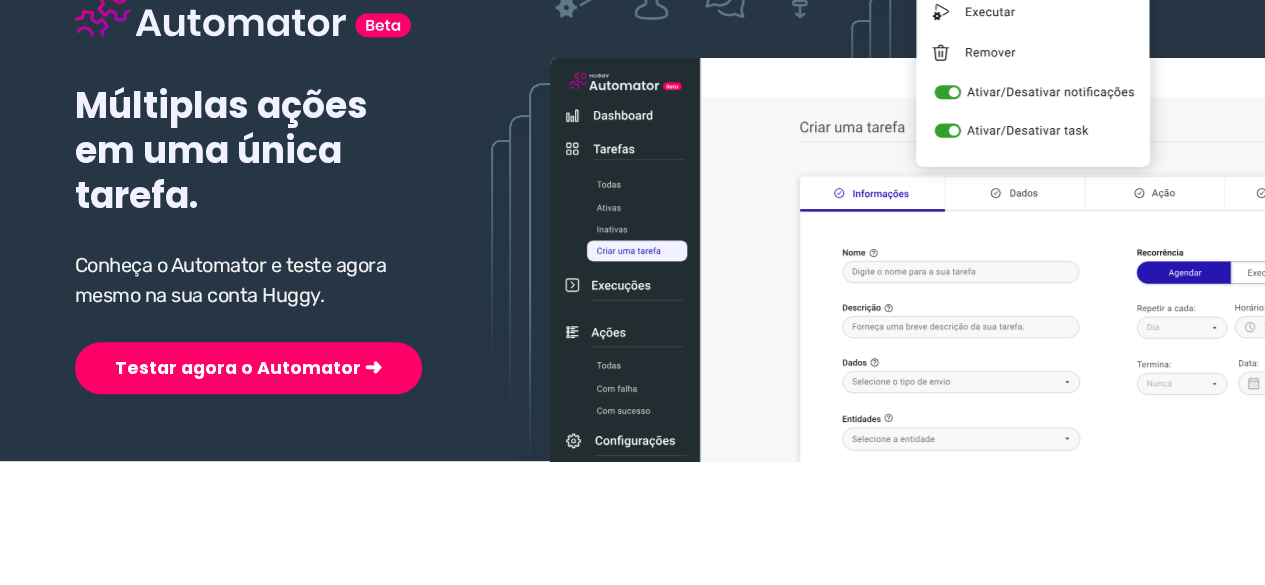 scroll, scrollTop: 300, scrollLeft: 0, axis: vertical 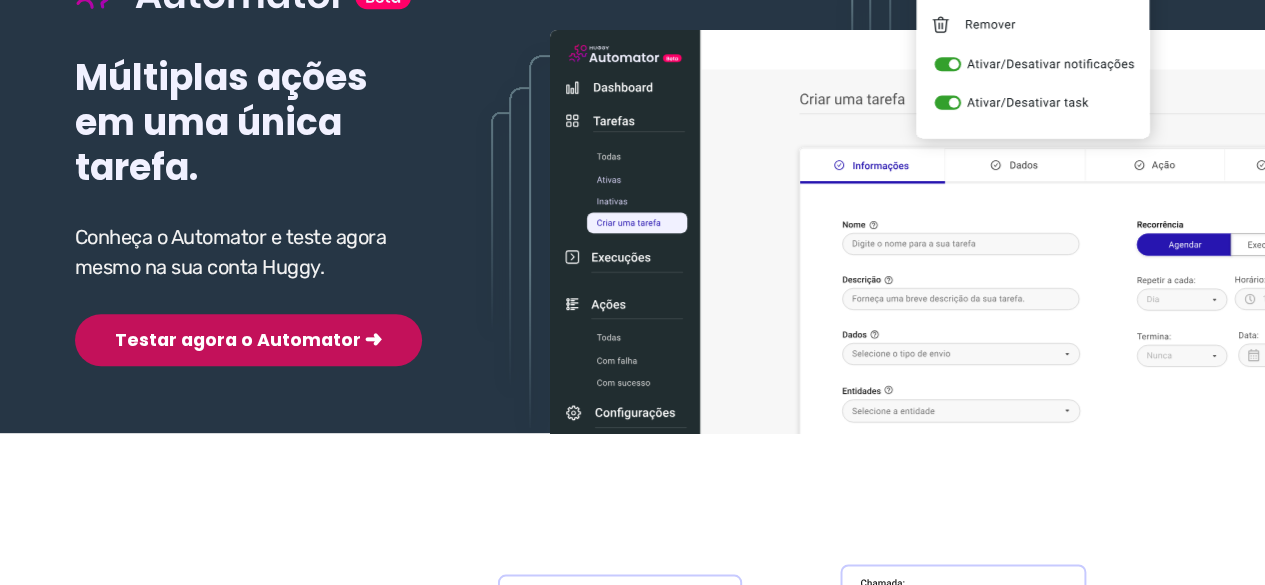 click on "Testar agora o Automator ➜" at bounding box center (248, 340) 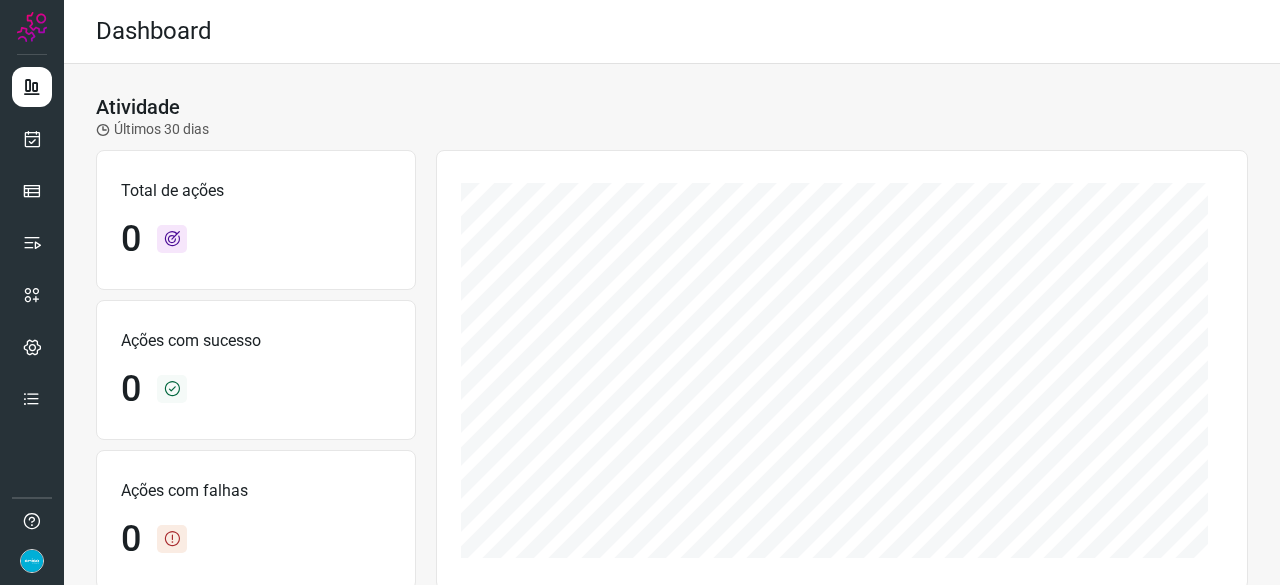 scroll, scrollTop: 0, scrollLeft: 0, axis: both 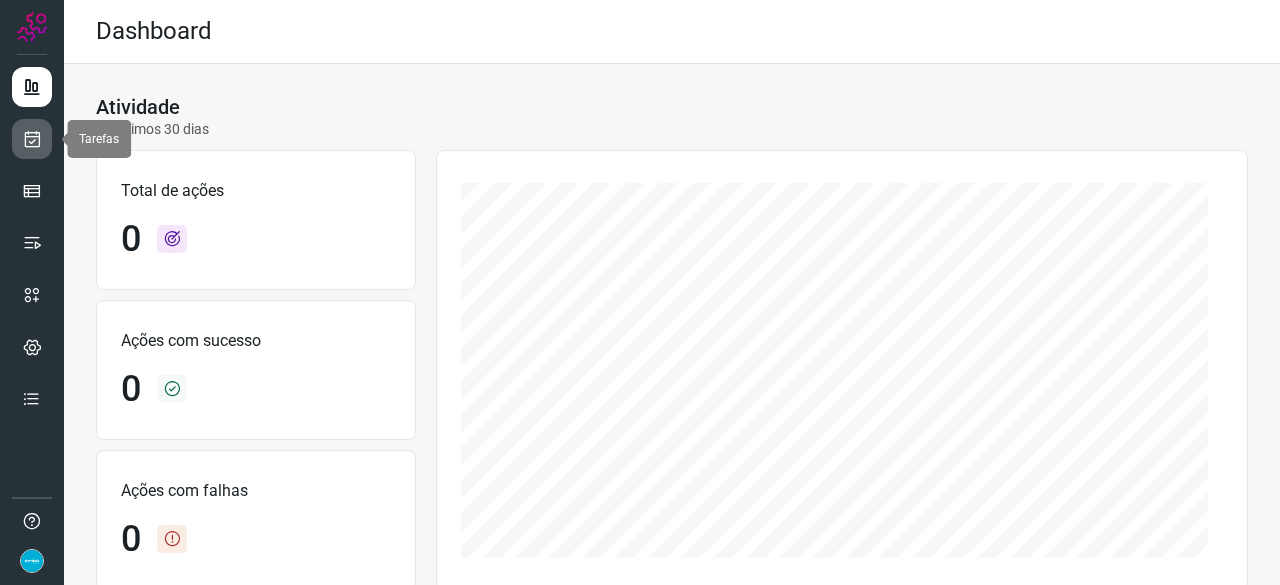 click at bounding box center (32, 139) 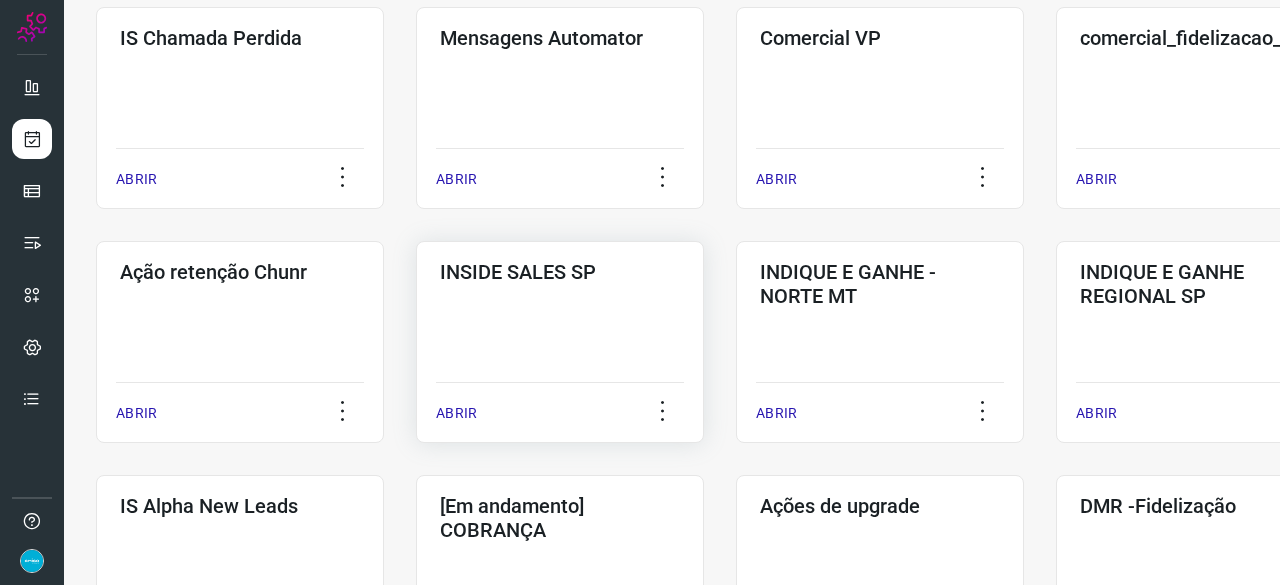 scroll, scrollTop: 500, scrollLeft: 0, axis: vertical 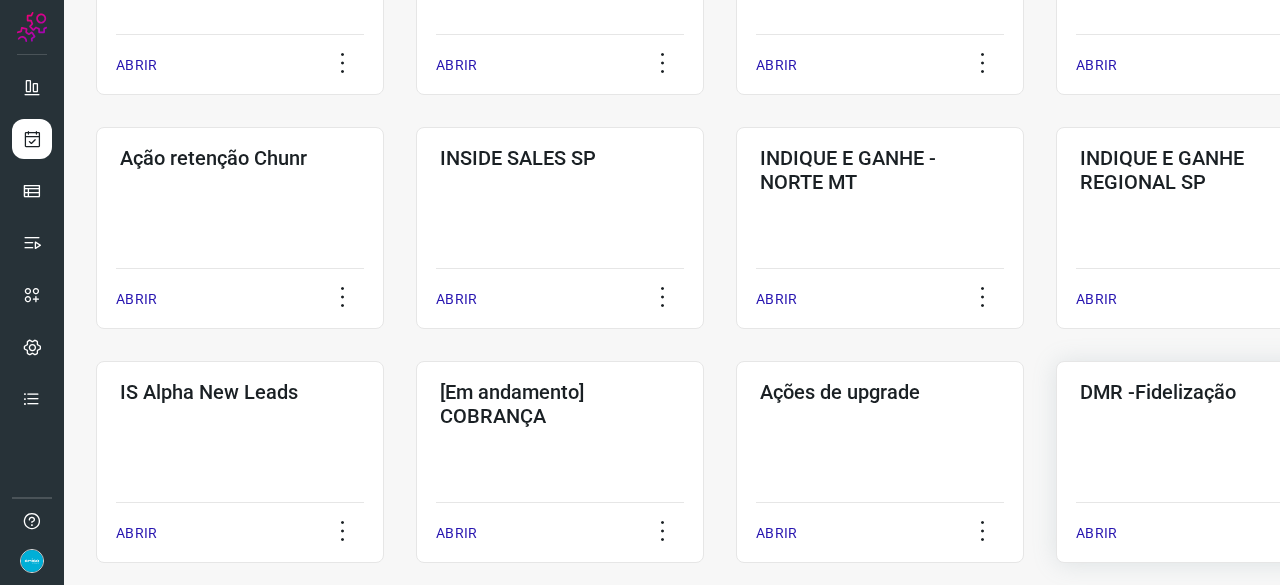click on "ABRIR" at bounding box center (1096, 533) 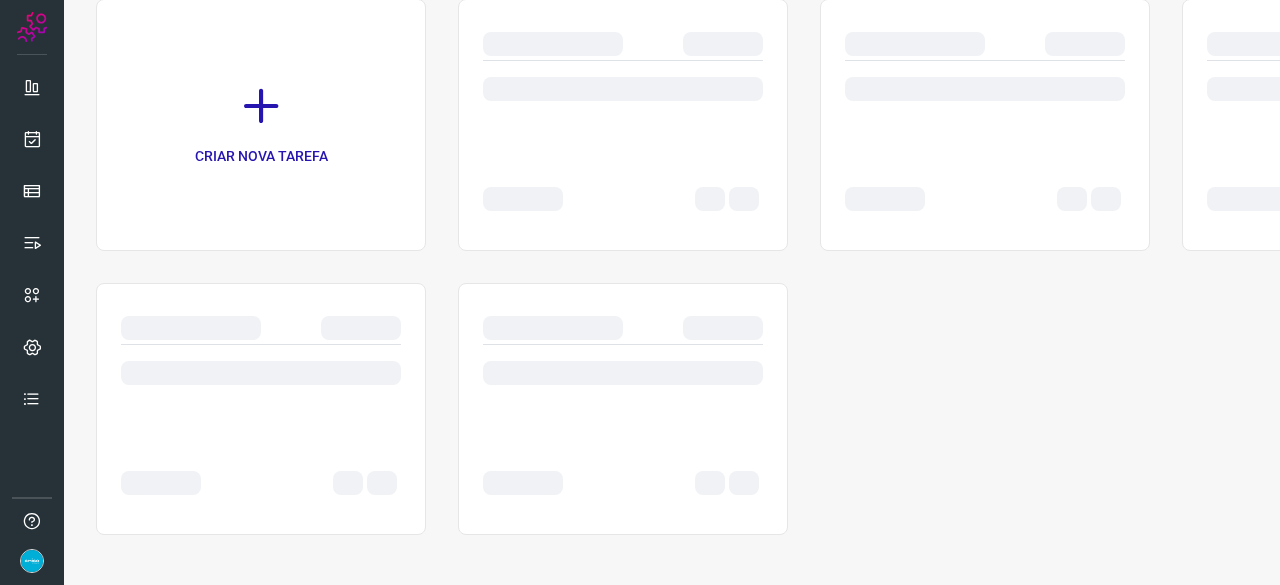 scroll, scrollTop: 0, scrollLeft: 0, axis: both 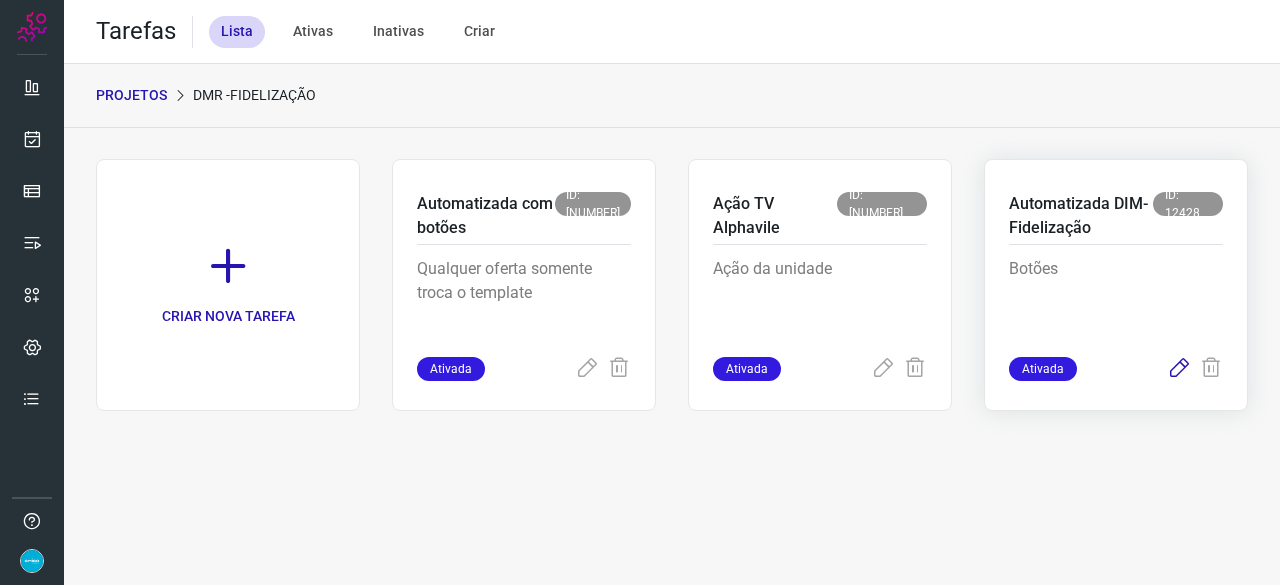click at bounding box center (1179, 369) 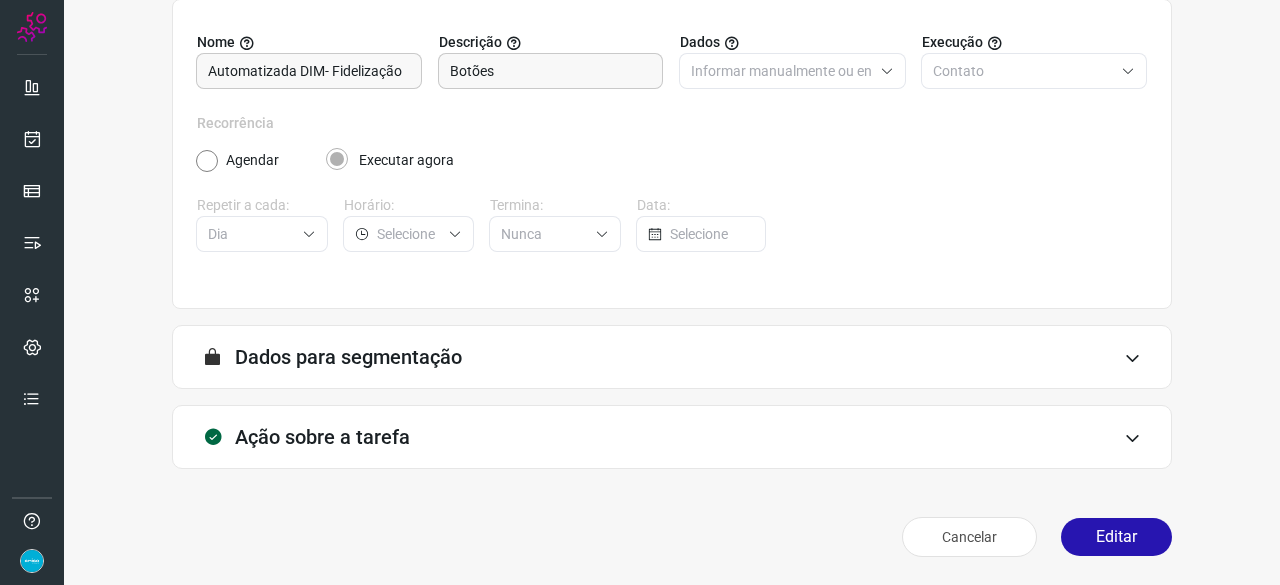 scroll, scrollTop: 195, scrollLeft: 0, axis: vertical 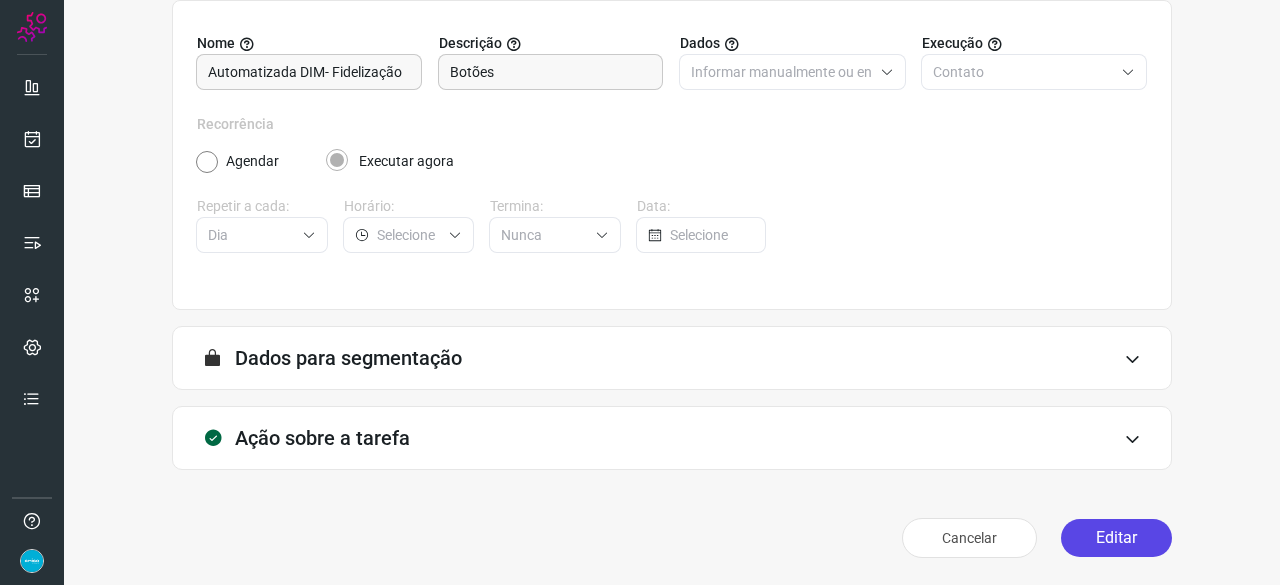 click on "Editar" at bounding box center (1116, 538) 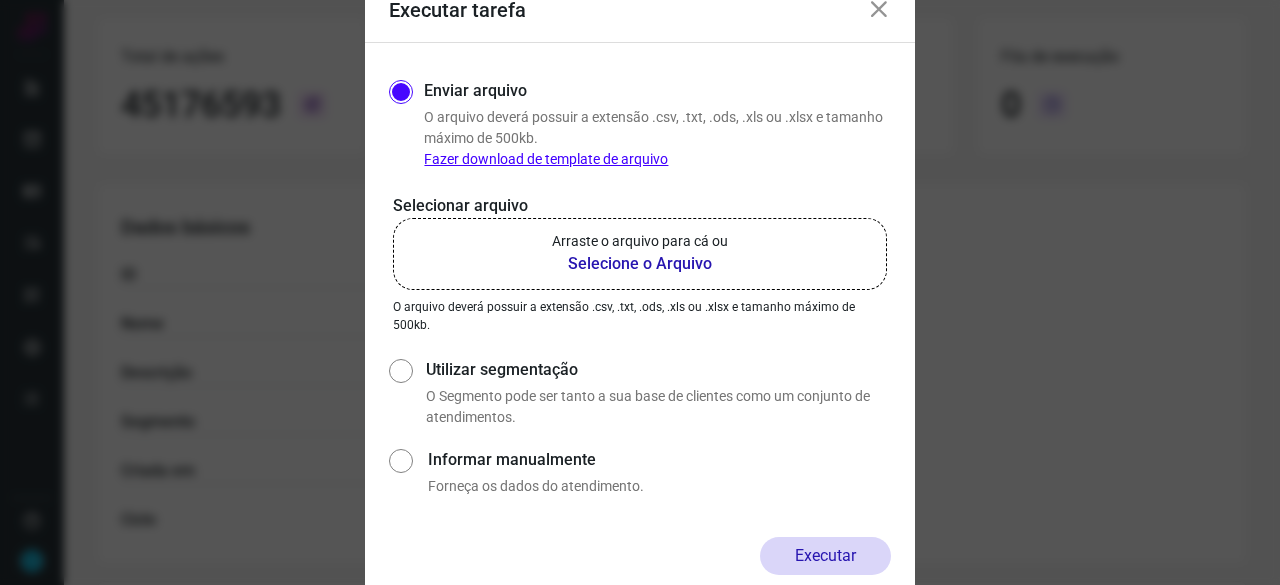 click on "Selecione o Arquivo" at bounding box center [640, 264] 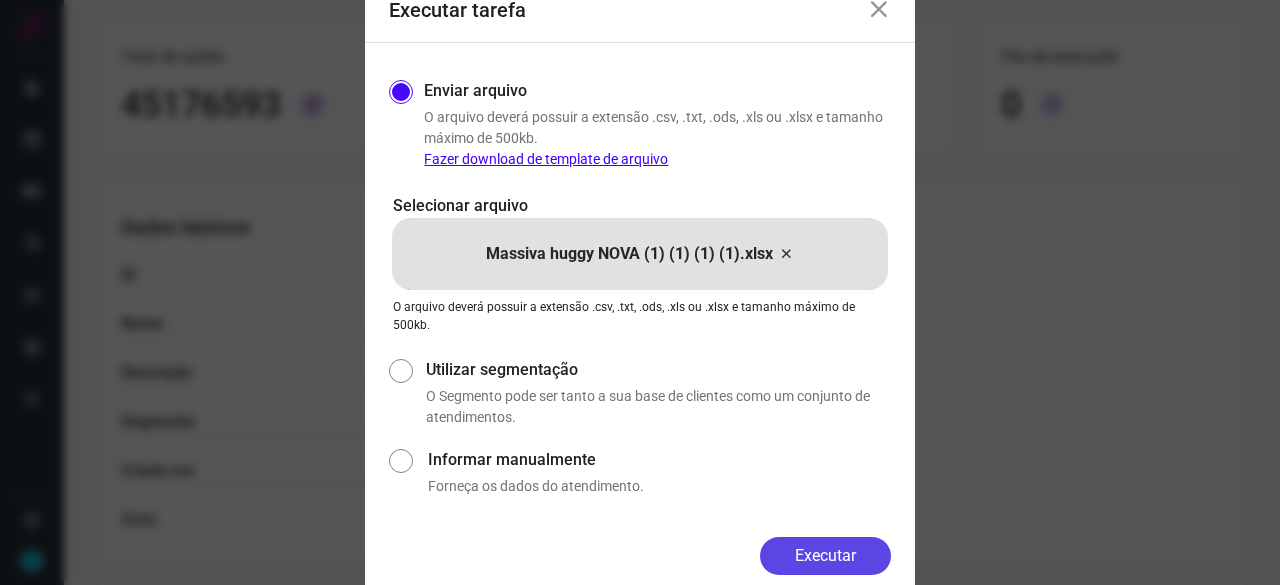click on "Executar" at bounding box center (825, 556) 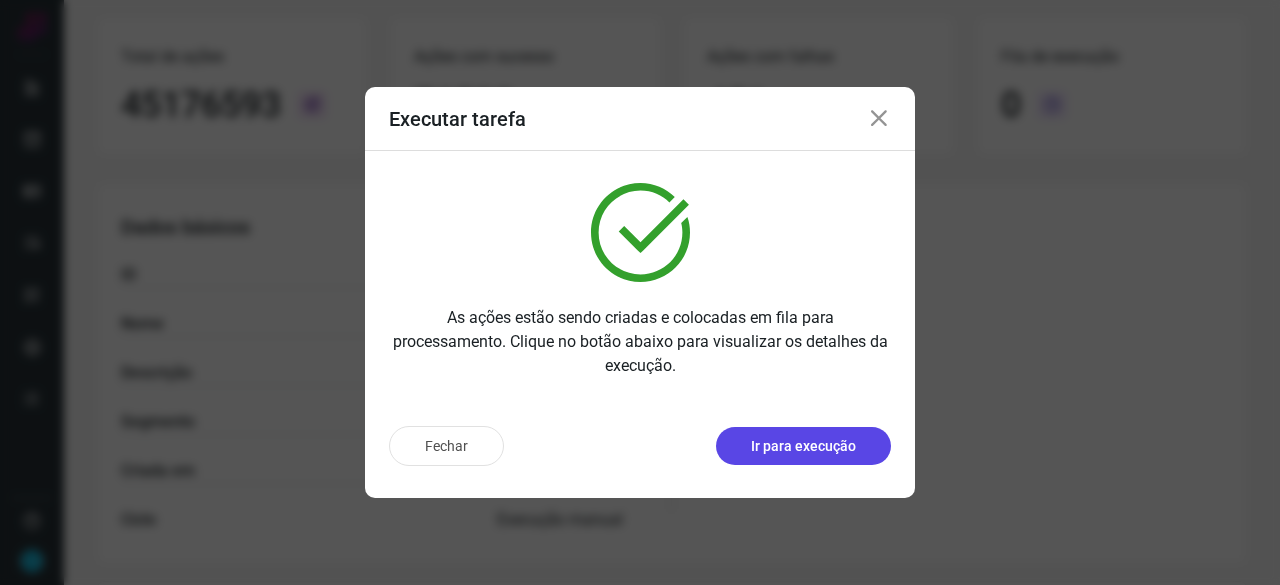 click on "Ir para execução" at bounding box center [803, 446] 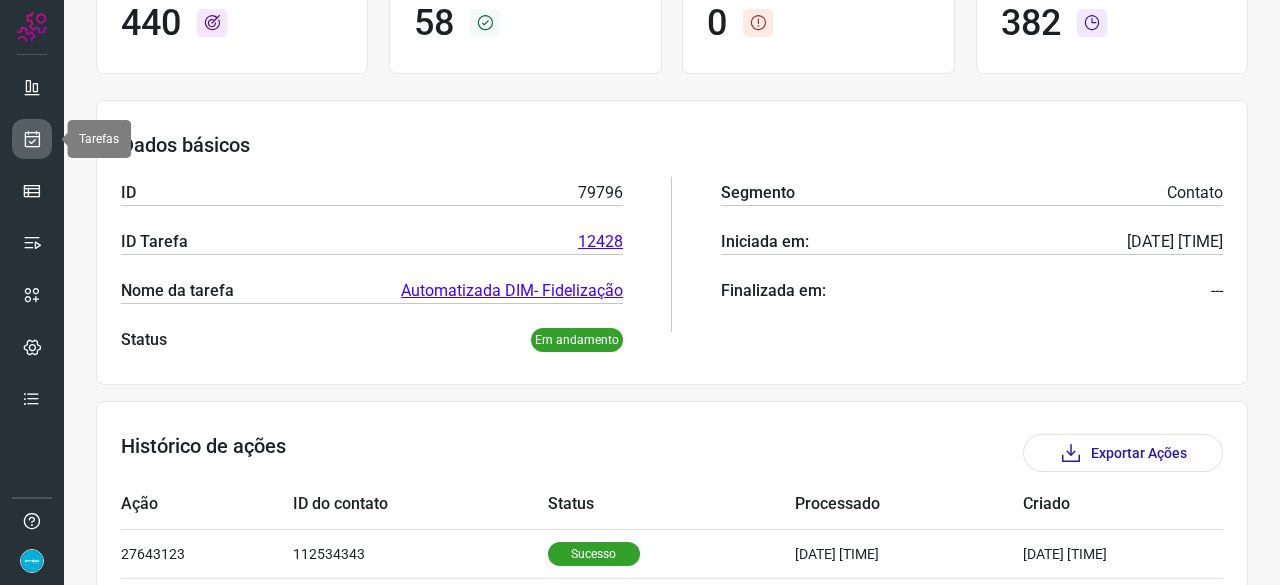 click at bounding box center [32, 139] 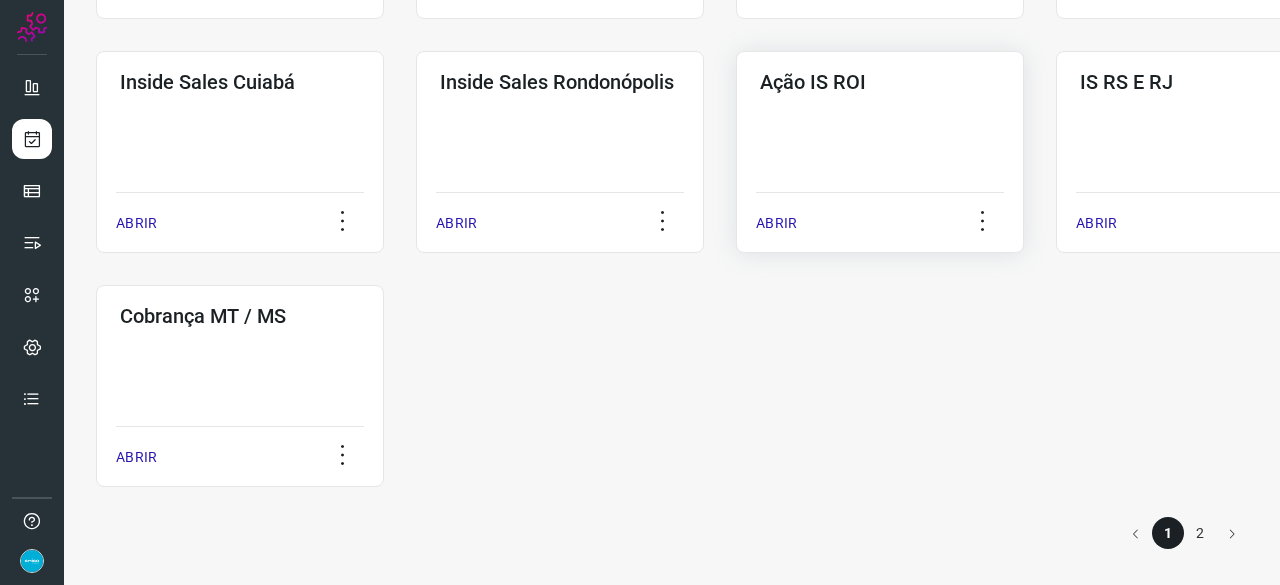 scroll, scrollTop: 844, scrollLeft: 0, axis: vertical 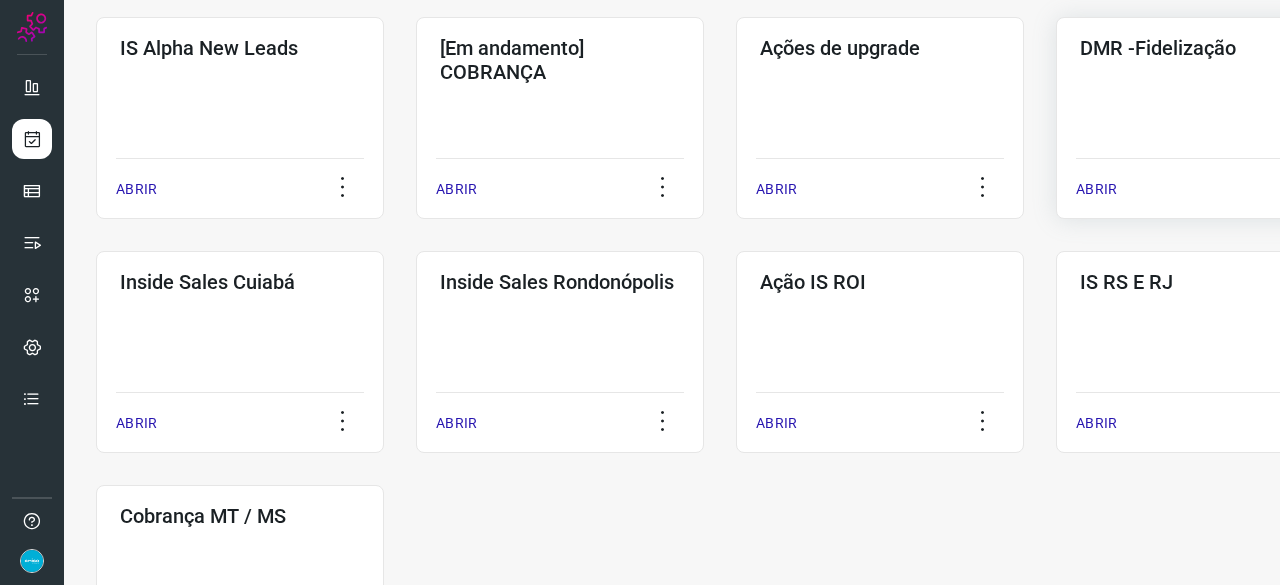 click on "ABRIR" at bounding box center (1096, 189) 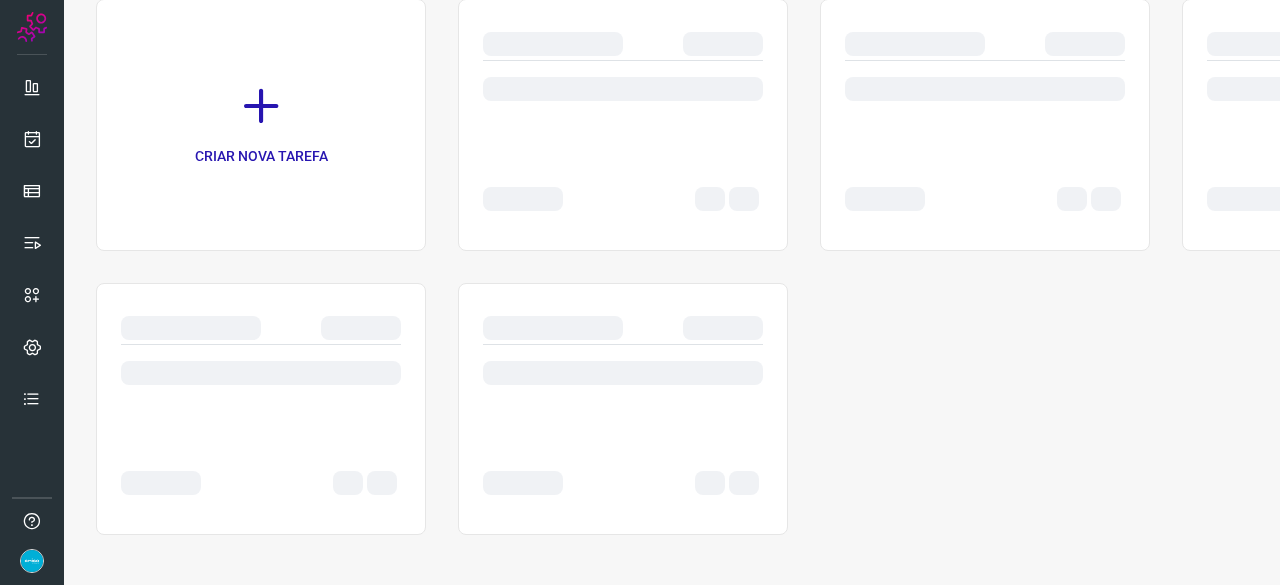scroll, scrollTop: 0, scrollLeft: 0, axis: both 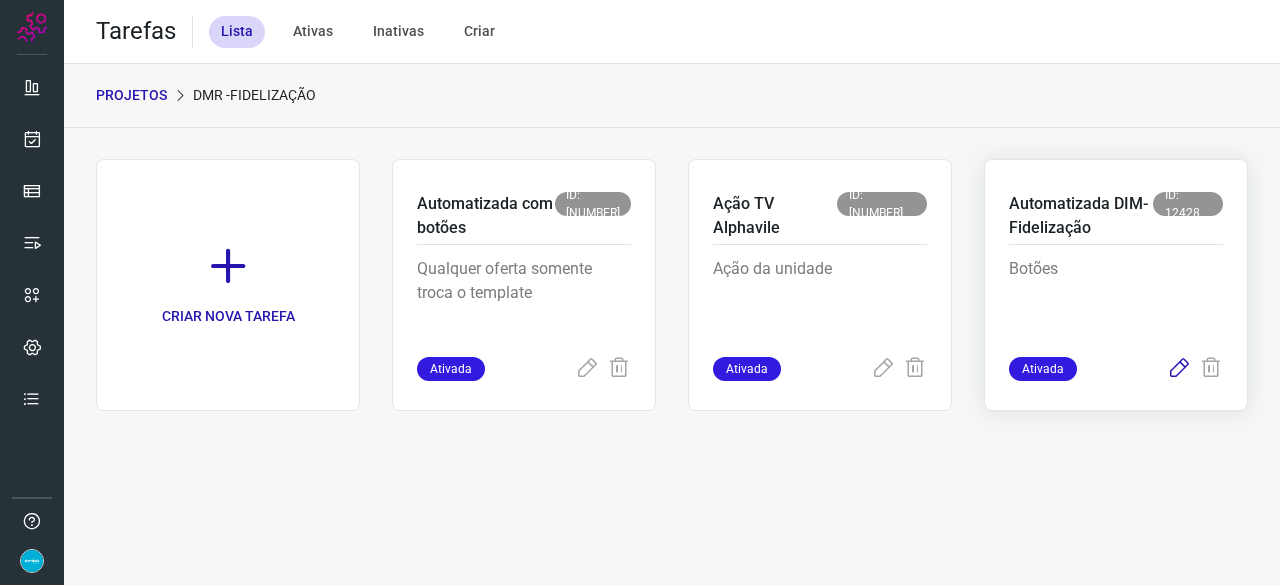 click at bounding box center [1179, 369] 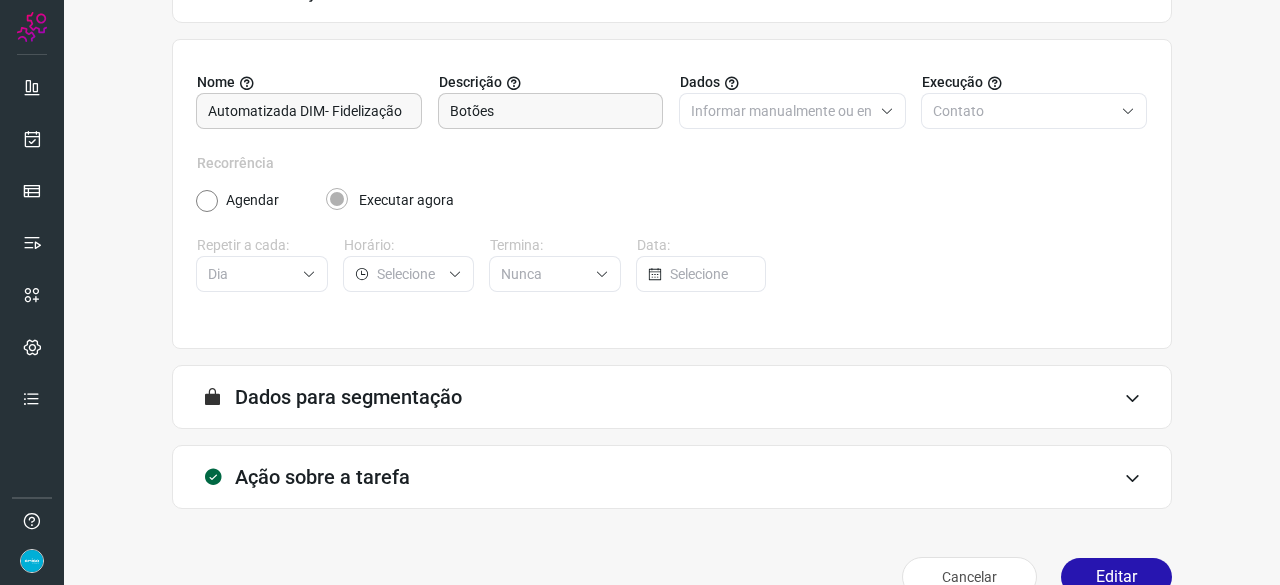 scroll, scrollTop: 195, scrollLeft: 0, axis: vertical 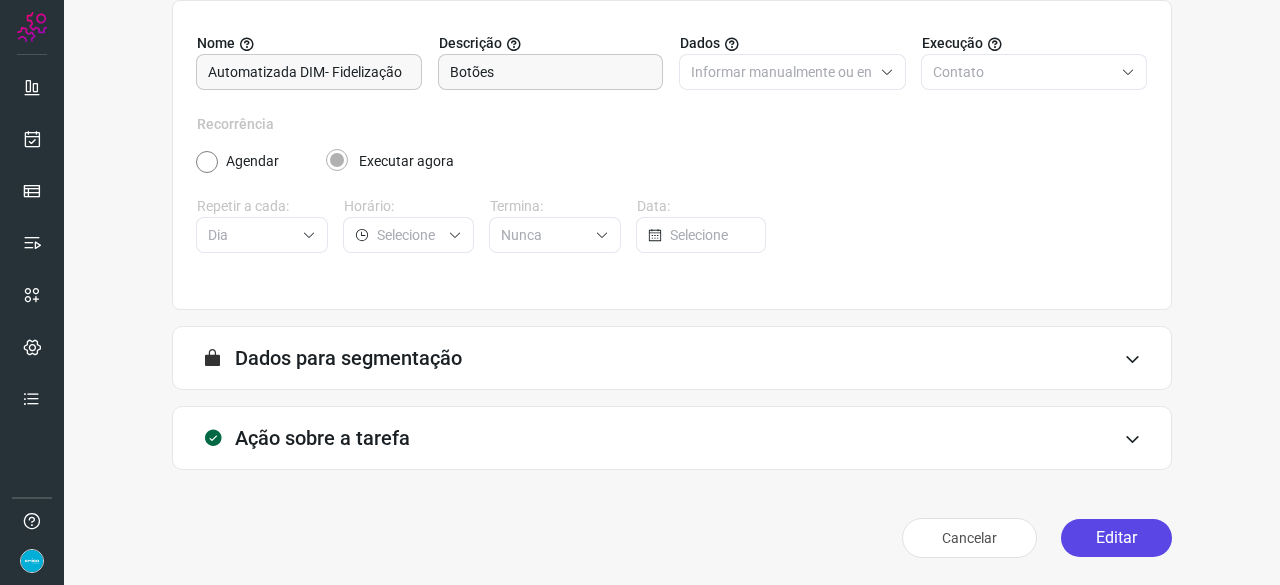 click on "Editar" at bounding box center (1116, 538) 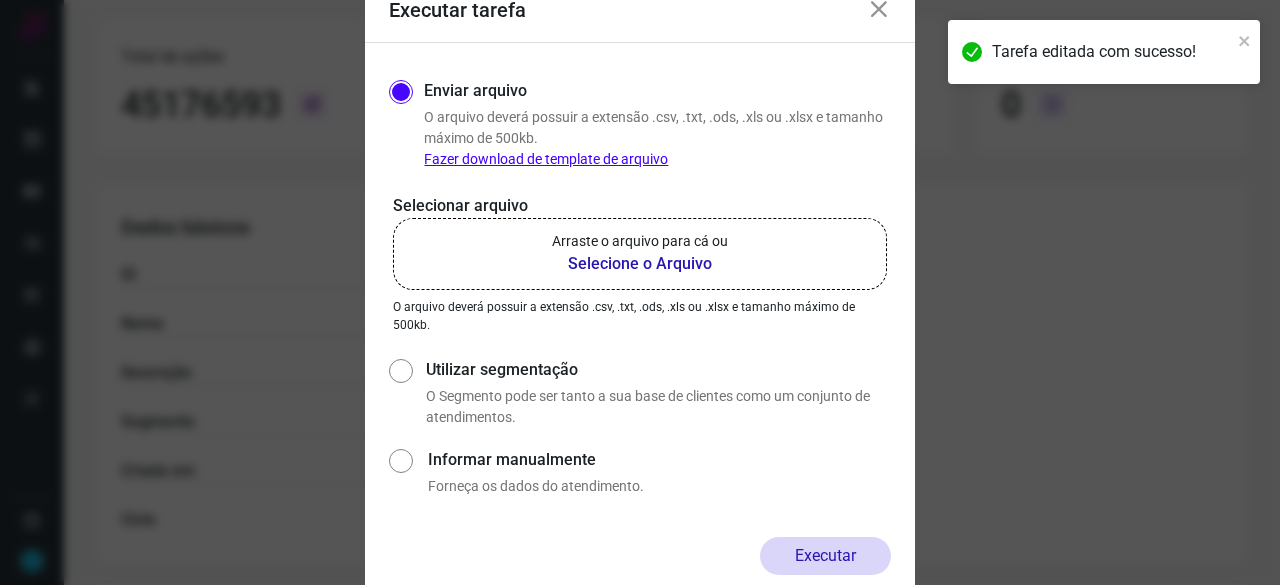 click on "Selecione o Arquivo" at bounding box center (640, 264) 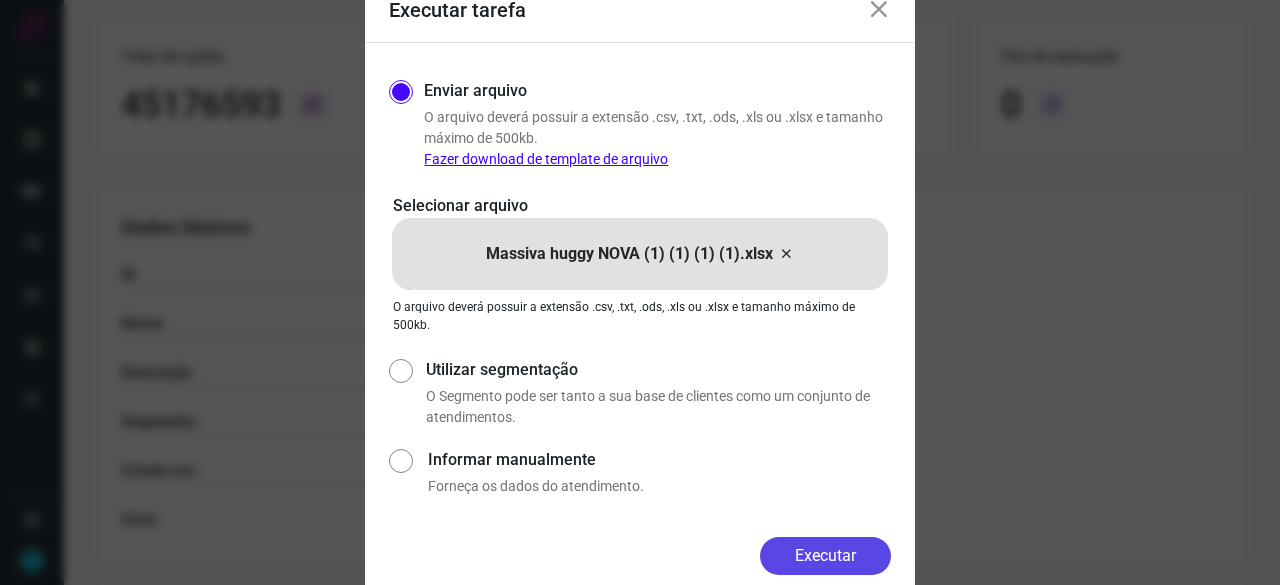 click on "Executar" at bounding box center [825, 556] 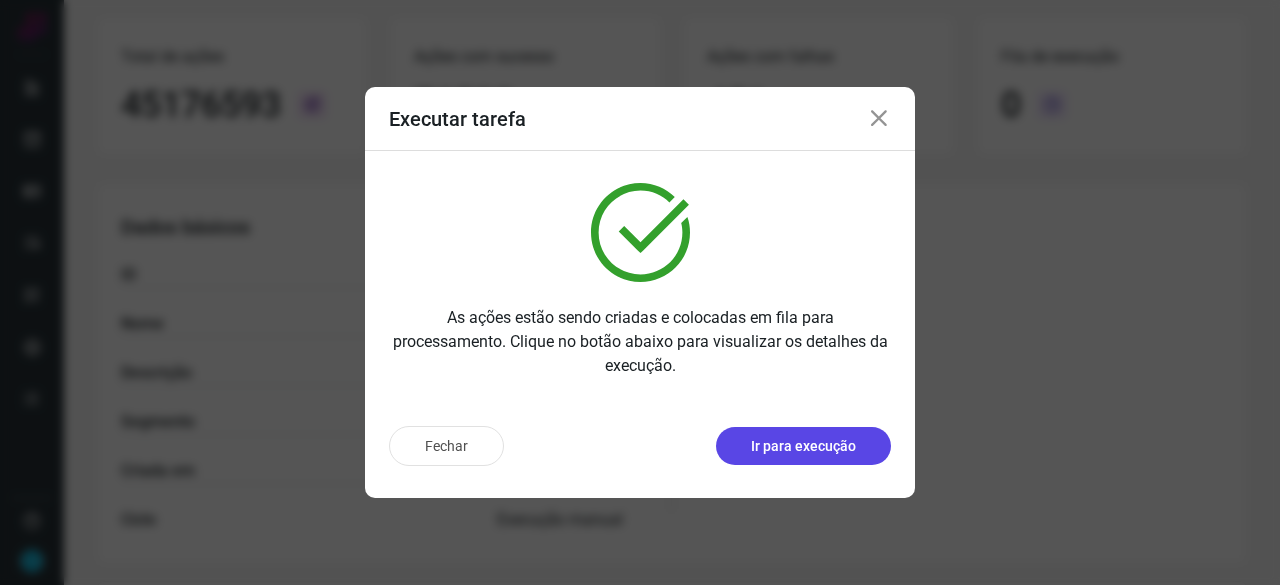 click on "Ir para execução" at bounding box center (803, 446) 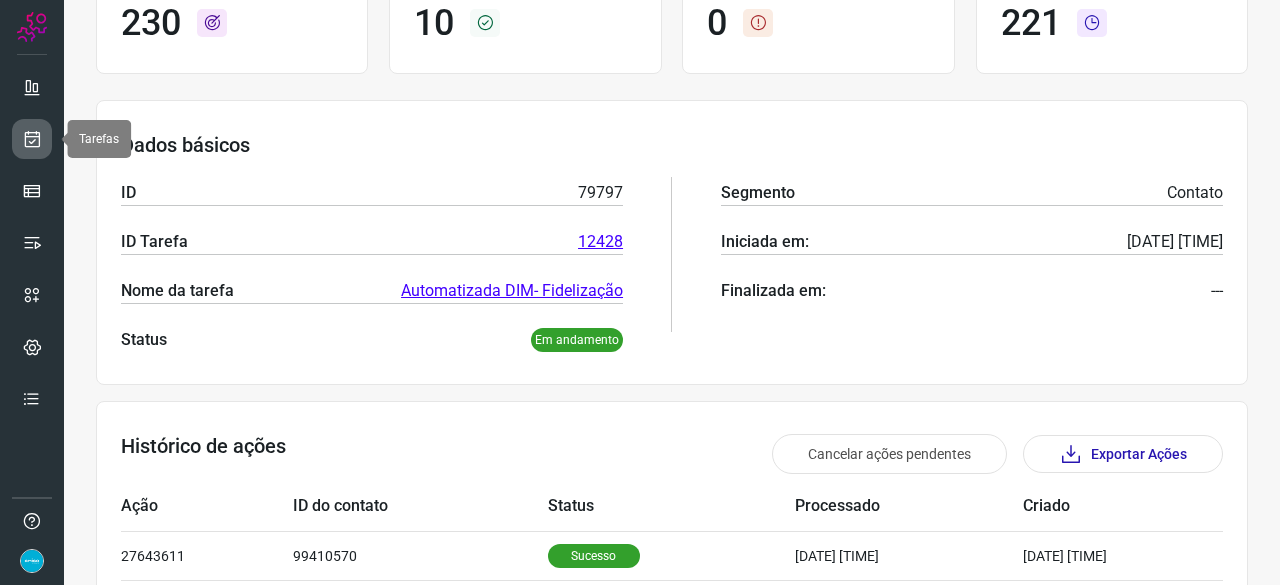 click at bounding box center (32, 139) 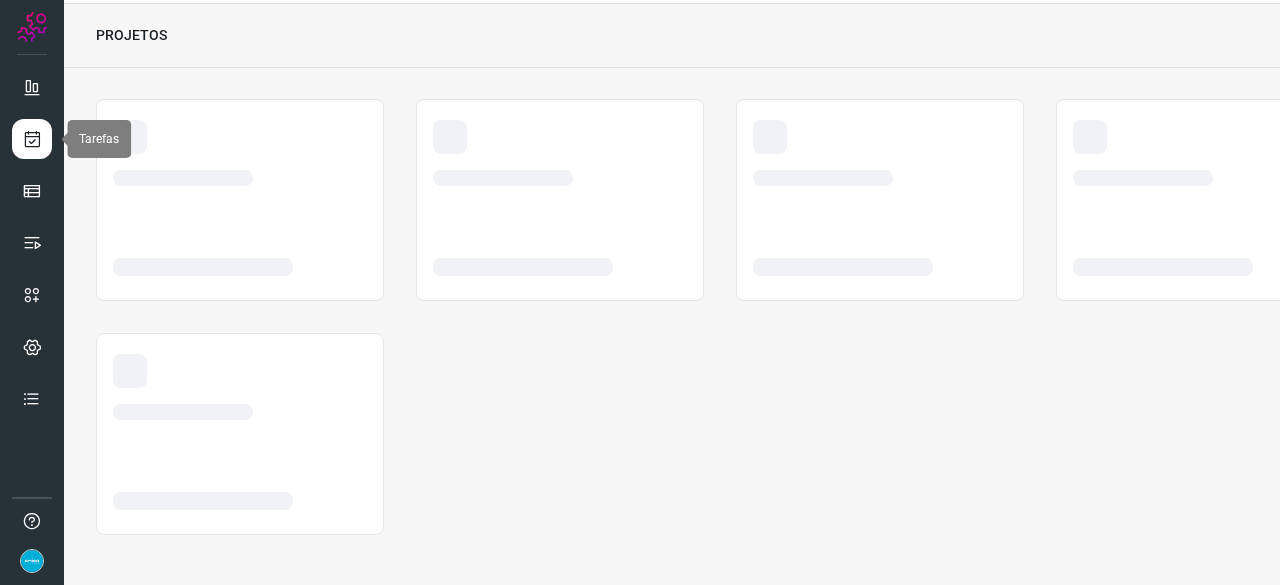 scroll, scrollTop: 60, scrollLeft: 0, axis: vertical 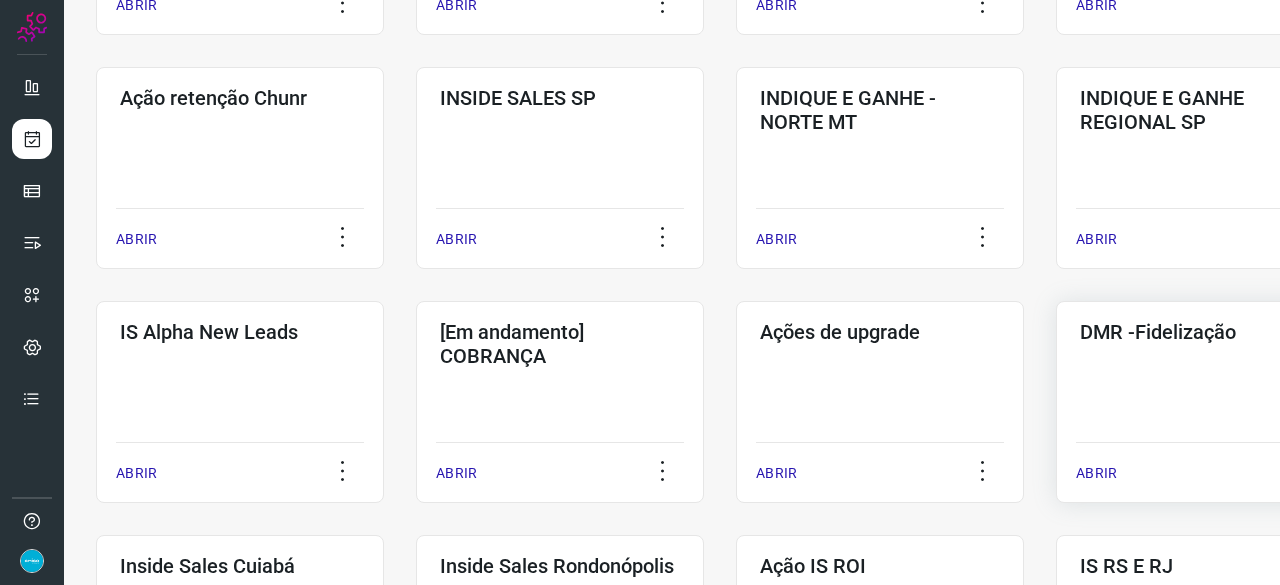 click on "ABRIR" at bounding box center (1096, 473) 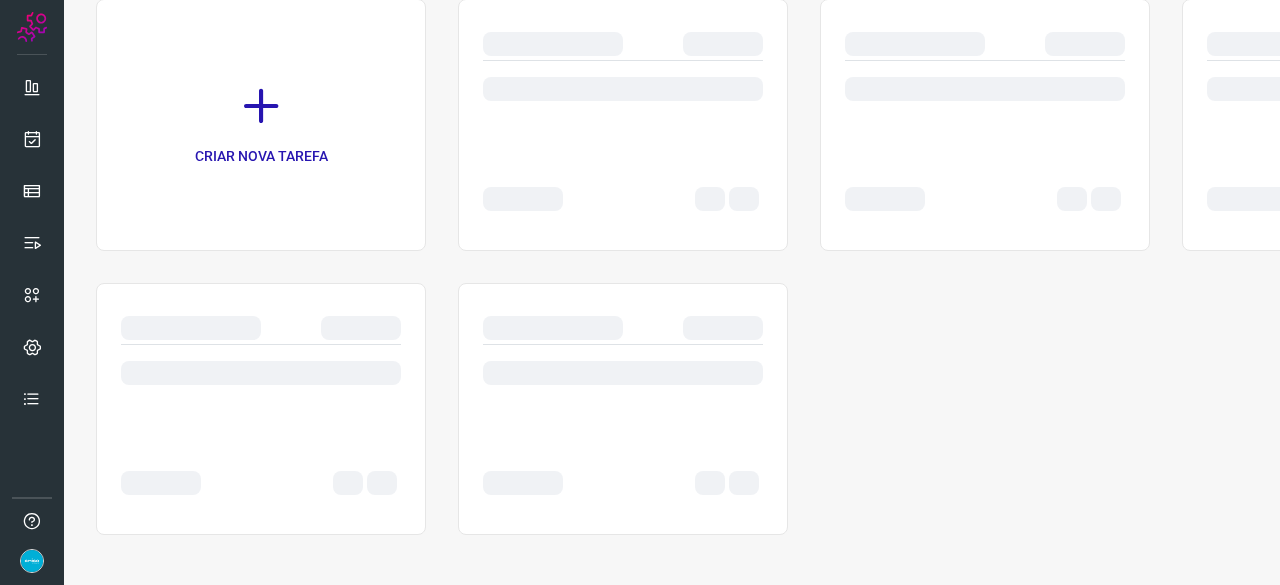 scroll, scrollTop: 0, scrollLeft: 0, axis: both 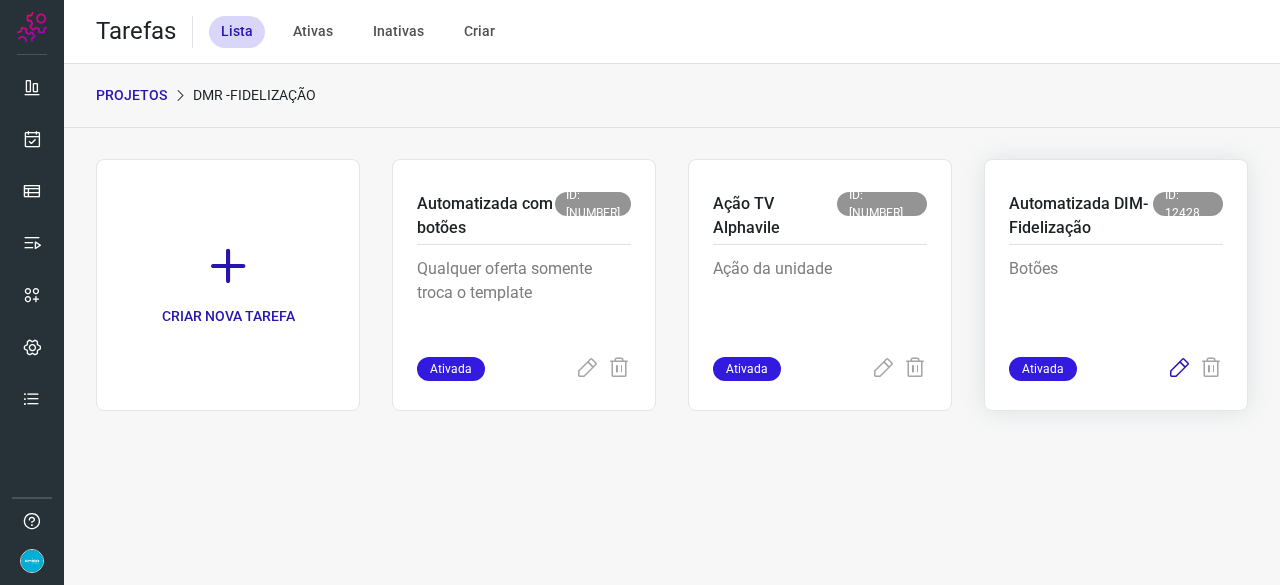 click at bounding box center (1179, 369) 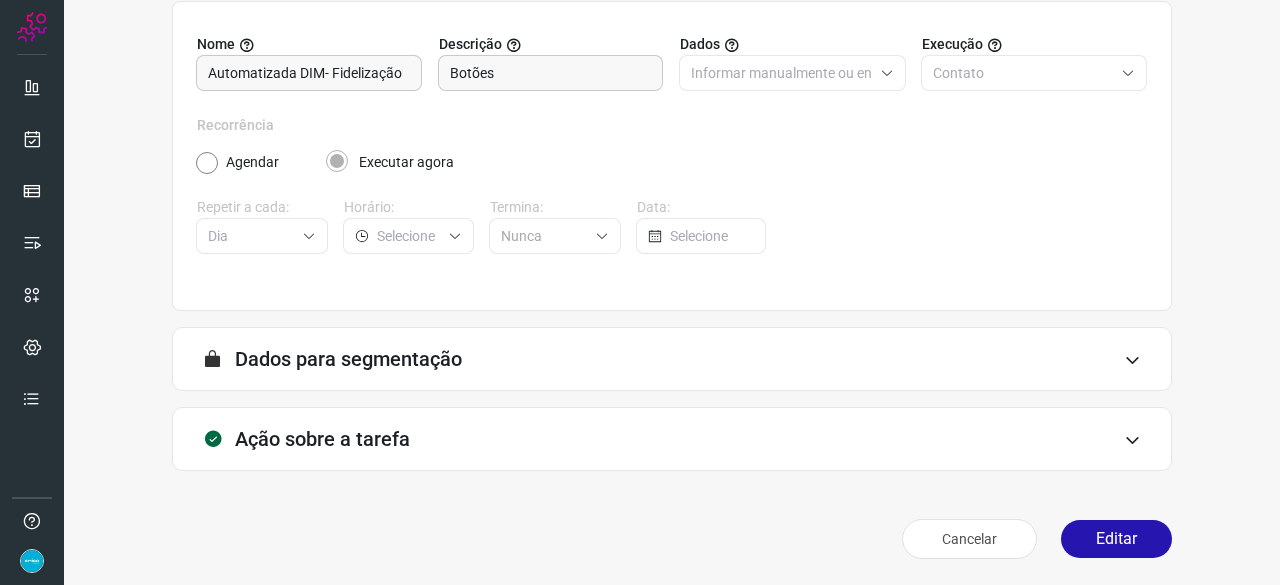 scroll, scrollTop: 195, scrollLeft: 0, axis: vertical 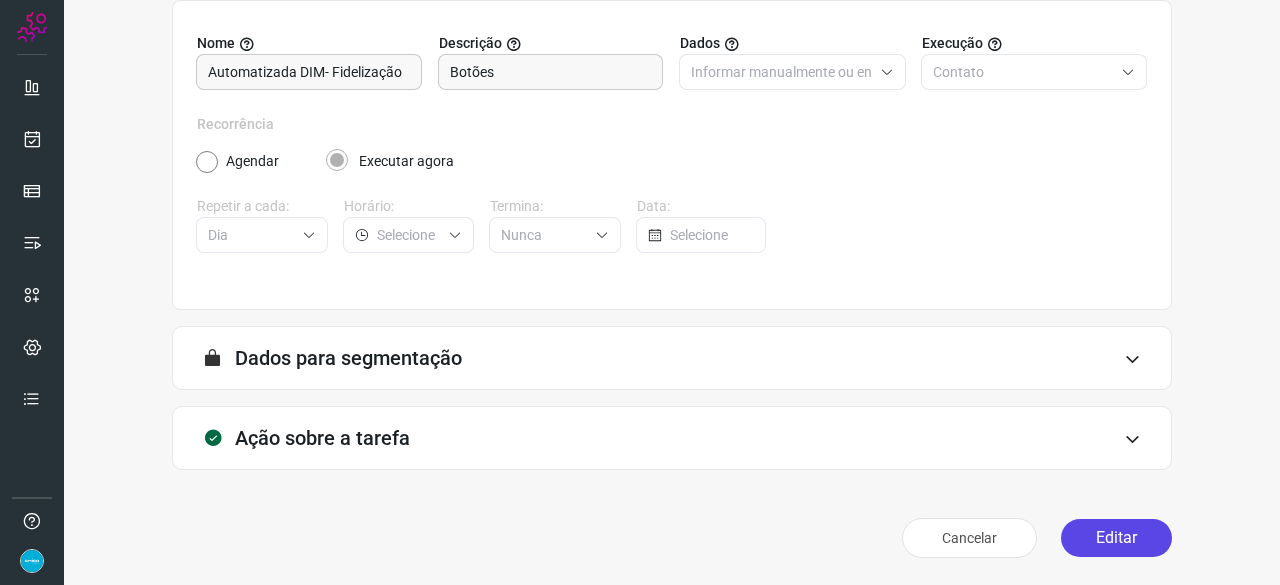 click on "Editar" at bounding box center [1116, 538] 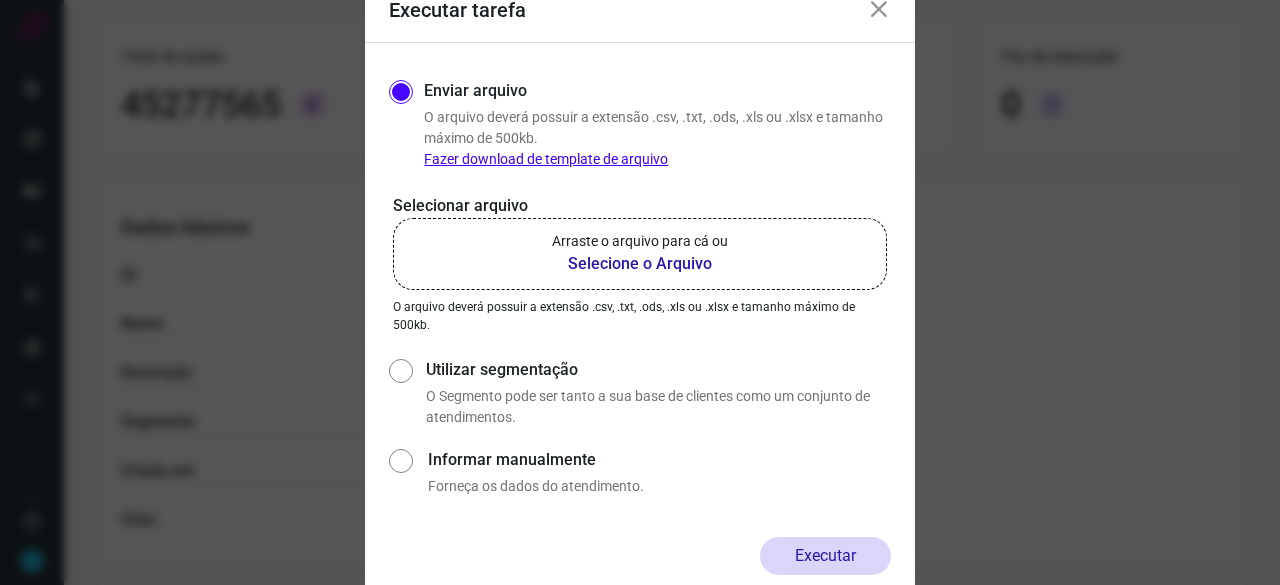 click on "Selecione o Arquivo" at bounding box center [640, 264] 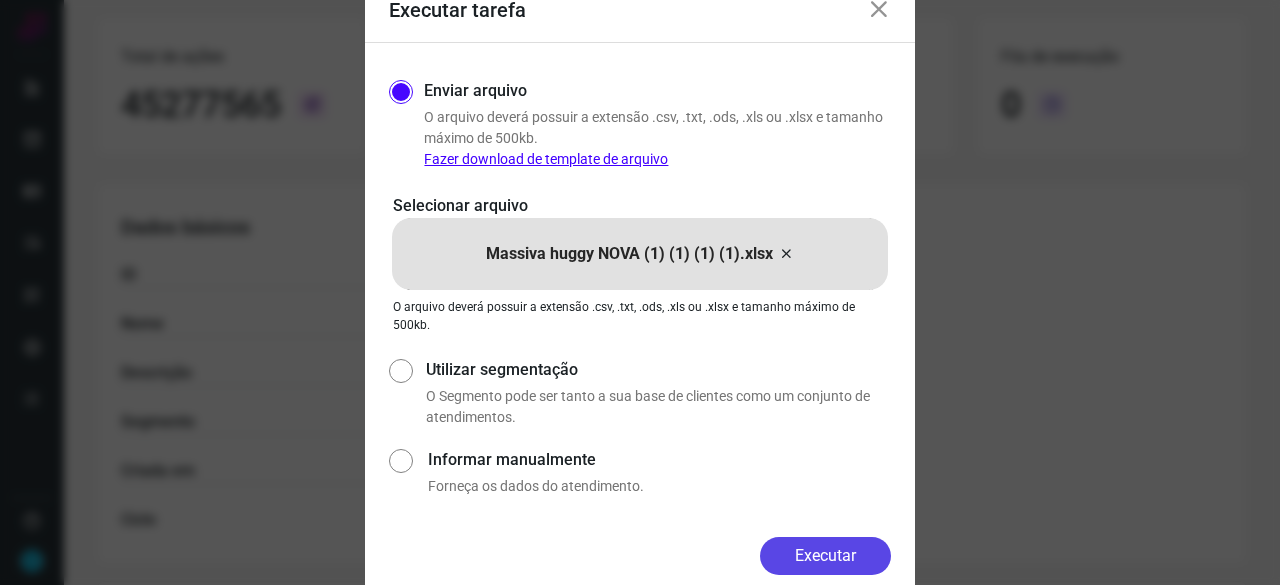 click on "Executar" at bounding box center (825, 556) 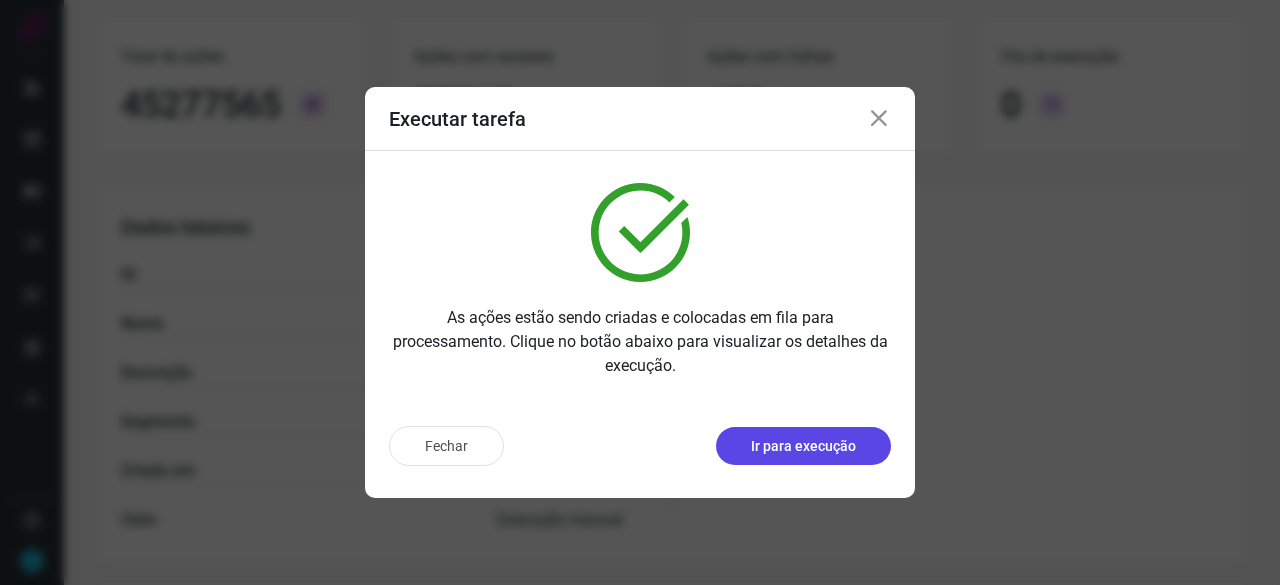 click on "Ir para execução" at bounding box center [803, 446] 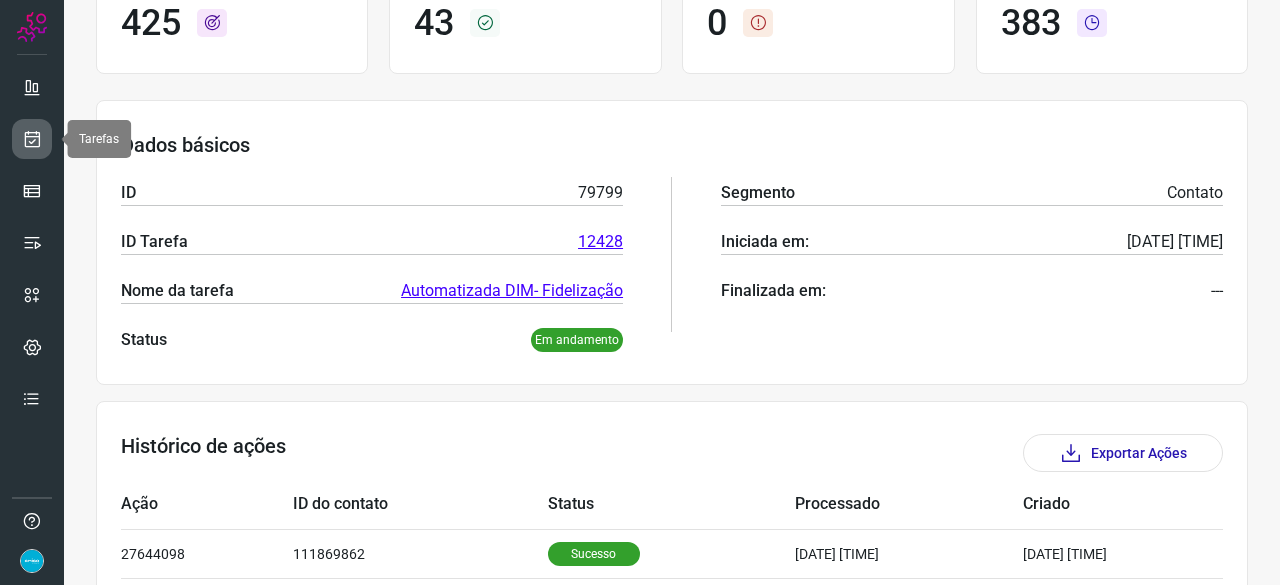 click at bounding box center (32, 139) 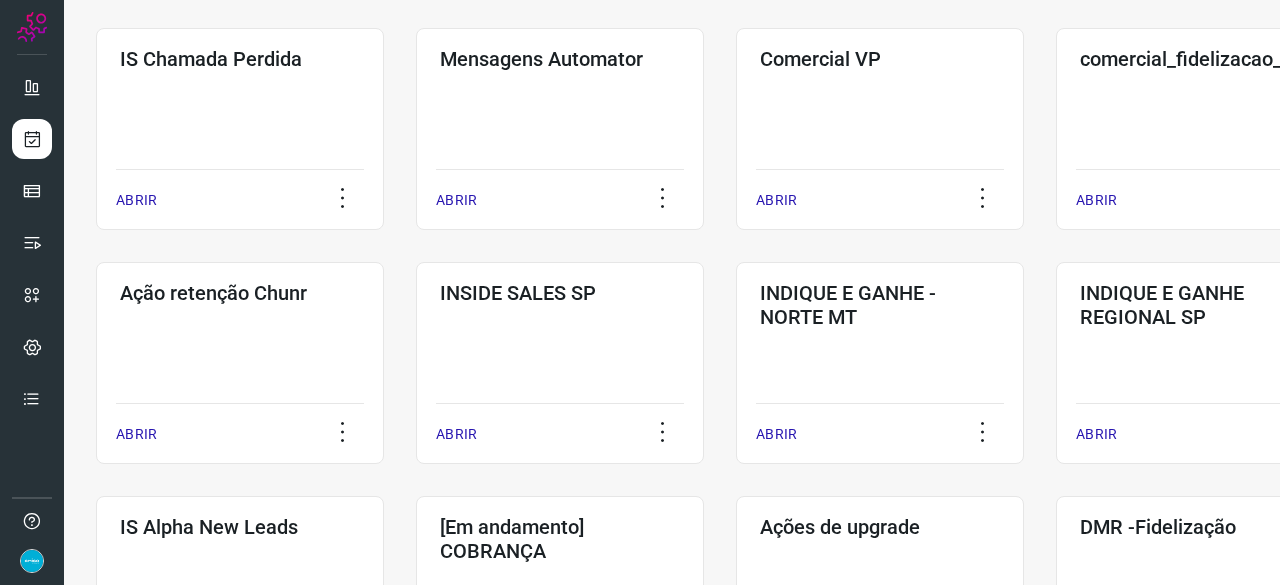 scroll, scrollTop: 660, scrollLeft: 0, axis: vertical 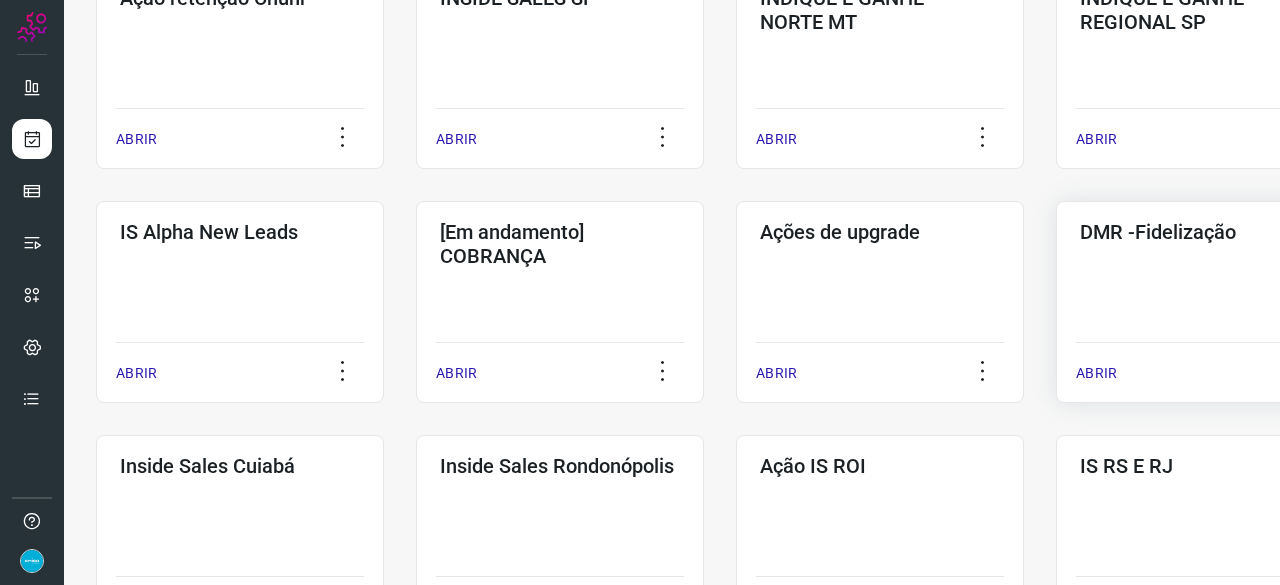 click on "ABRIR" at bounding box center [1096, 373] 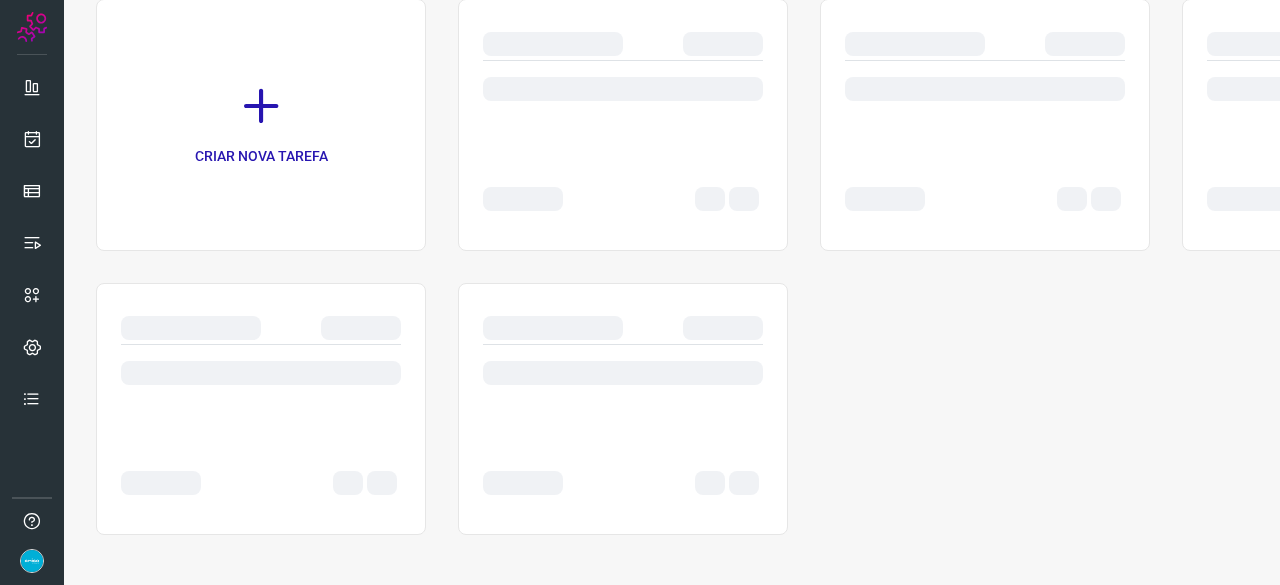 scroll, scrollTop: 0, scrollLeft: 0, axis: both 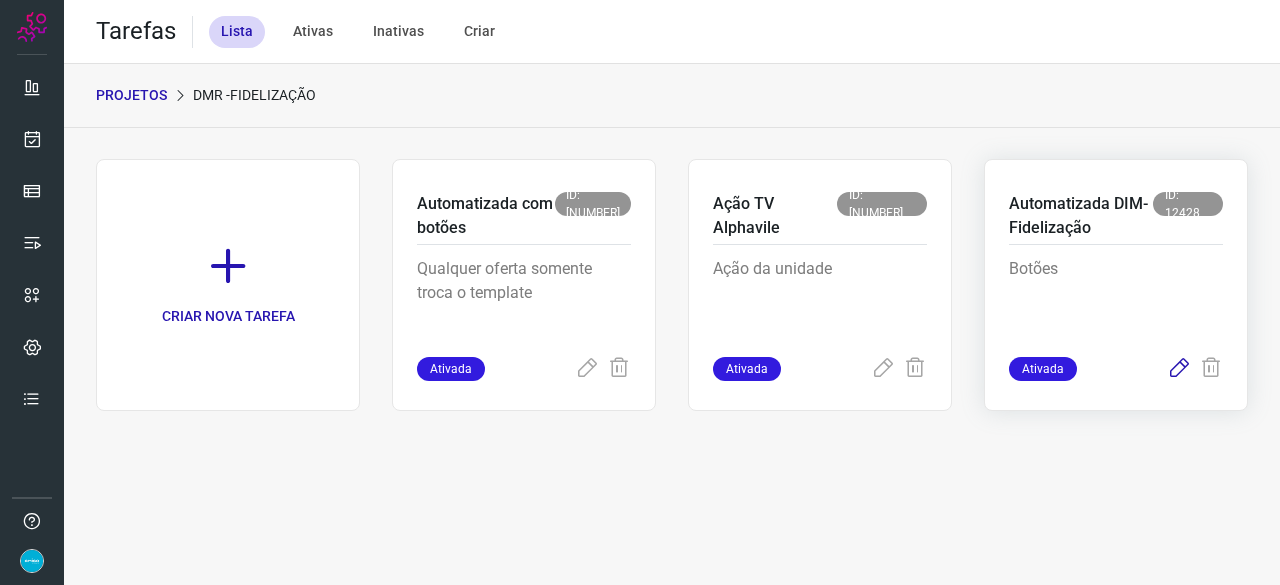 click at bounding box center (1179, 369) 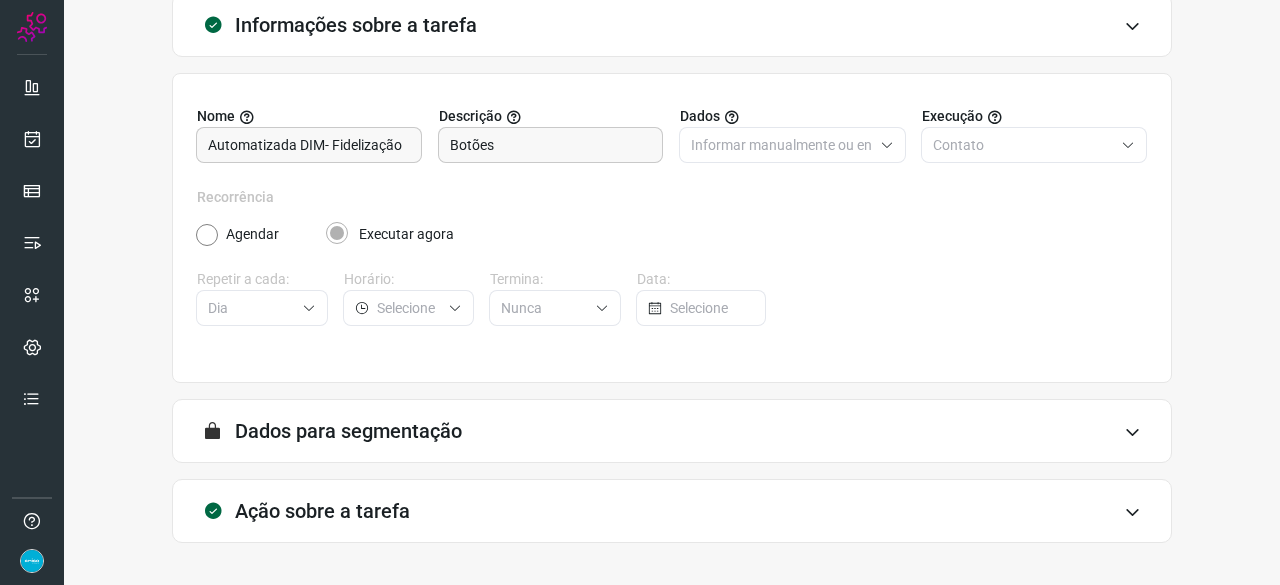 scroll, scrollTop: 195, scrollLeft: 0, axis: vertical 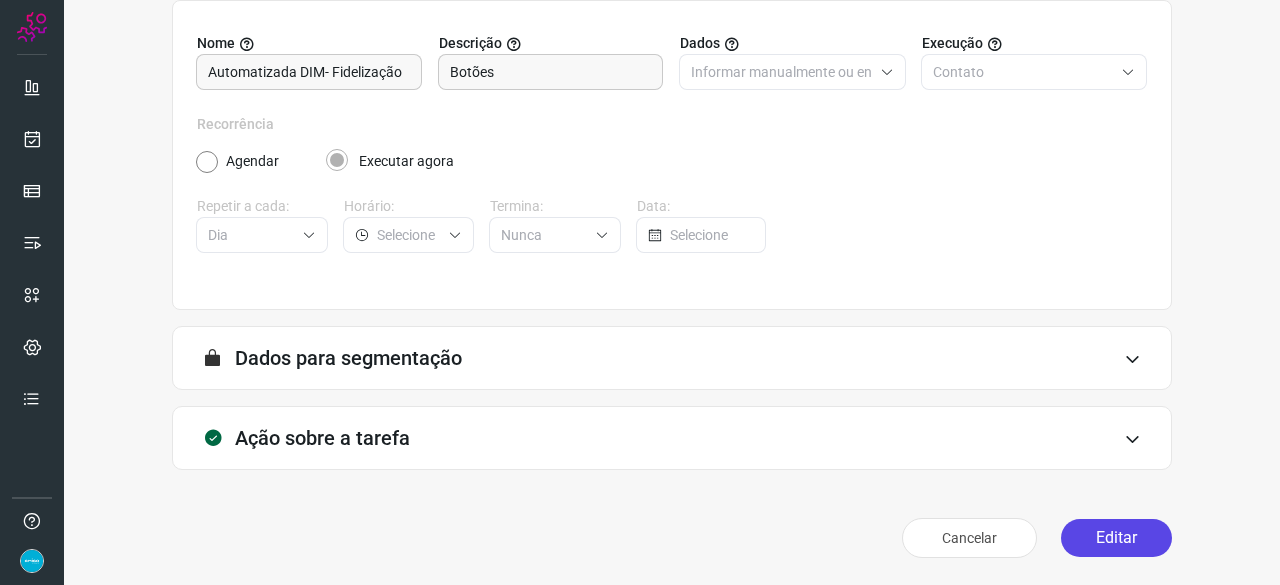 click on "Editar" at bounding box center (1116, 538) 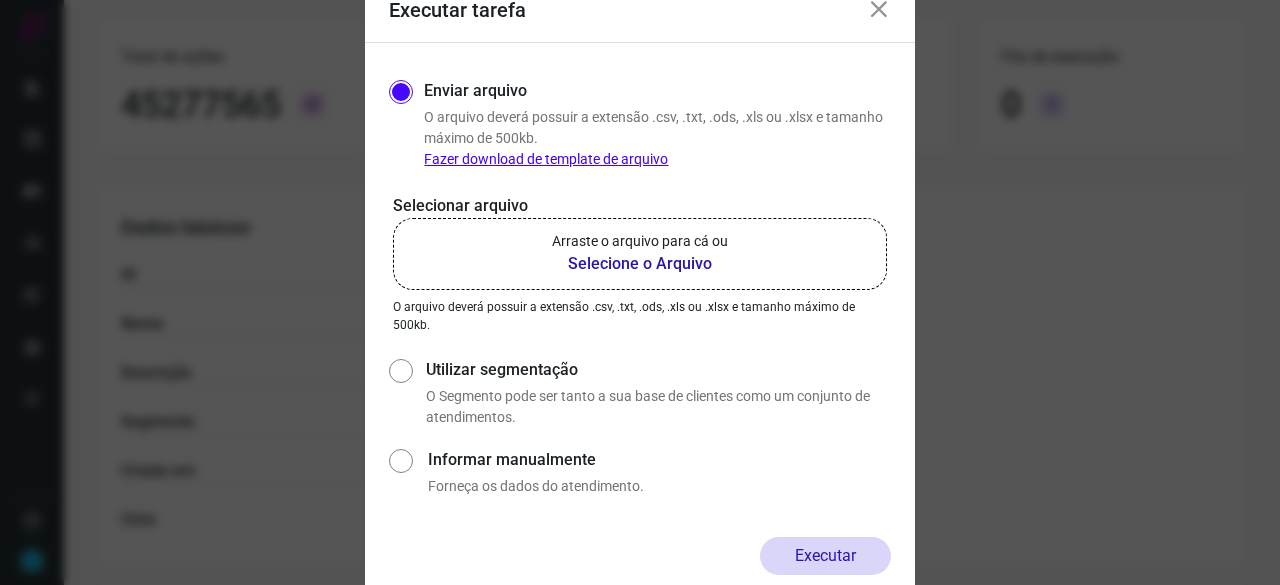 click on "Selecione o Arquivo" at bounding box center (640, 264) 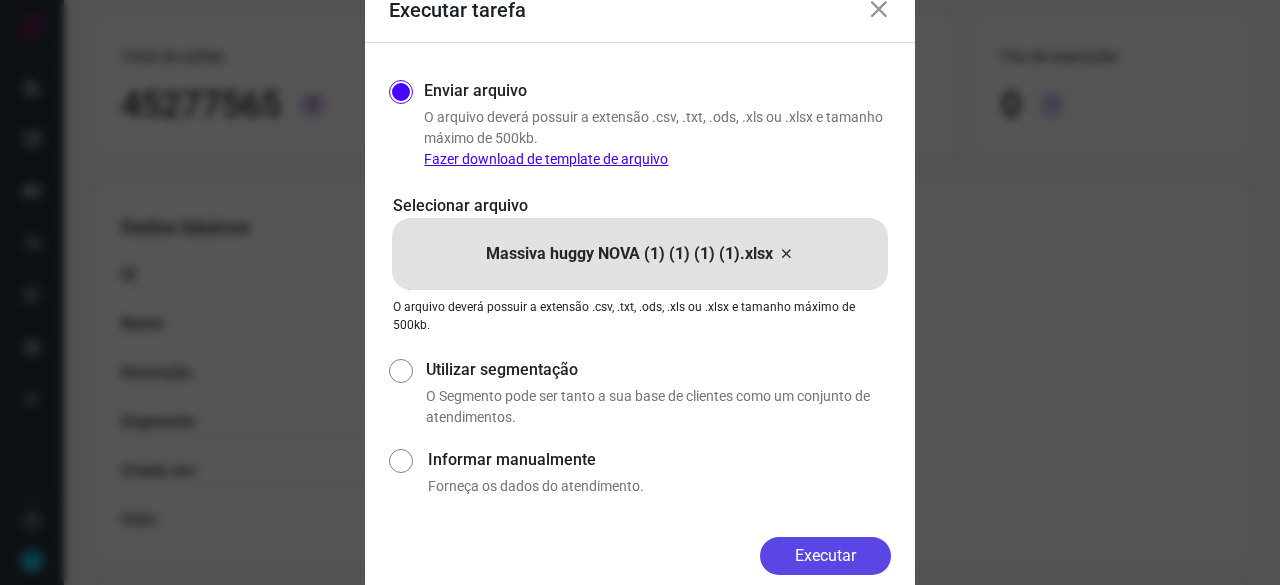 click on "Executar" at bounding box center (825, 556) 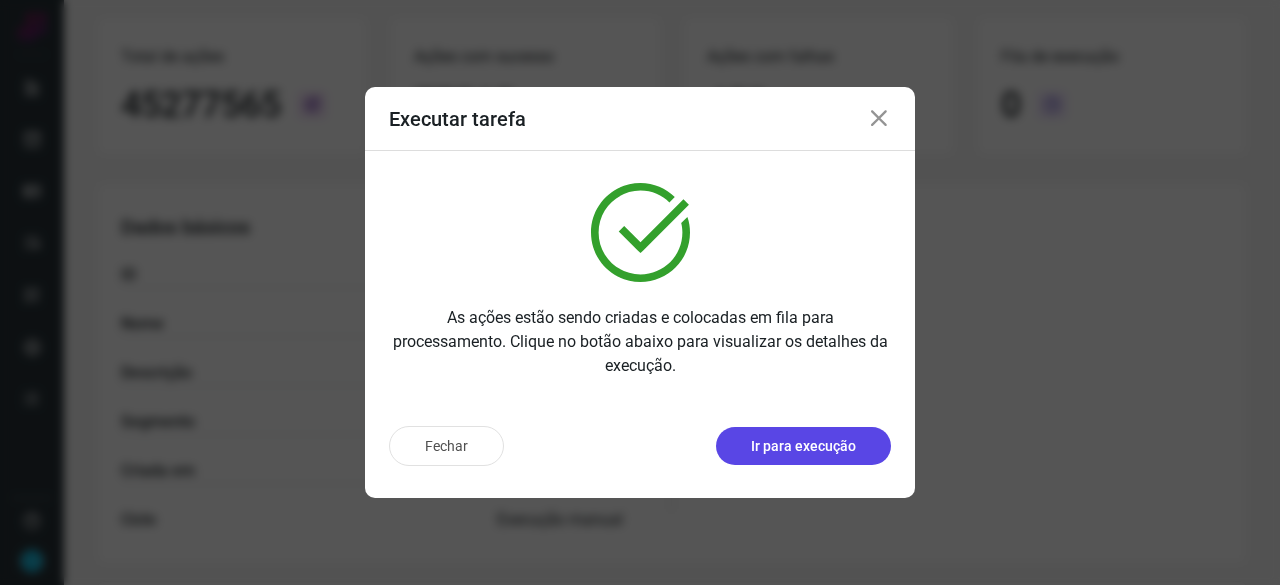 click on "Ir para execução" at bounding box center (803, 446) 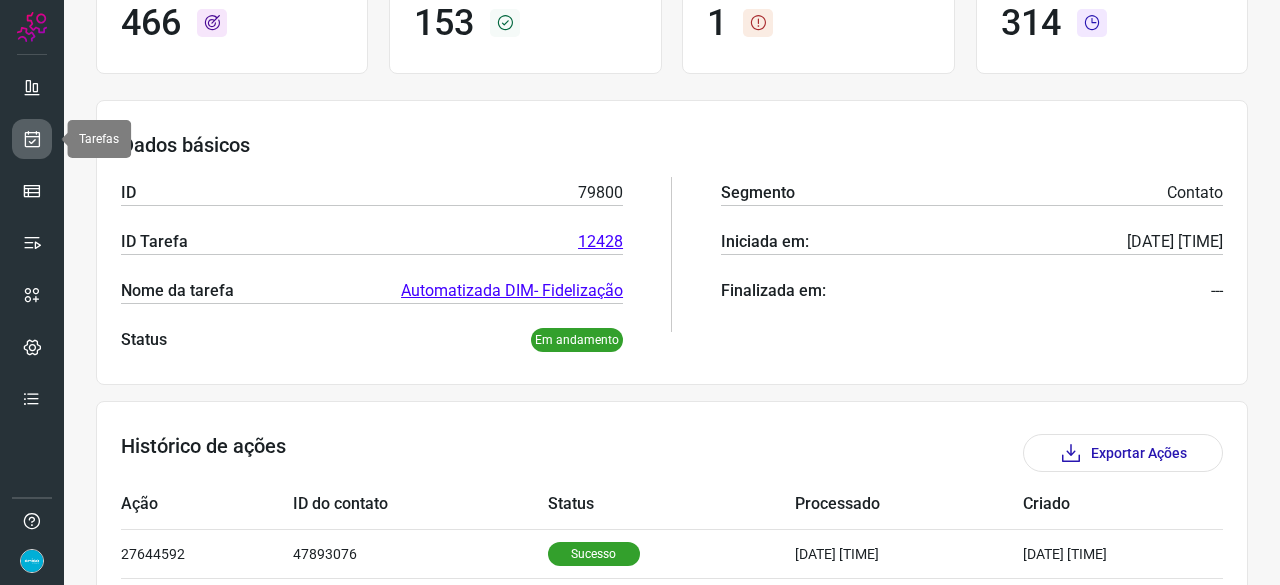 click at bounding box center [32, 139] 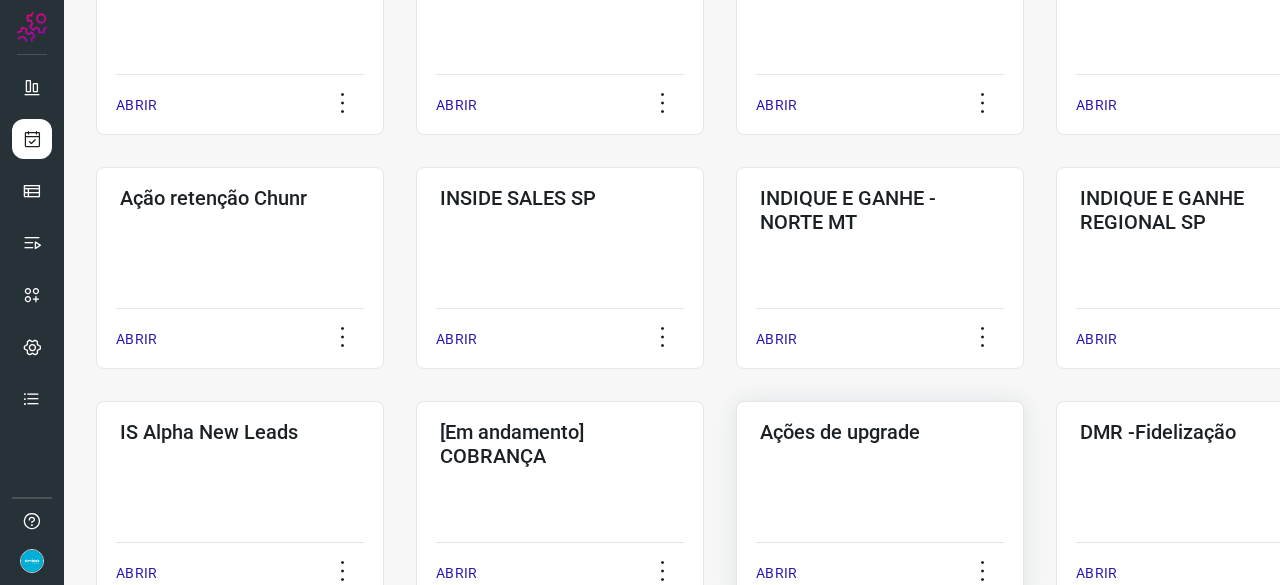 scroll, scrollTop: 560, scrollLeft: 0, axis: vertical 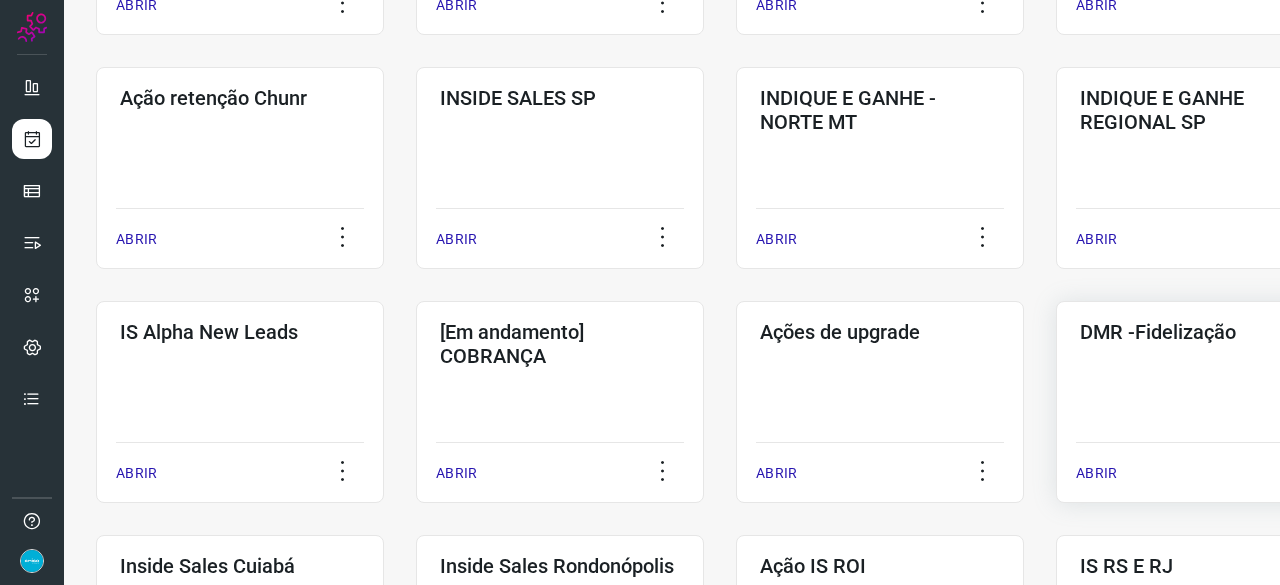 click on "ABRIR" at bounding box center [1200, 467] 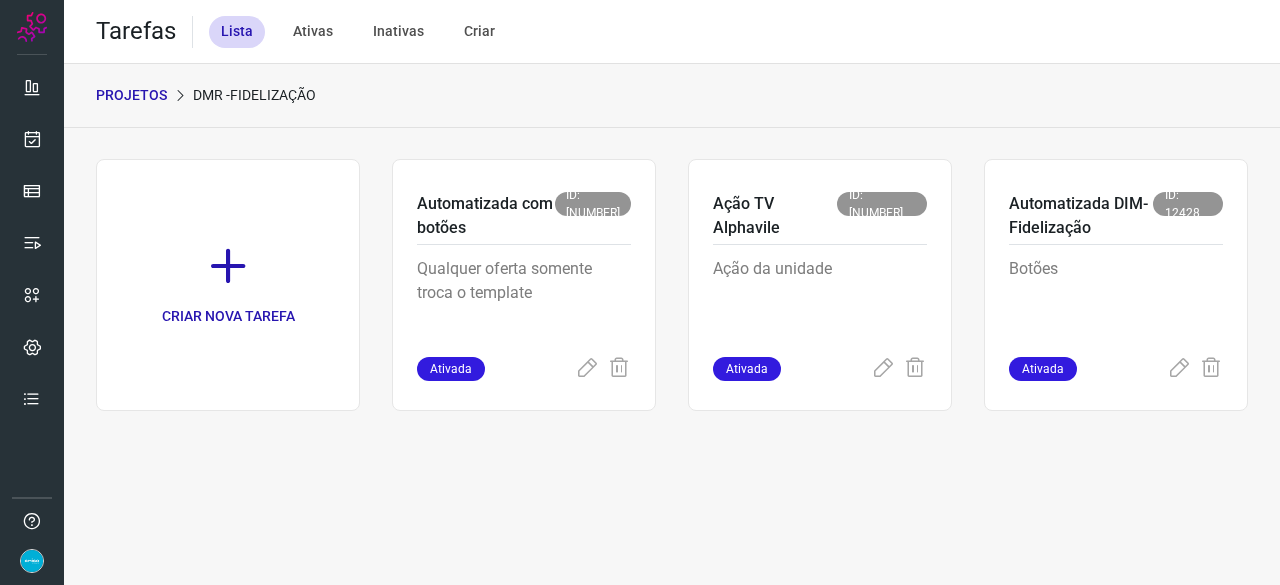 scroll, scrollTop: 0, scrollLeft: 0, axis: both 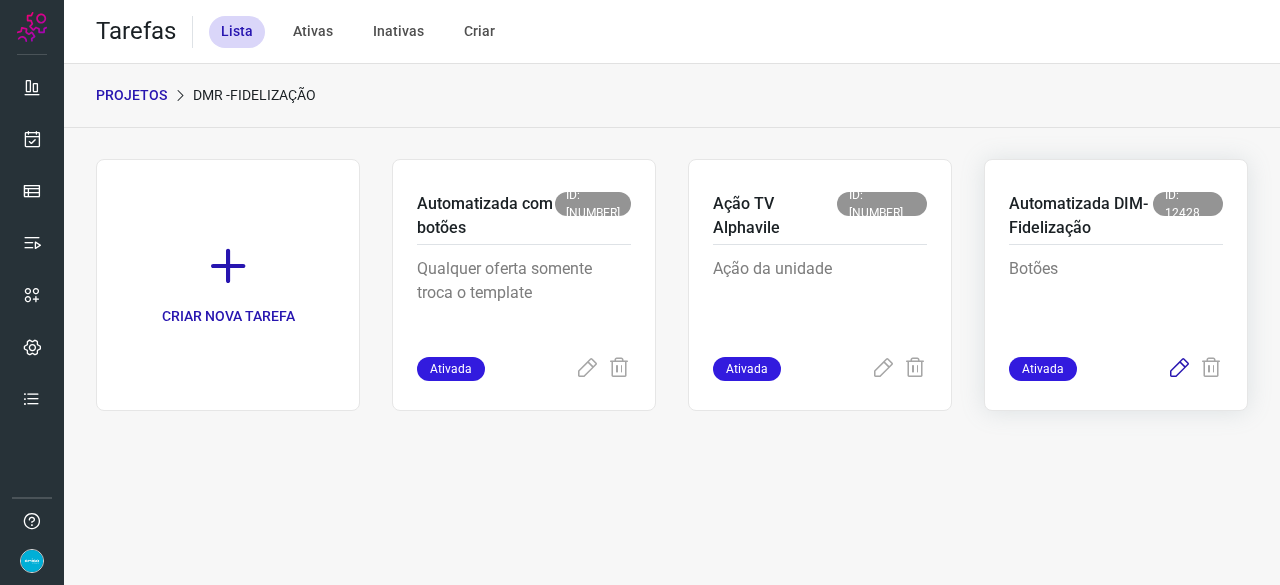 click at bounding box center [1179, 369] 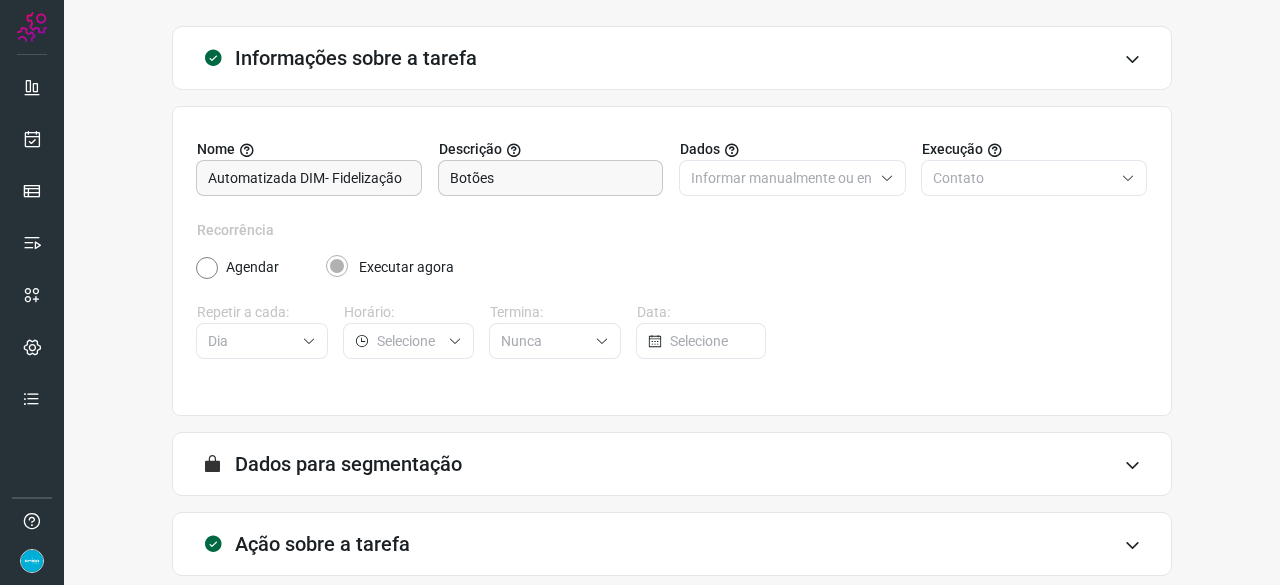 scroll, scrollTop: 195, scrollLeft: 0, axis: vertical 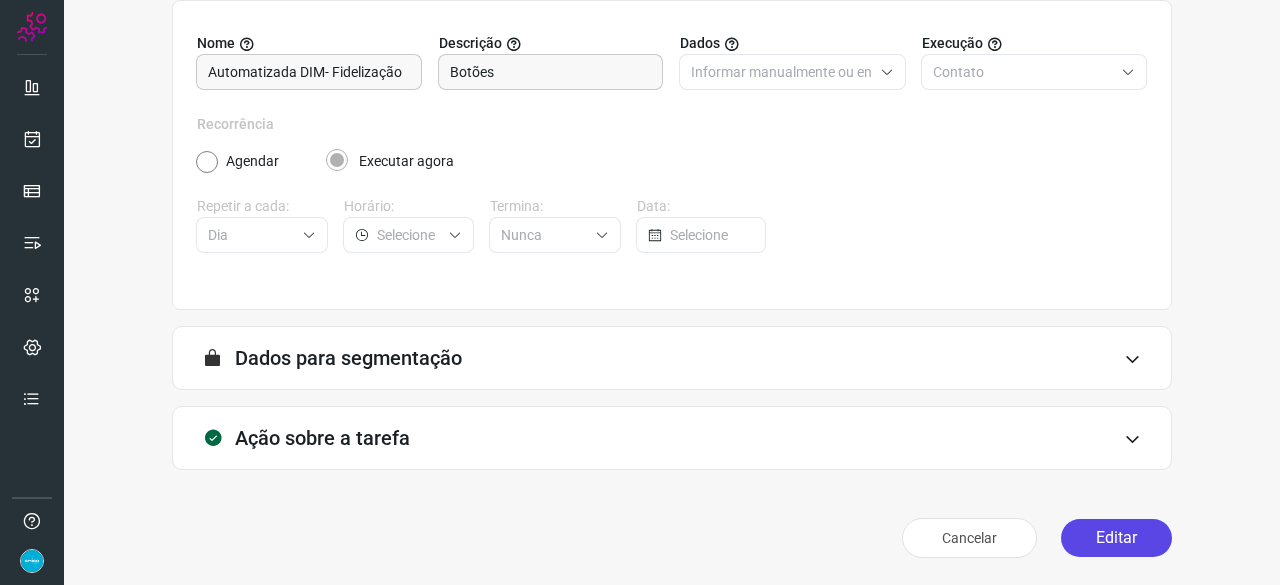 click on "Editar" at bounding box center (1116, 538) 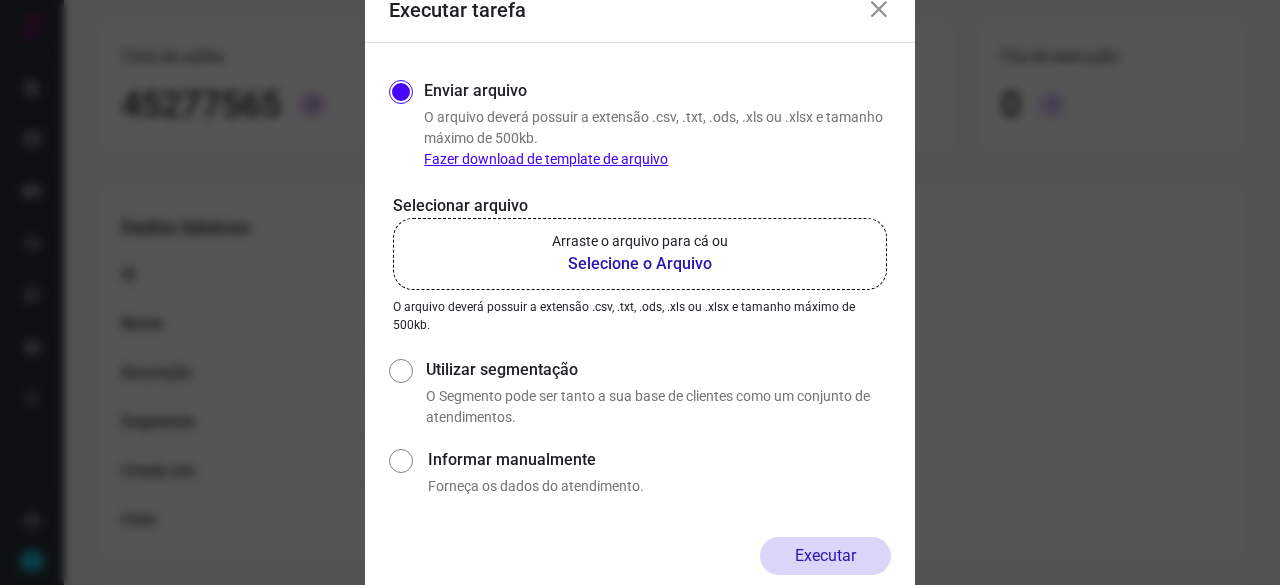 click on "Selecione o Arquivo" at bounding box center [640, 264] 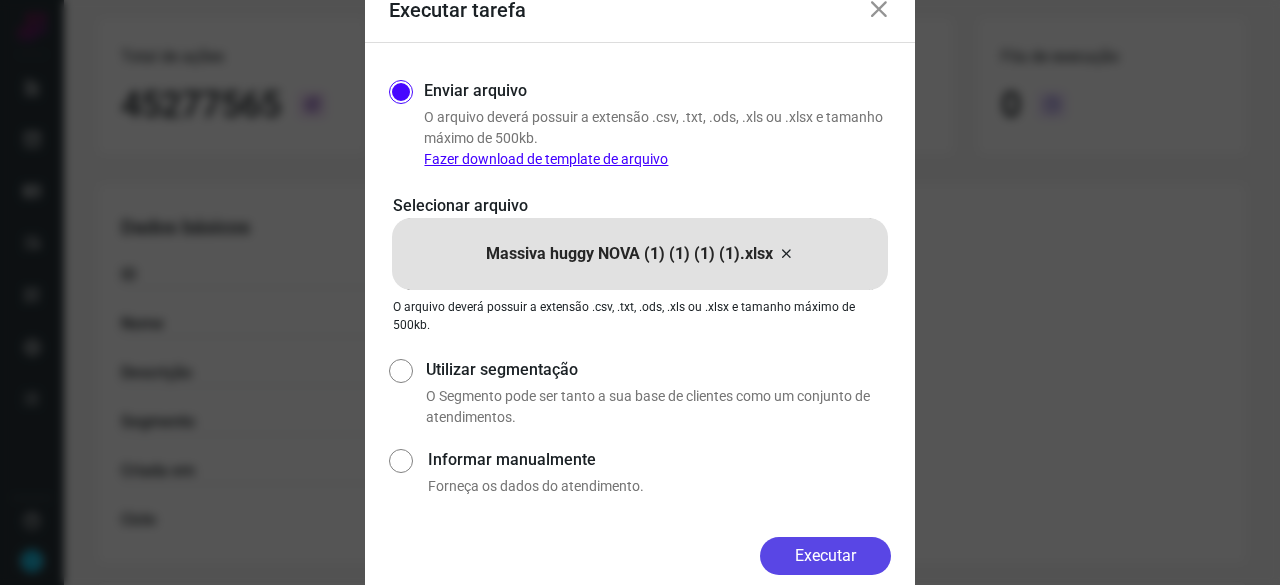 drag, startPoint x: 812, startPoint y: 549, endPoint x: 840, endPoint y: 557, distance: 29.12044 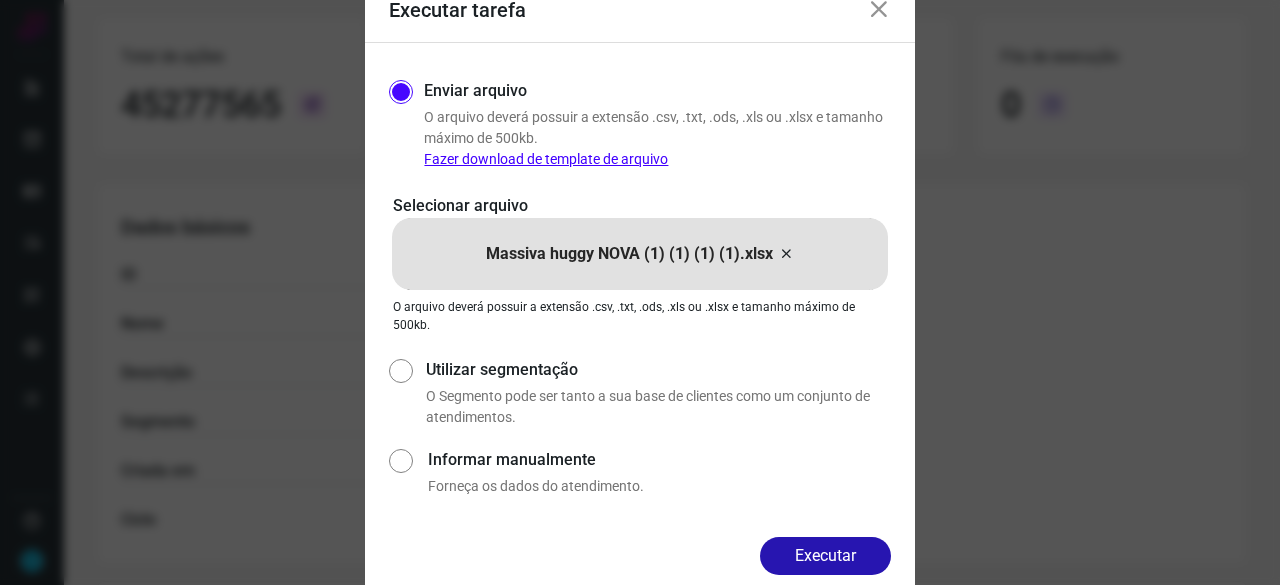 click on "Executar" at bounding box center [825, 556] 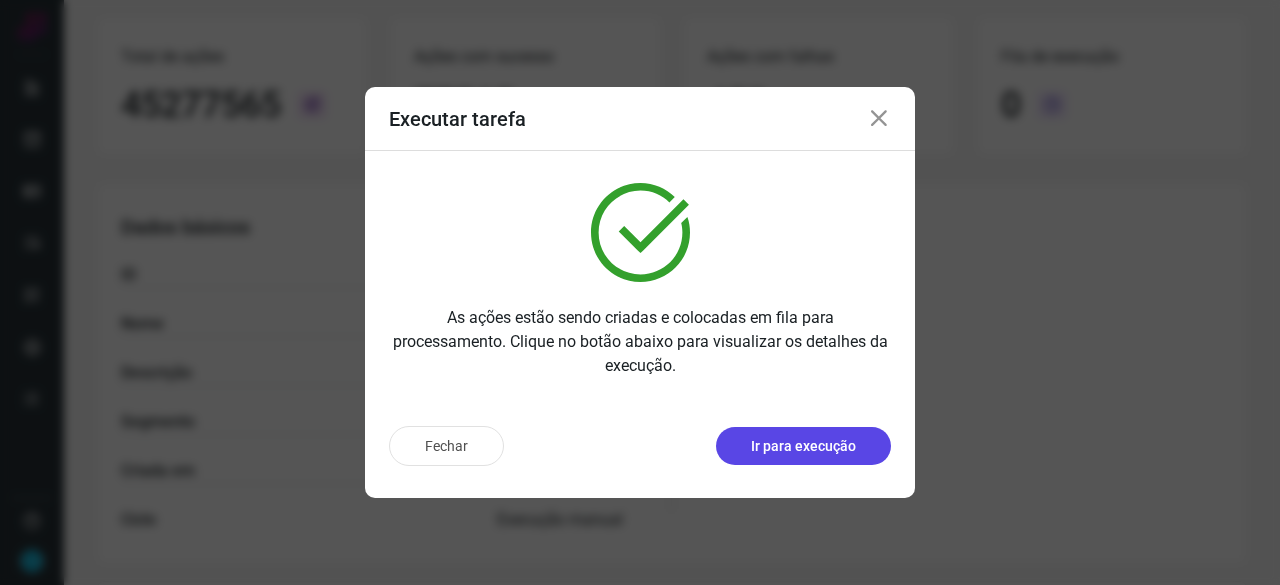 click on "Ir para execução" at bounding box center [803, 446] 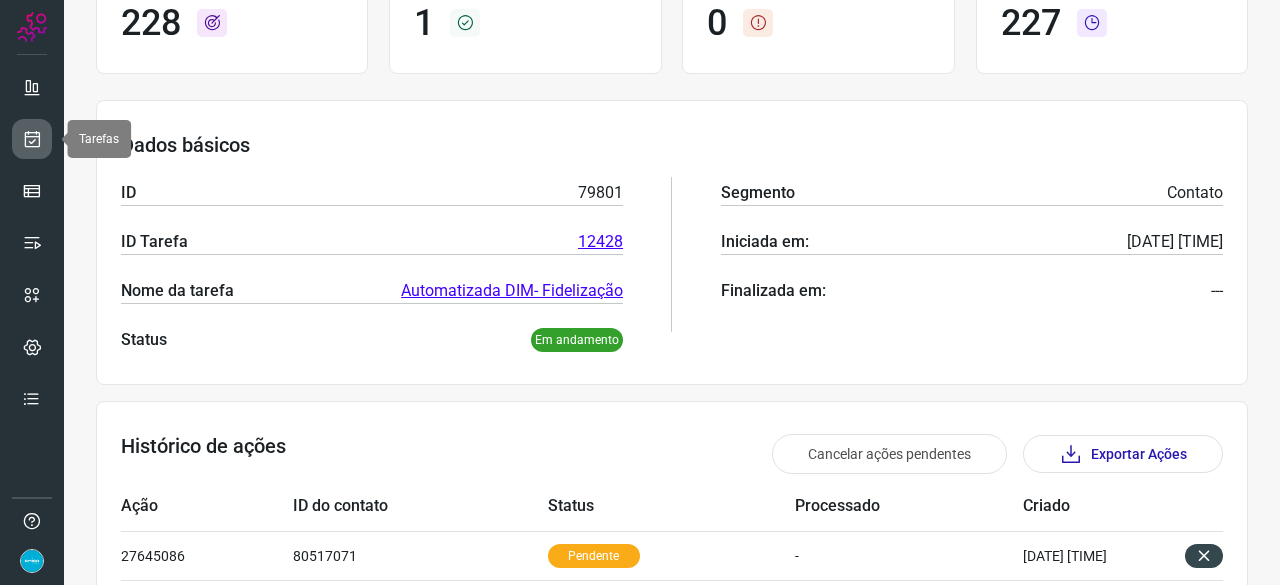 click at bounding box center [32, 139] 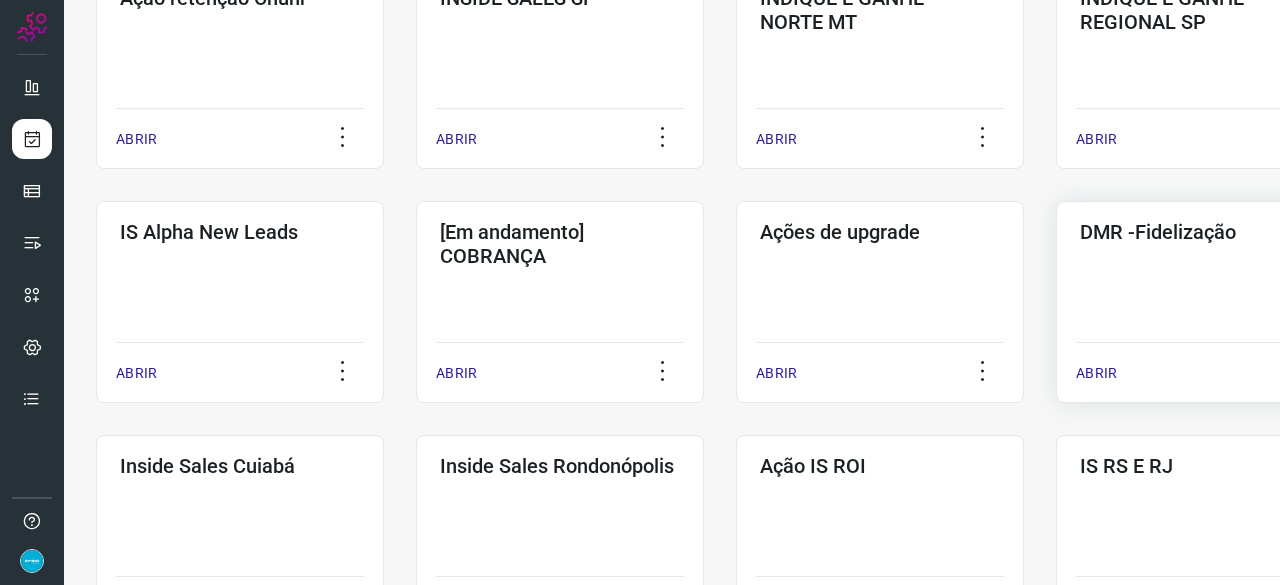 click on "ABRIR" at bounding box center (1096, 373) 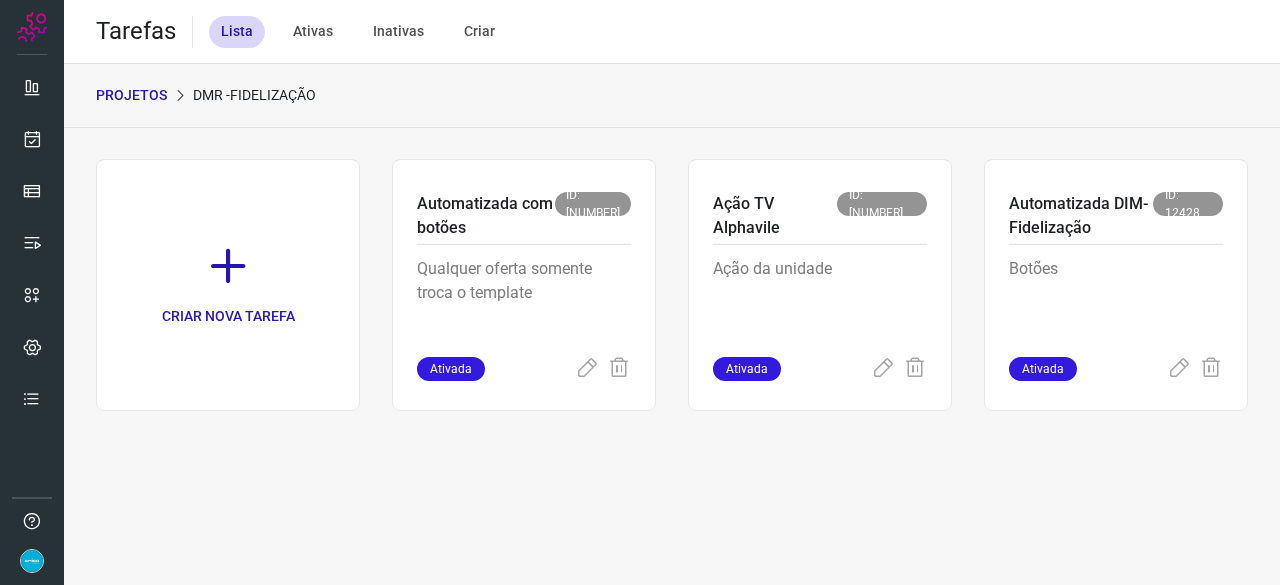 scroll, scrollTop: 0, scrollLeft: 0, axis: both 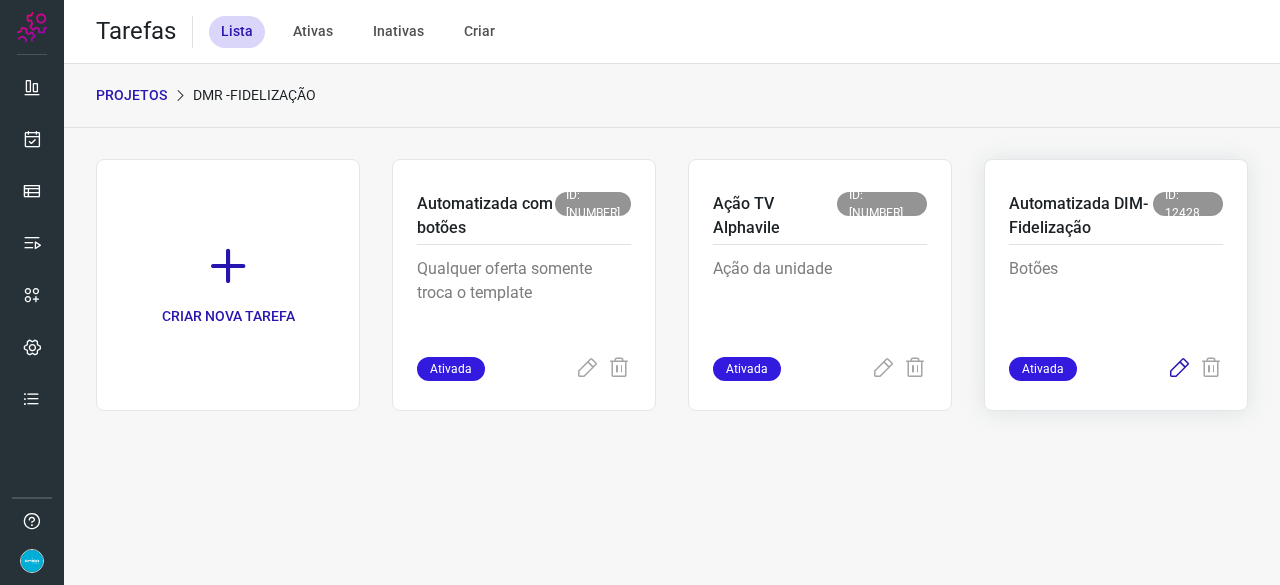 click at bounding box center [1179, 369] 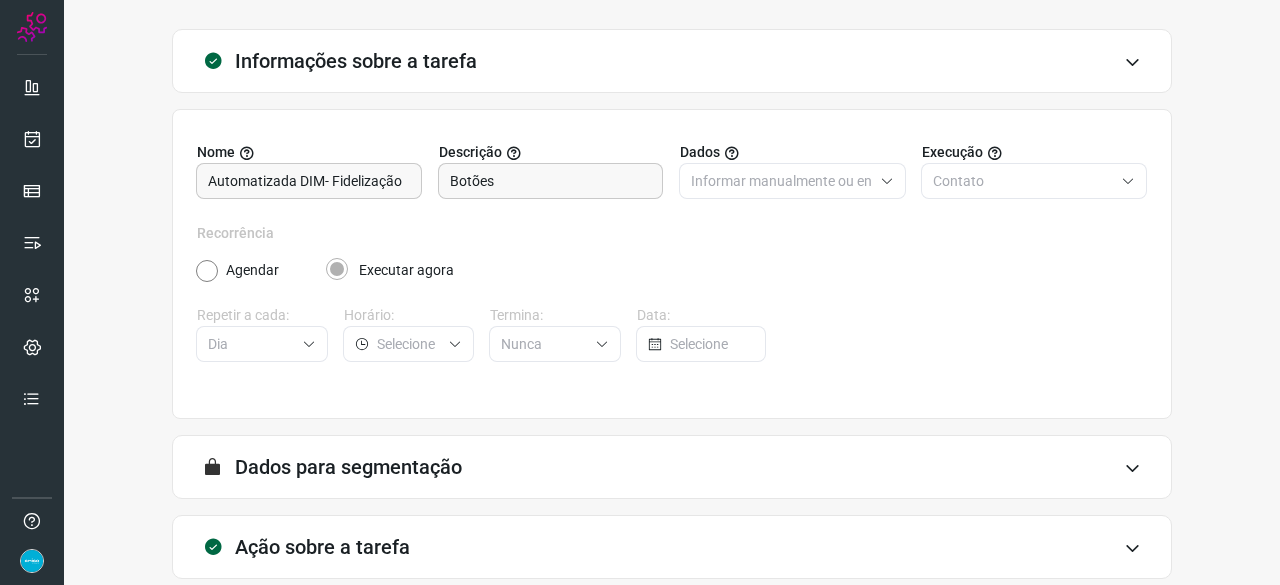 scroll, scrollTop: 195, scrollLeft: 0, axis: vertical 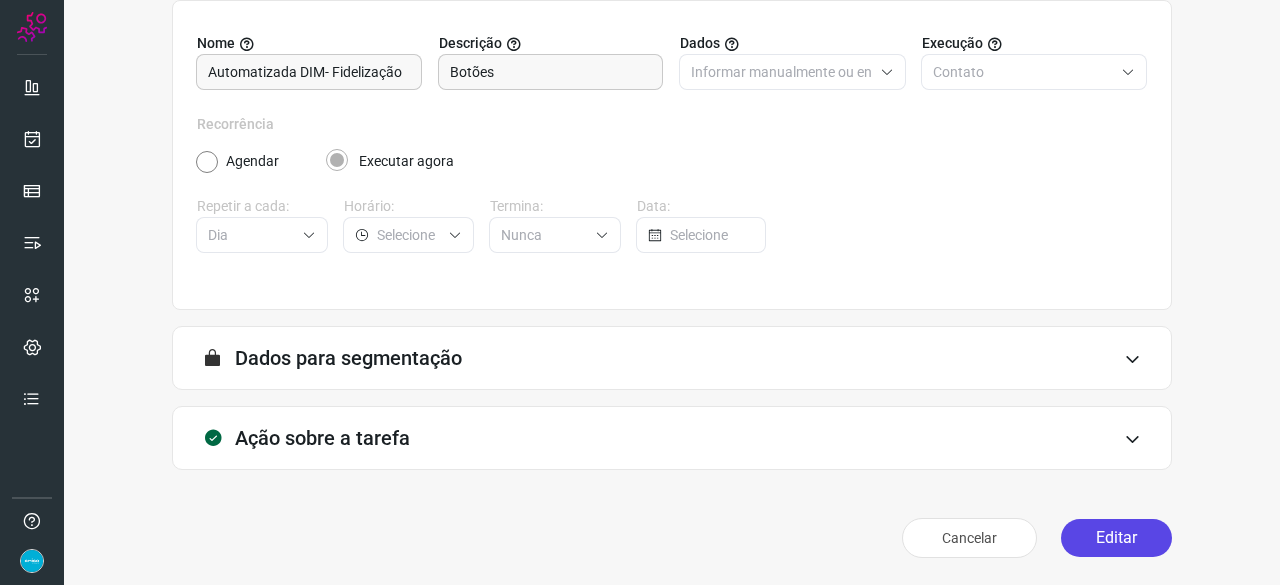 click on "Editar" at bounding box center (1116, 538) 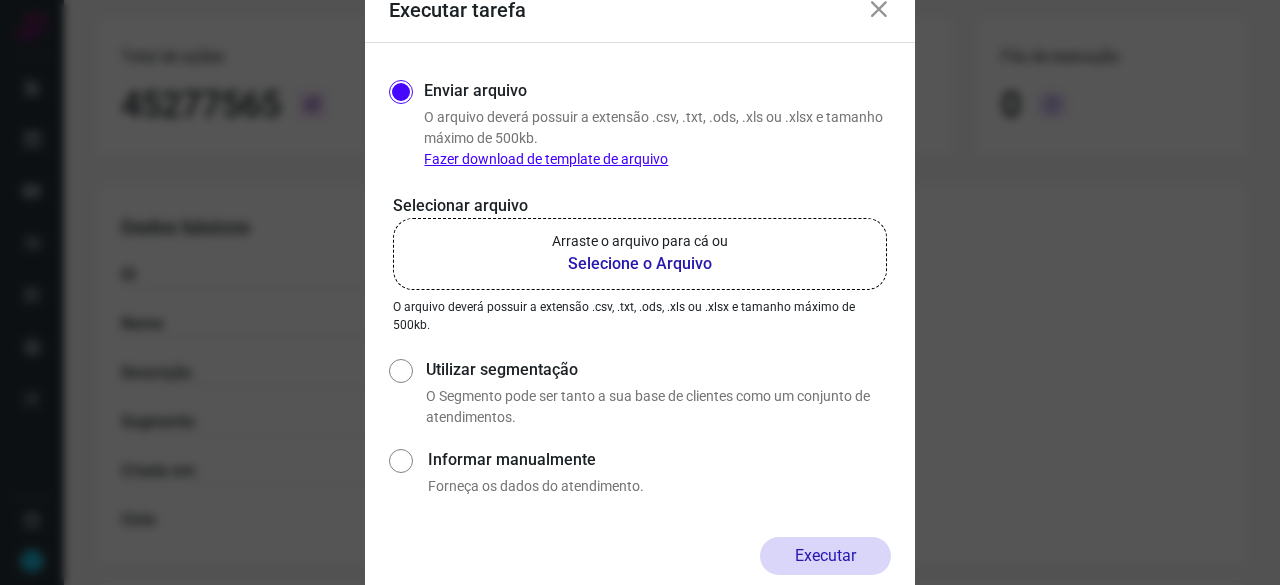 click on "Selecione o Arquivo" at bounding box center (640, 264) 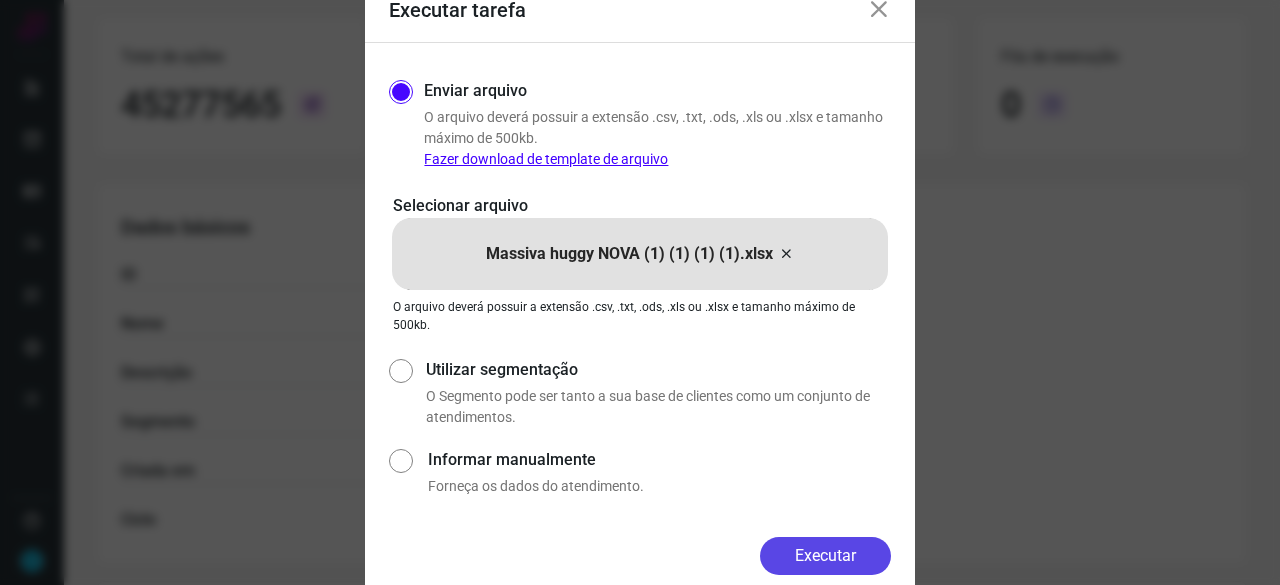 click on "Executar" at bounding box center [825, 556] 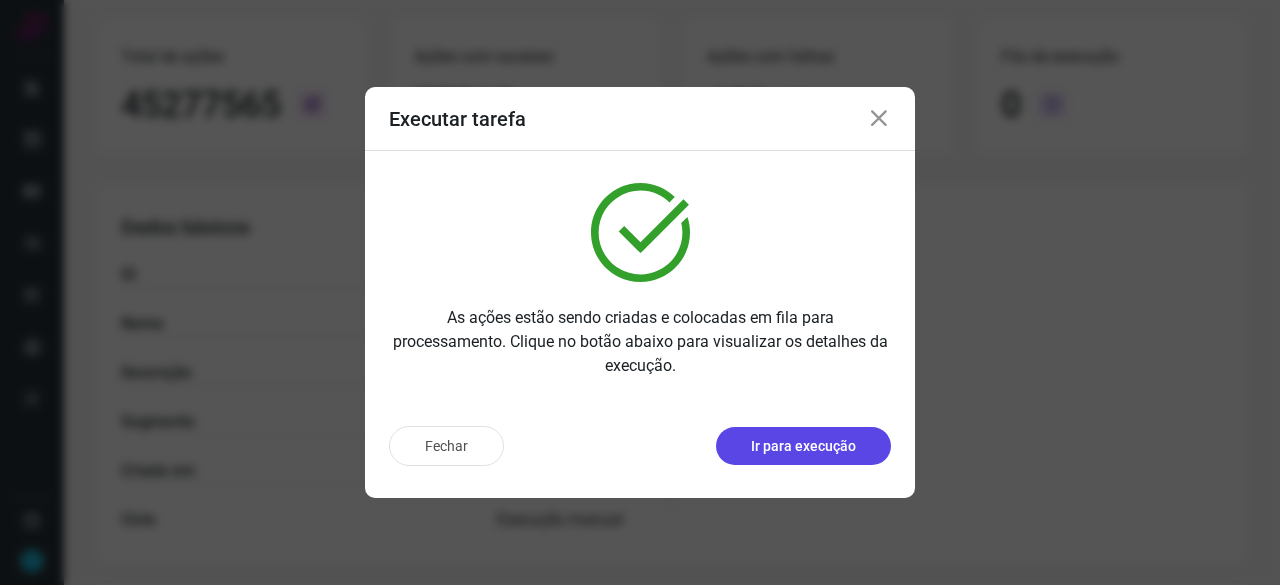 click on "Ir para execução" at bounding box center [803, 446] 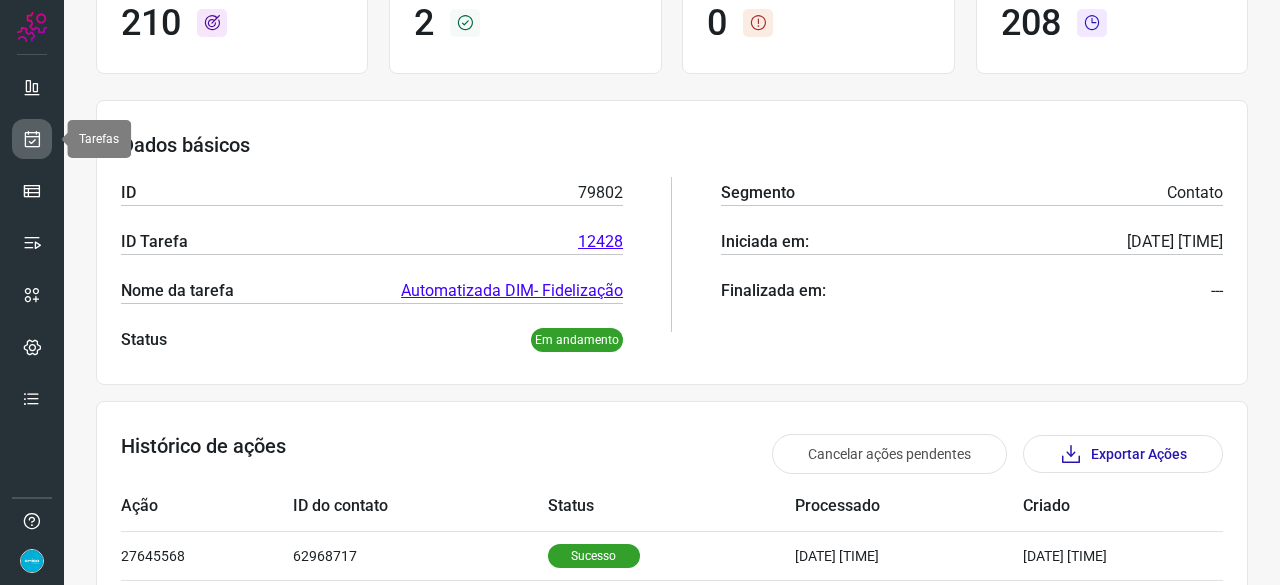 click at bounding box center [32, 139] 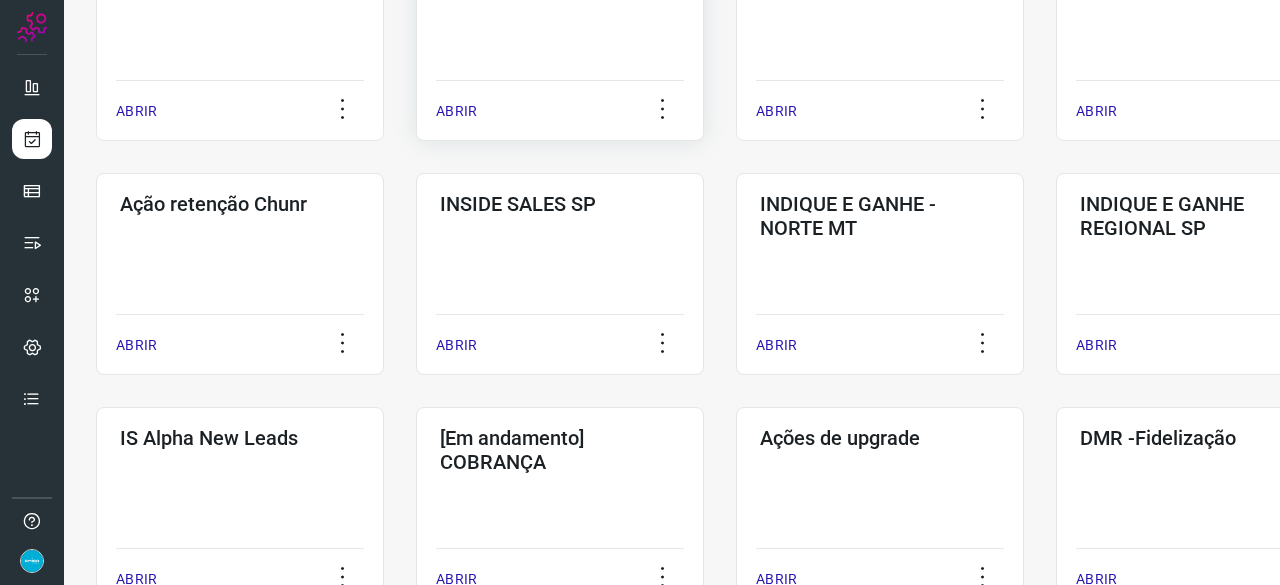 scroll, scrollTop: 460, scrollLeft: 0, axis: vertical 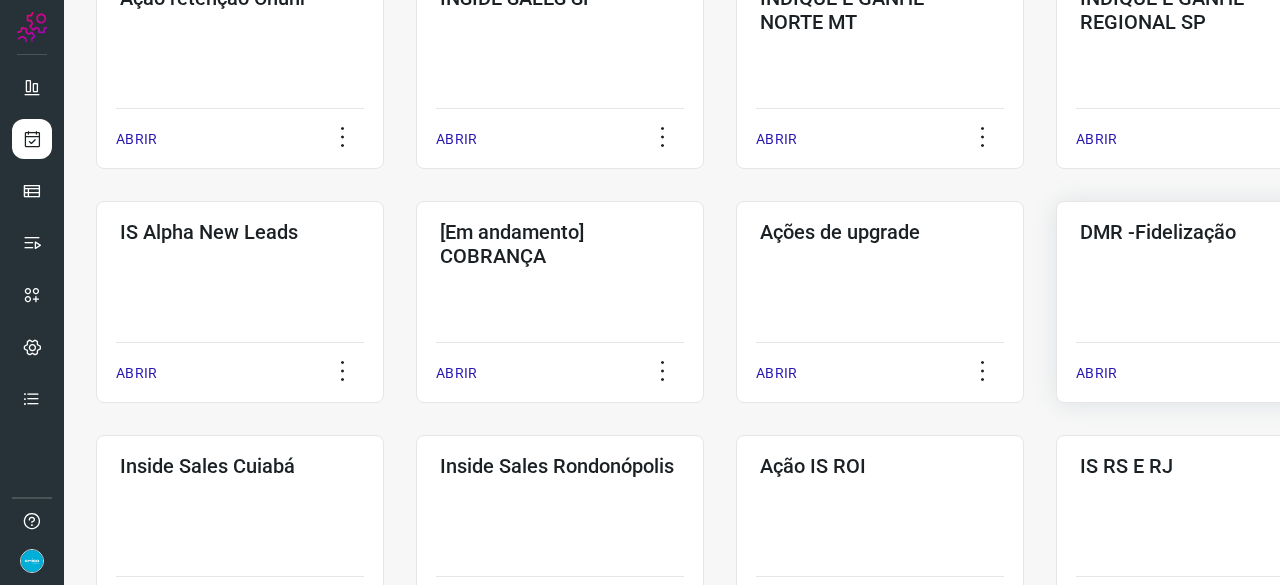 click on "ABRIR" at bounding box center [1096, 373] 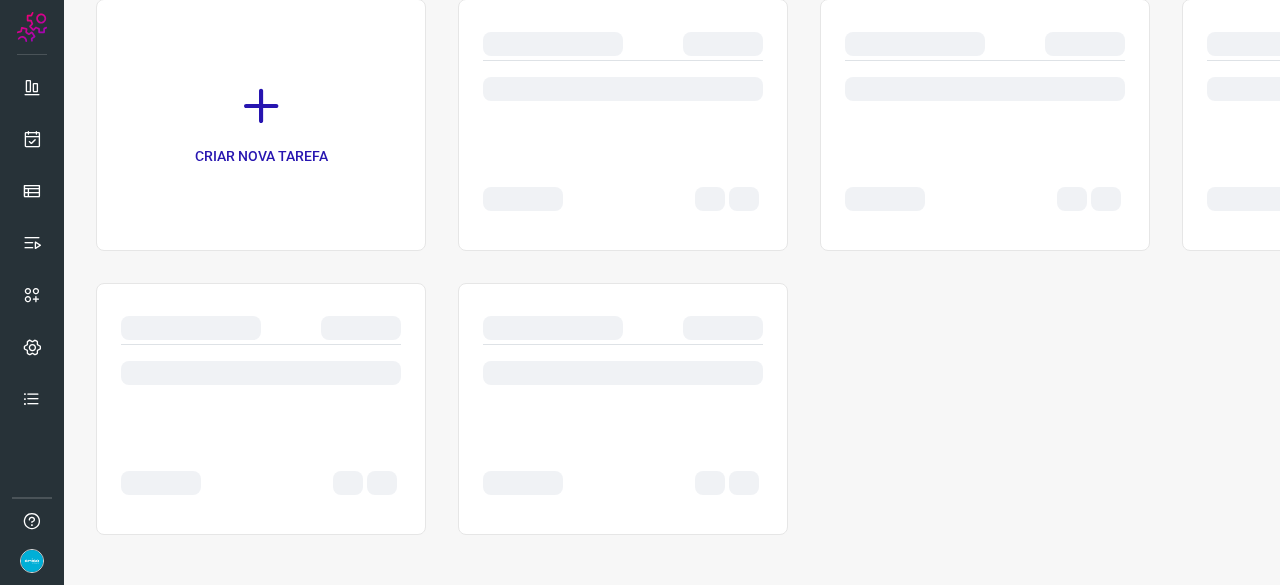 scroll, scrollTop: 0, scrollLeft: 0, axis: both 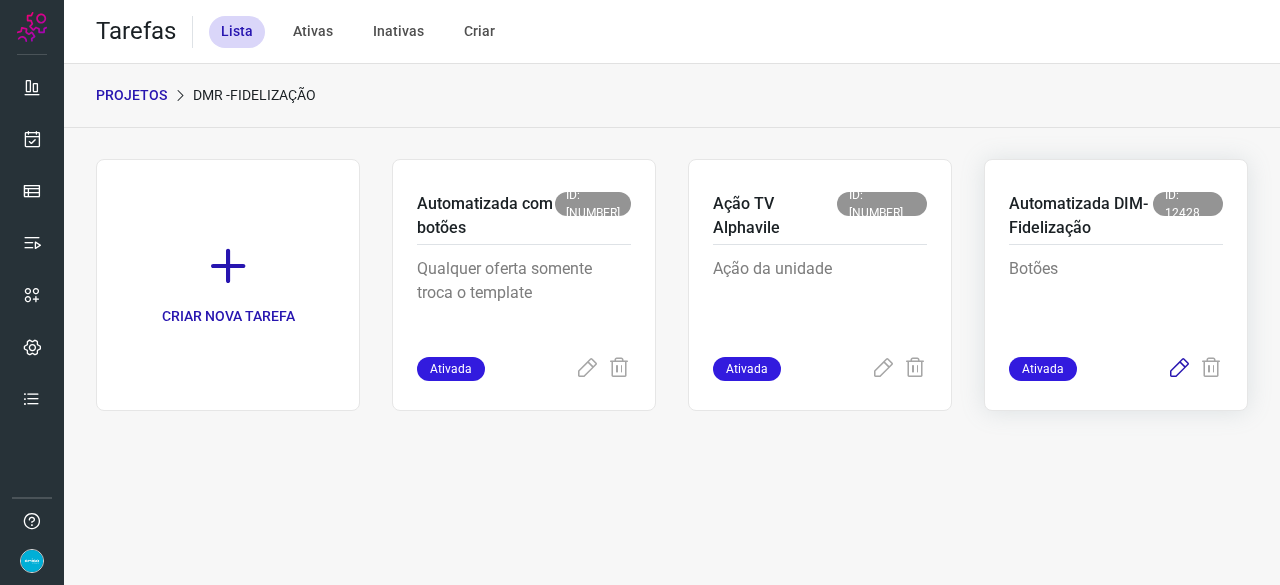 click at bounding box center [1179, 369] 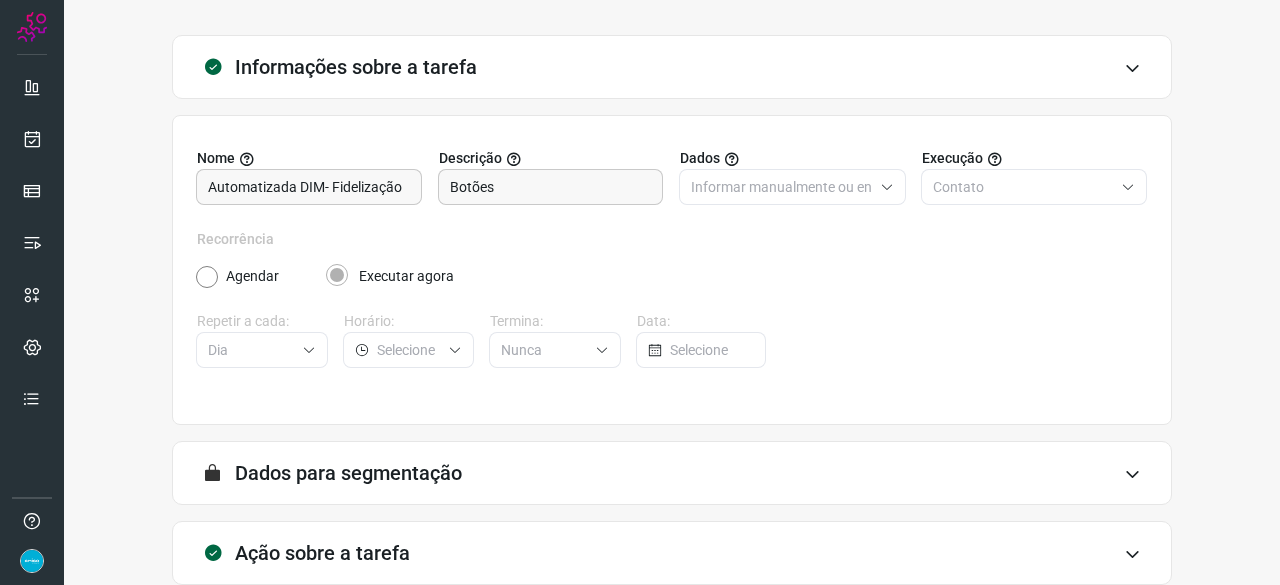 scroll, scrollTop: 195, scrollLeft: 0, axis: vertical 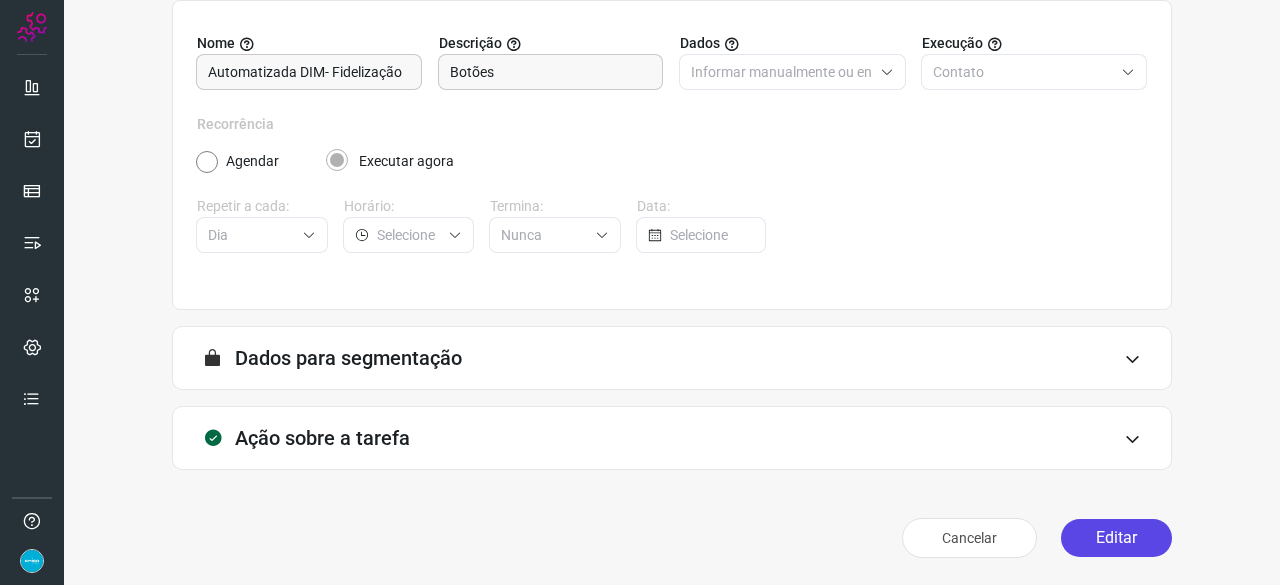 click on "Editar" at bounding box center (1116, 538) 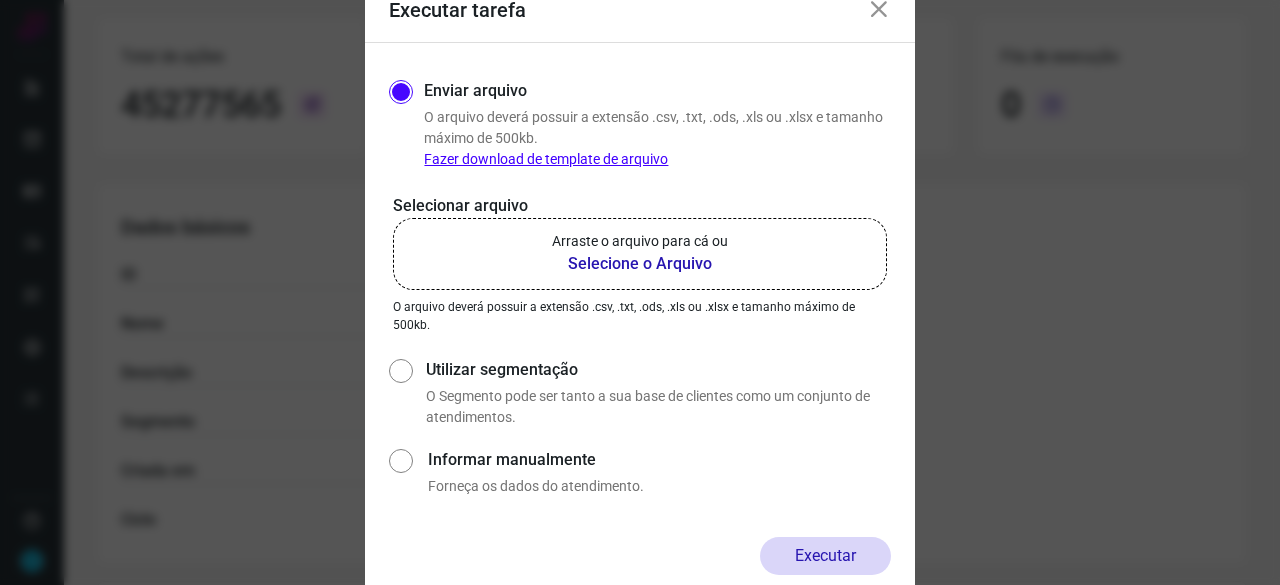 click on "Selecione o Arquivo" at bounding box center (640, 264) 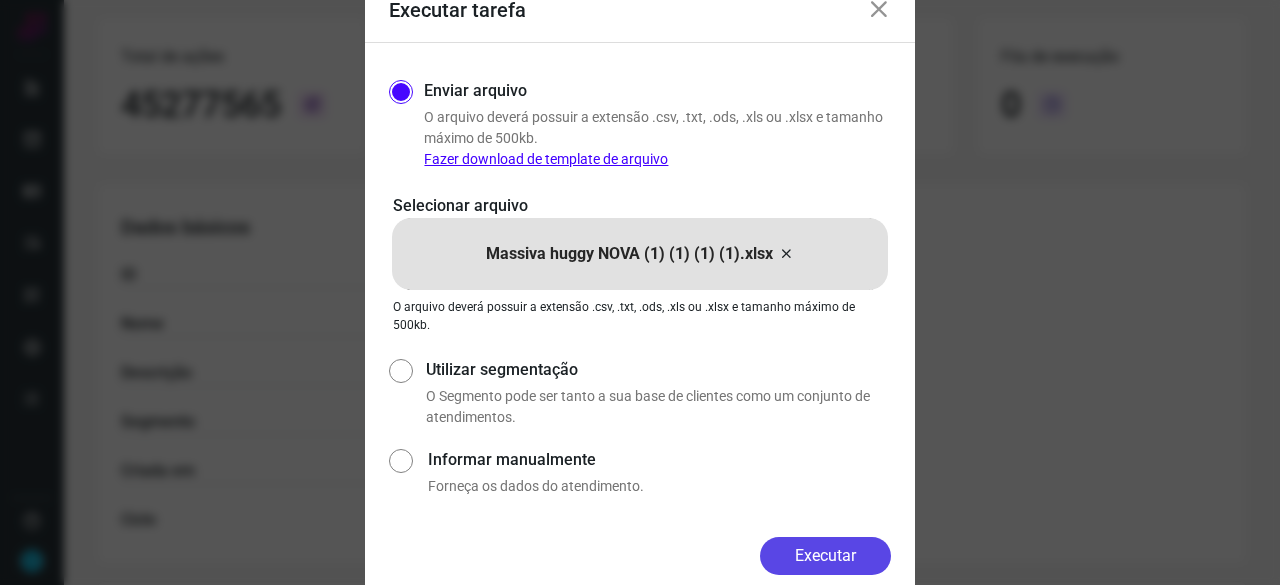 click on "Executar" at bounding box center [825, 556] 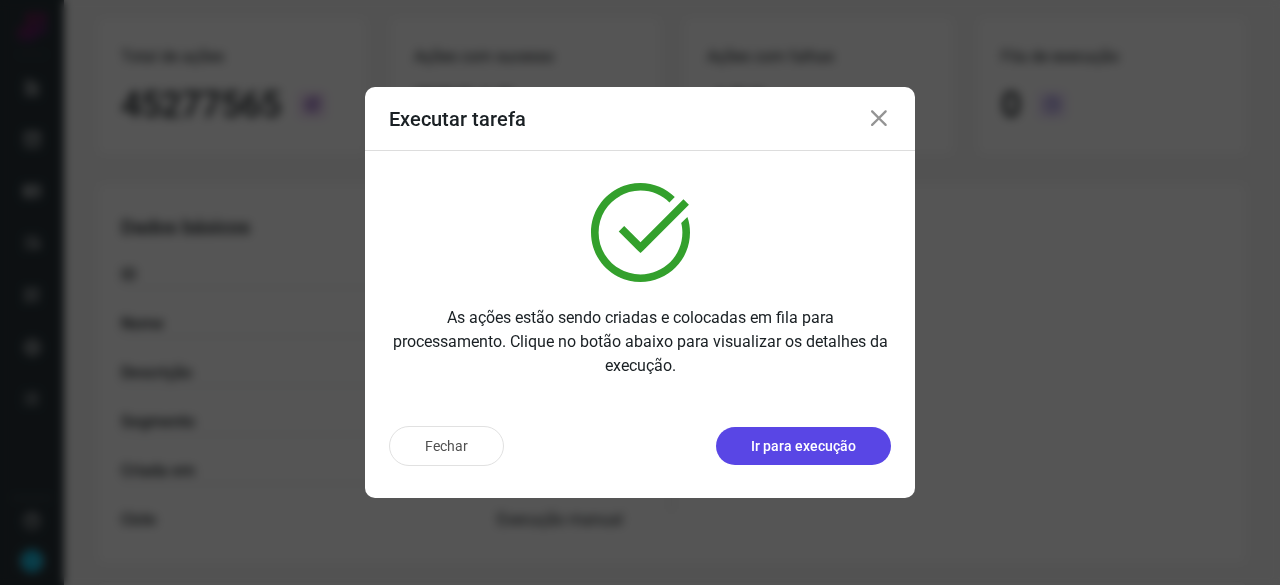 click on "Ir para execução" at bounding box center (803, 446) 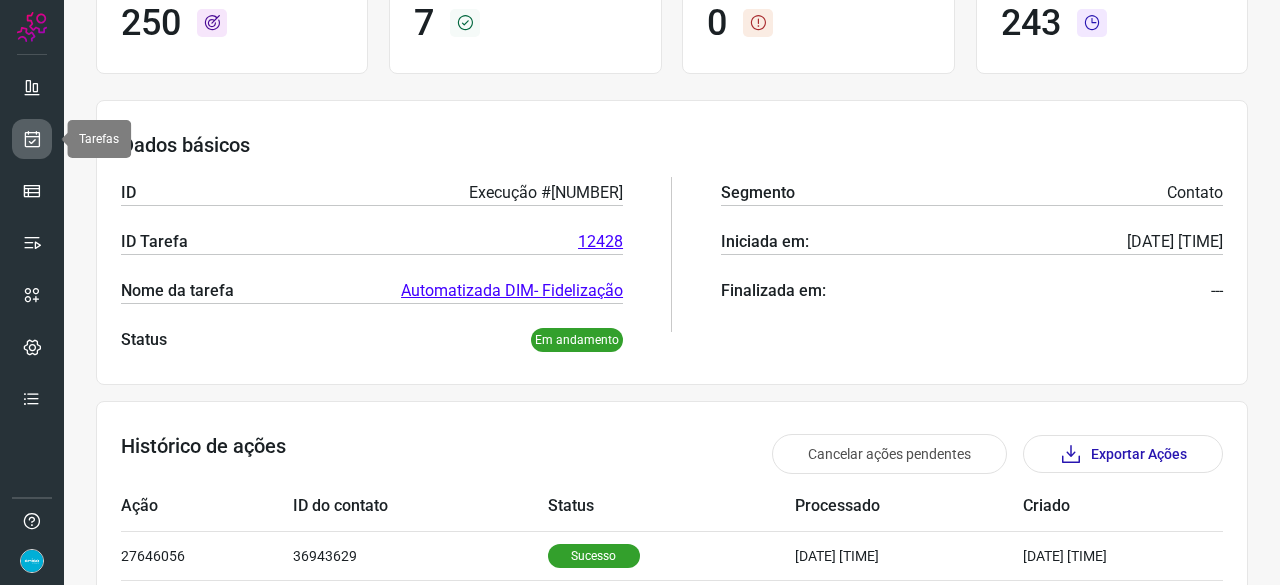 click at bounding box center [32, 139] 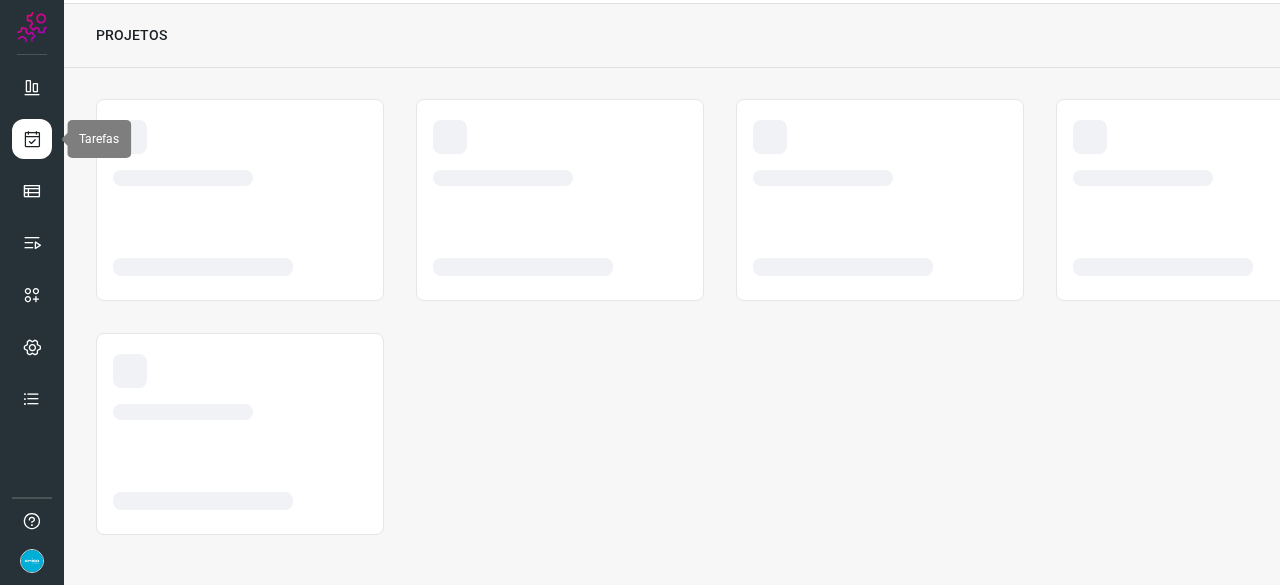scroll, scrollTop: 60, scrollLeft: 0, axis: vertical 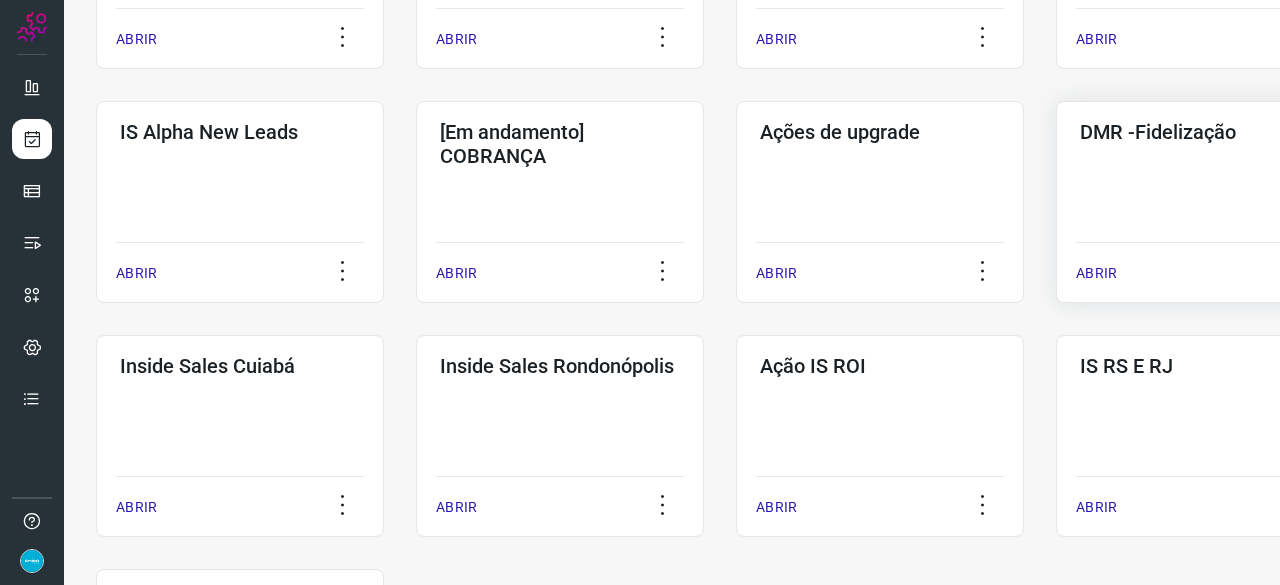 click on "ABRIR" at bounding box center (1096, 273) 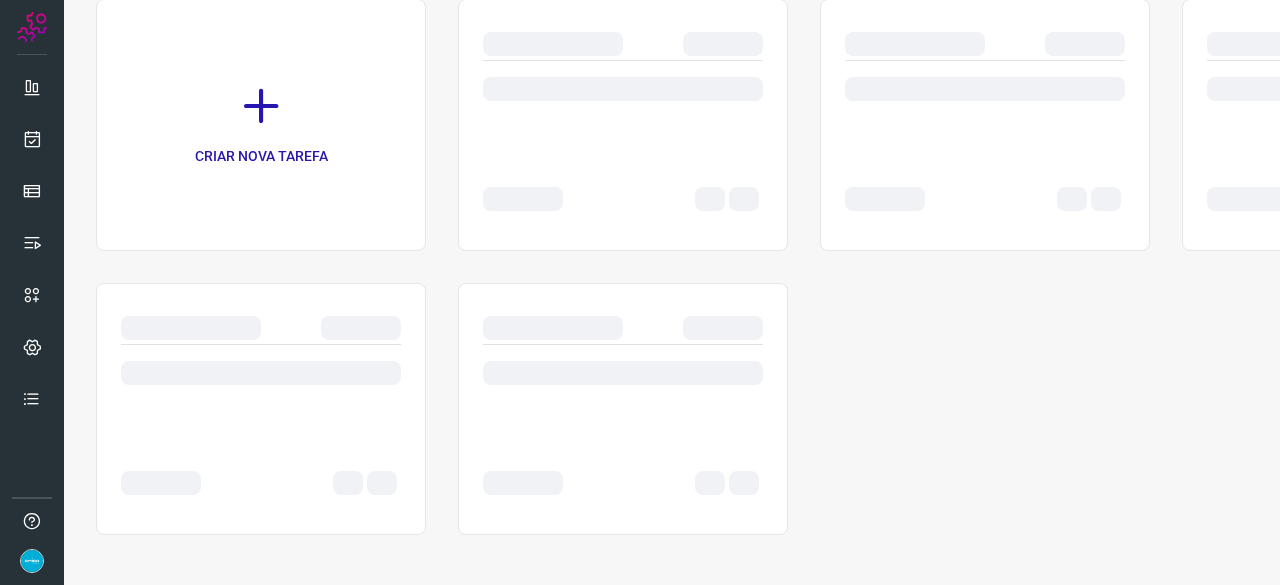 scroll, scrollTop: 0, scrollLeft: 0, axis: both 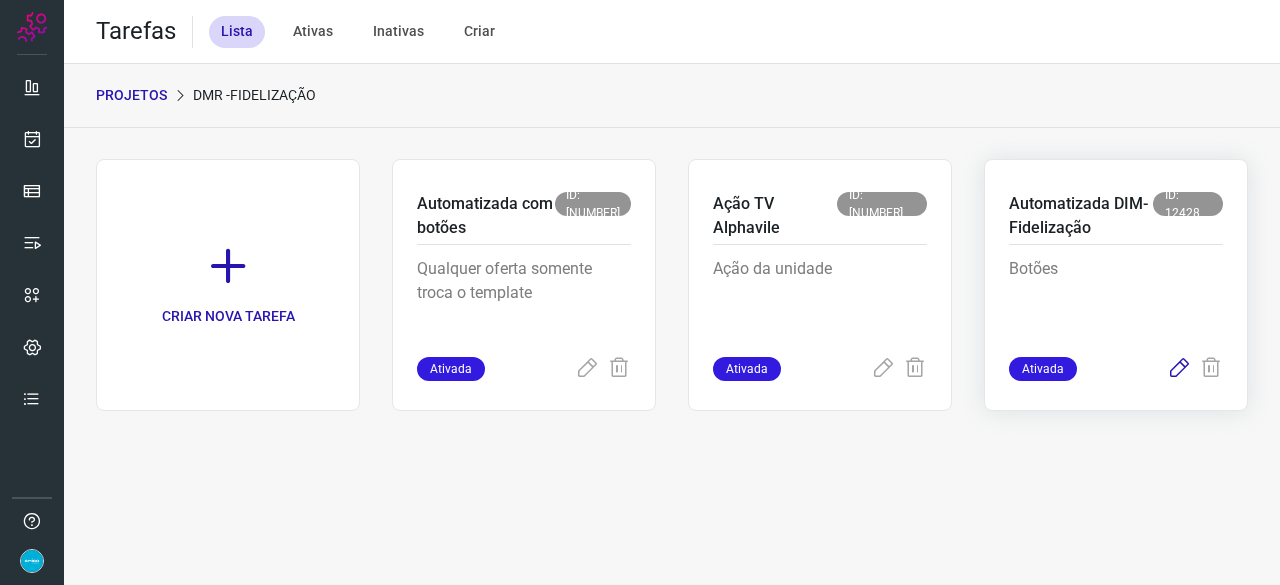 click at bounding box center [1179, 369] 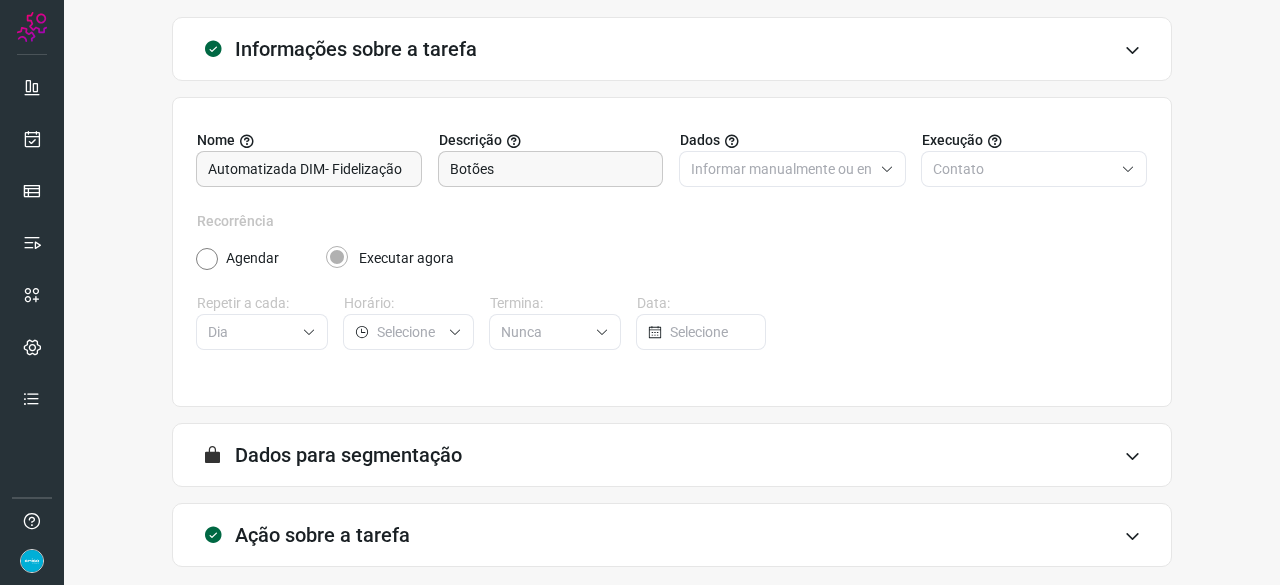 scroll, scrollTop: 195, scrollLeft: 0, axis: vertical 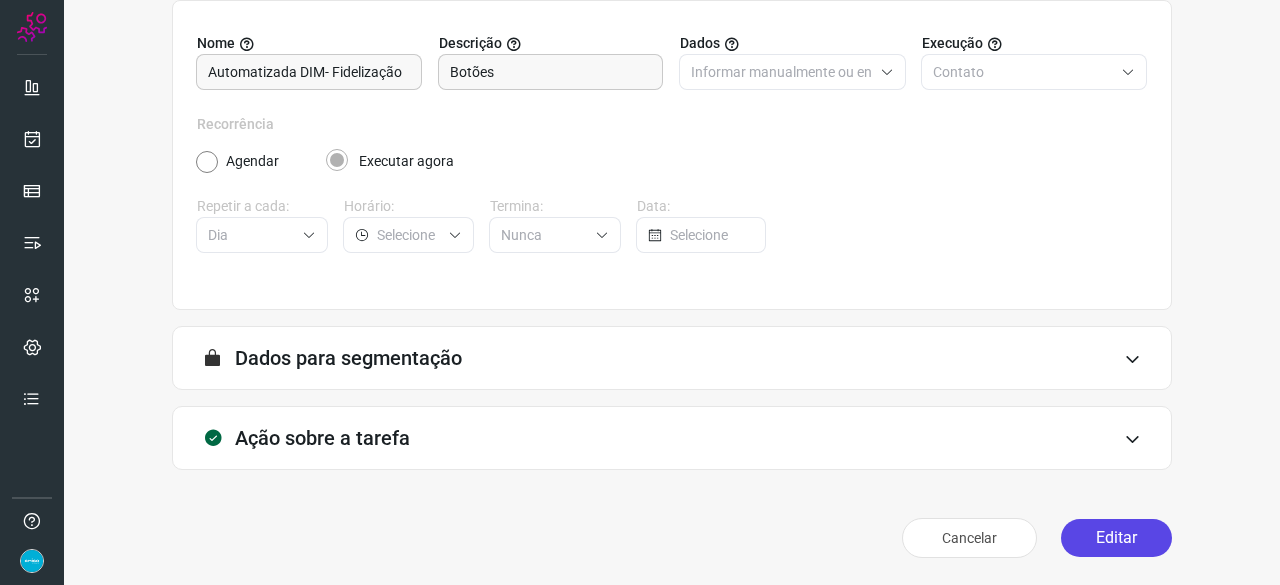 click on "Editar" at bounding box center (1116, 538) 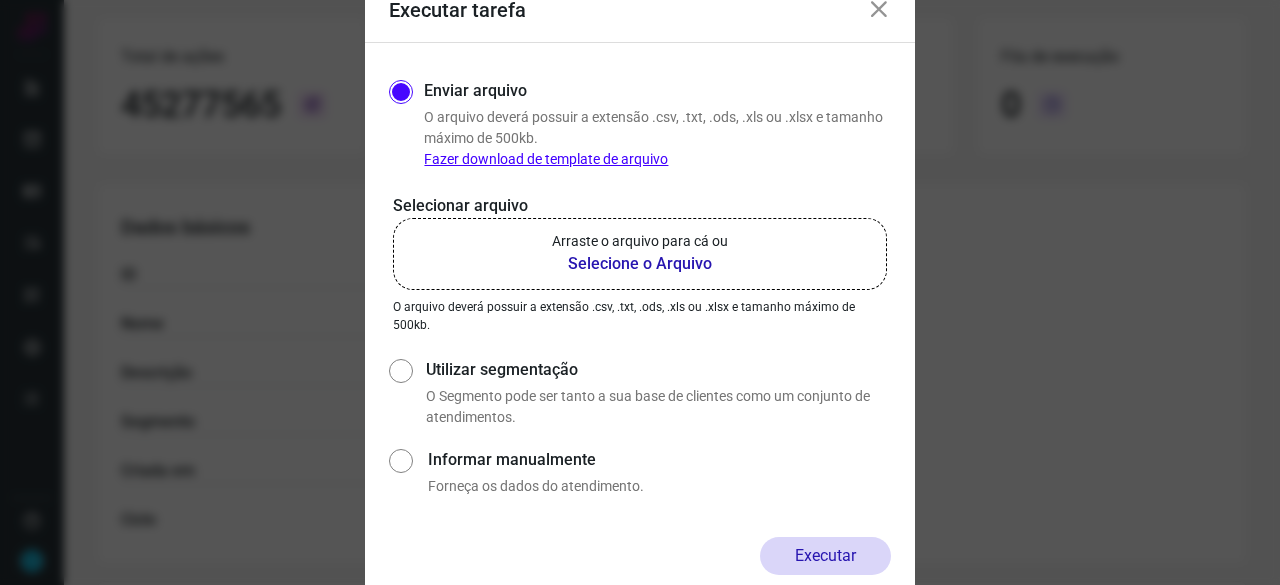 click on "Selecione o Arquivo" at bounding box center (640, 264) 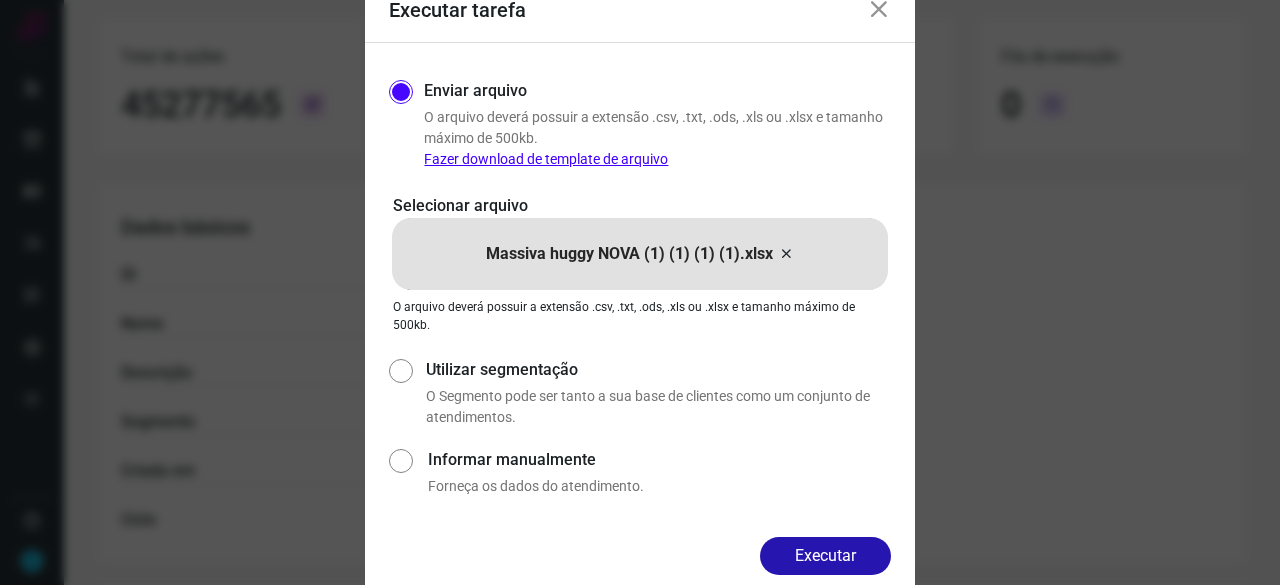drag, startPoint x: 826, startPoint y: 558, endPoint x: 843, endPoint y: 559, distance: 17.029387 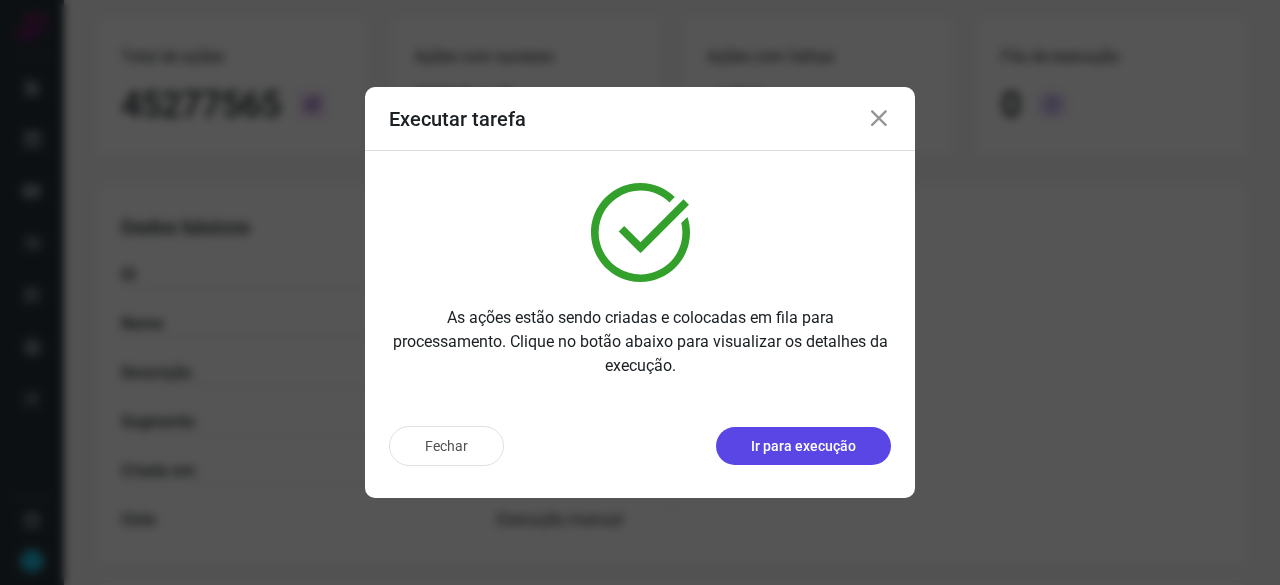click on "Ir para execução" at bounding box center [803, 446] 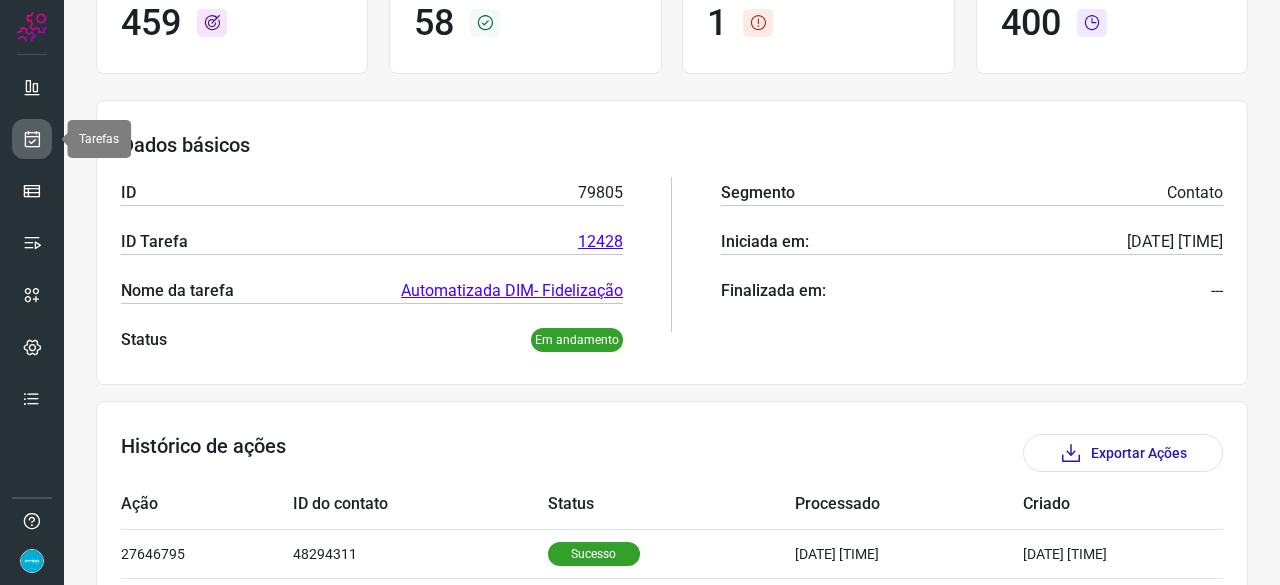 click at bounding box center (32, 139) 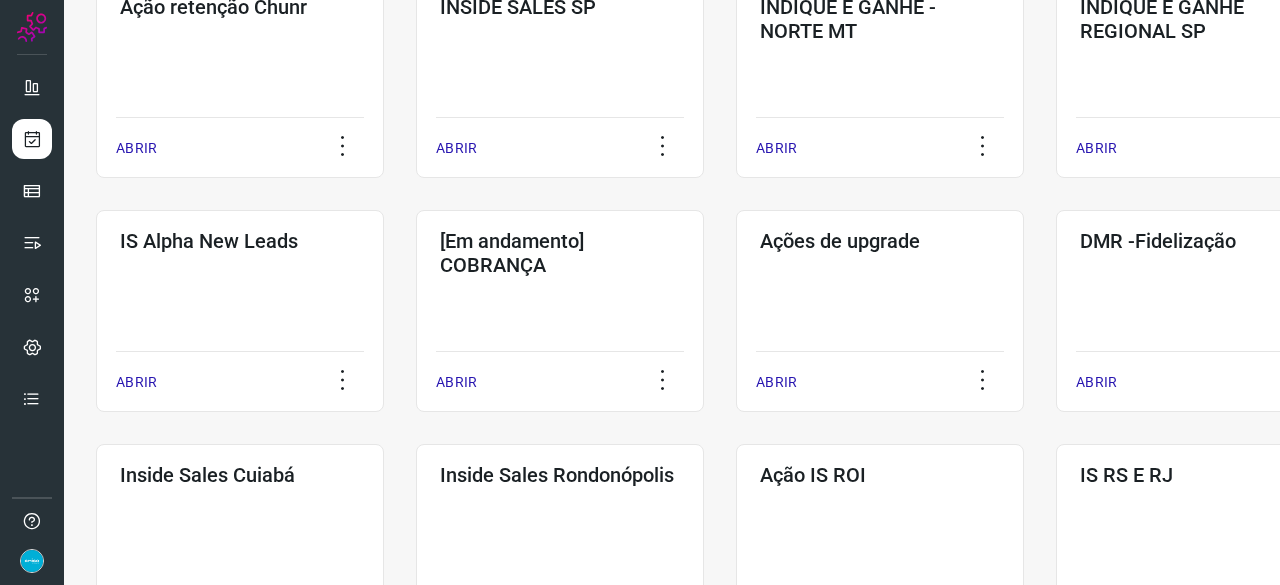 scroll, scrollTop: 660, scrollLeft: 0, axis: vertical 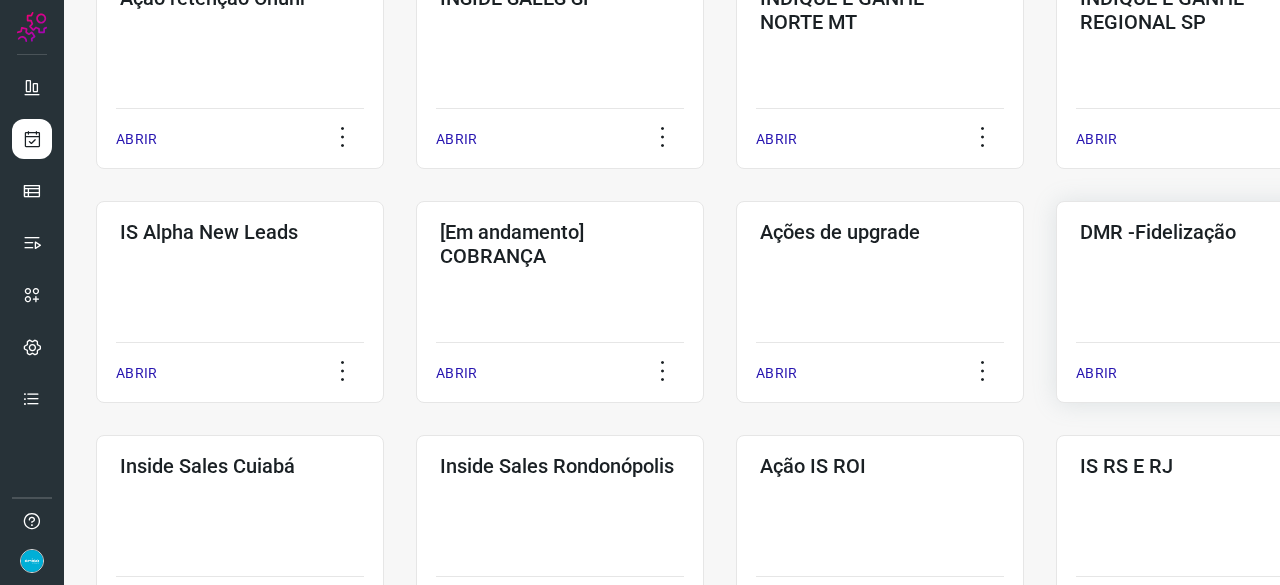 click on "ABRIR" at bounding box center [1096, 373] 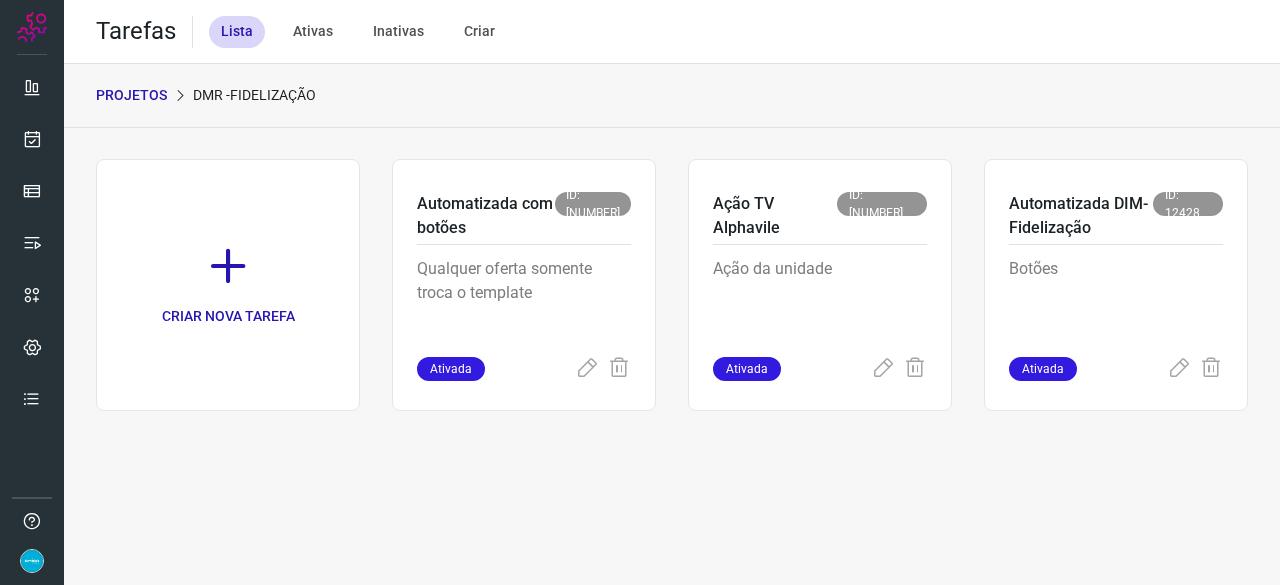 scroll, scrollTop: 0, scrollLeft: 0, axis: both 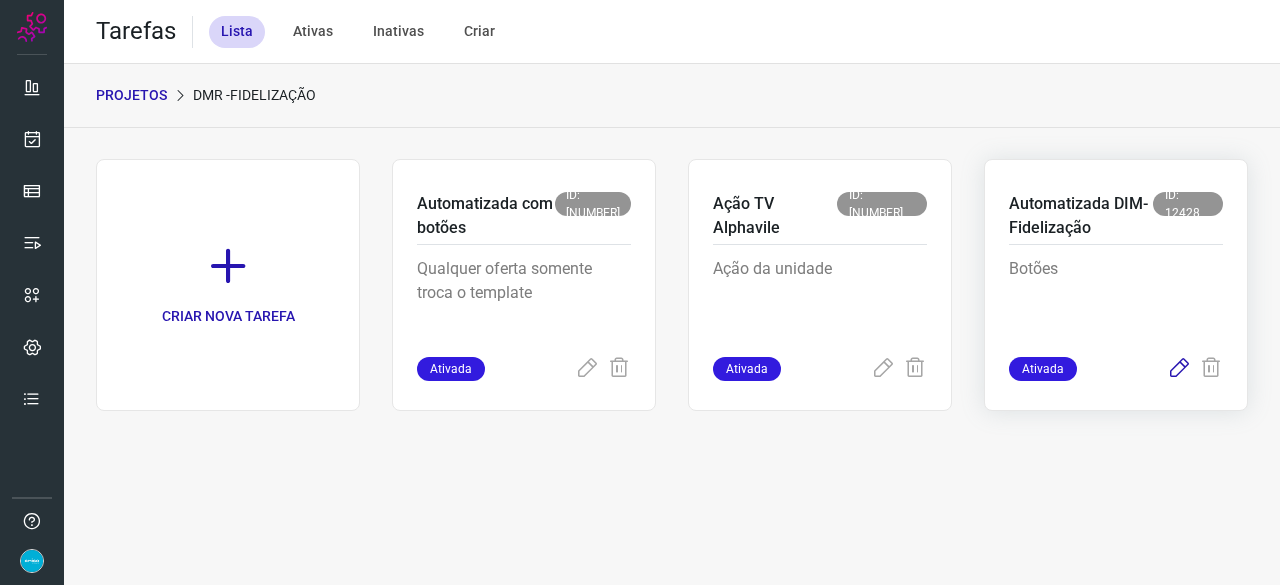 click at bounding box center [1179, 369] 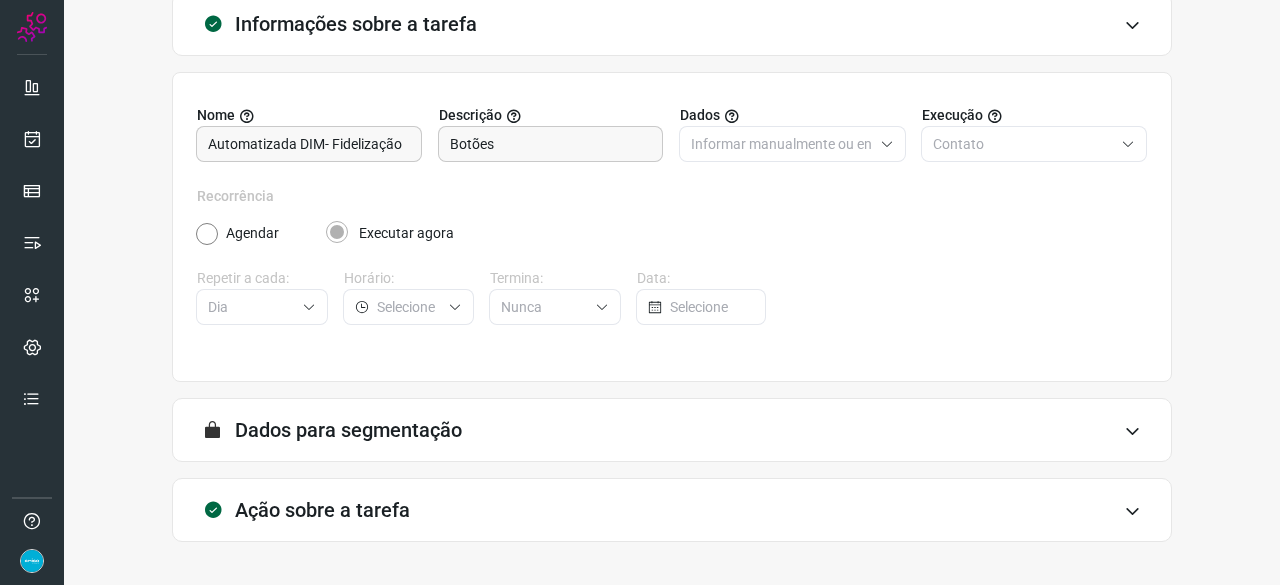 scroll, scrollTop: 195, scrollLeft: 0, axis: vertical 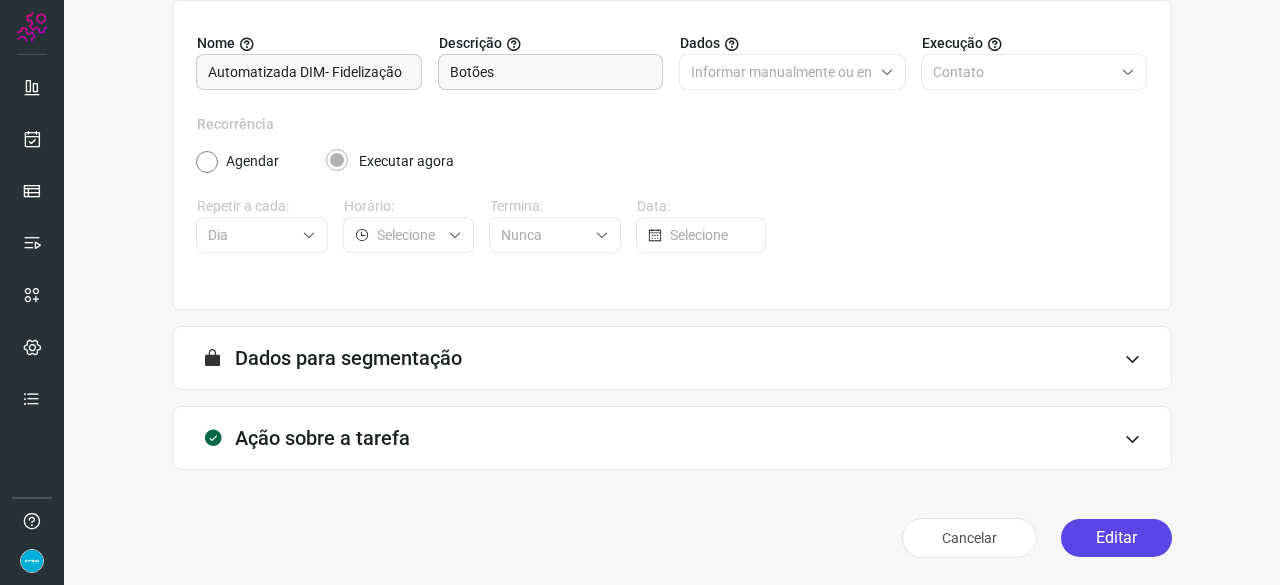 click on "Editar" at bounding box center (1116, 538) 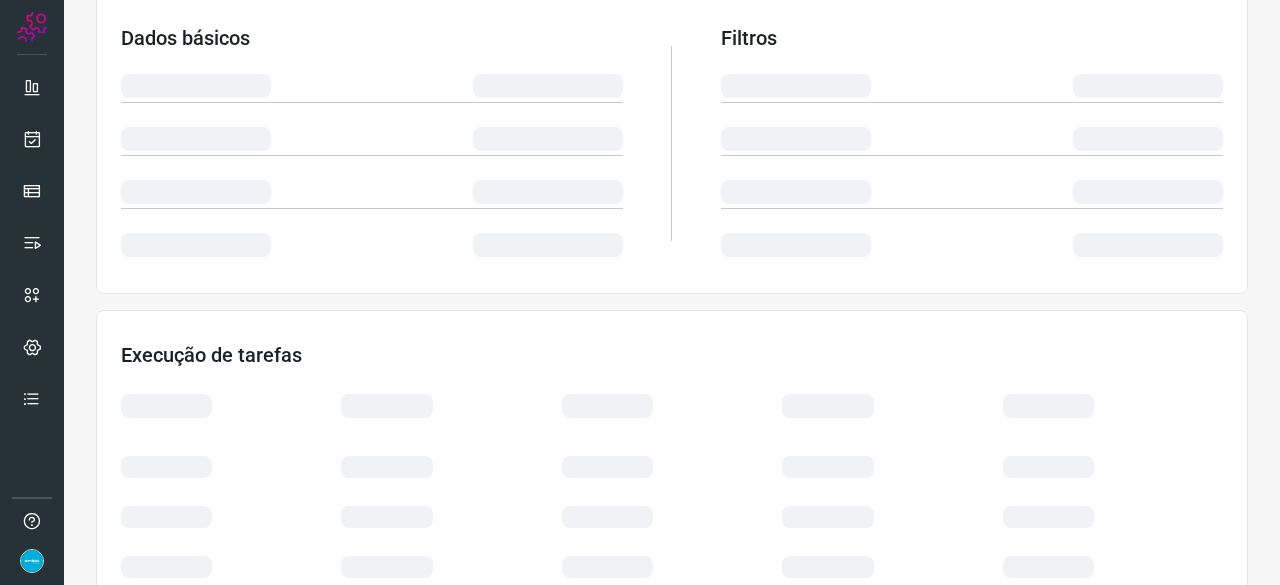 scroll, scrollTop: 478, scrollLeft: 0, axis: vertical 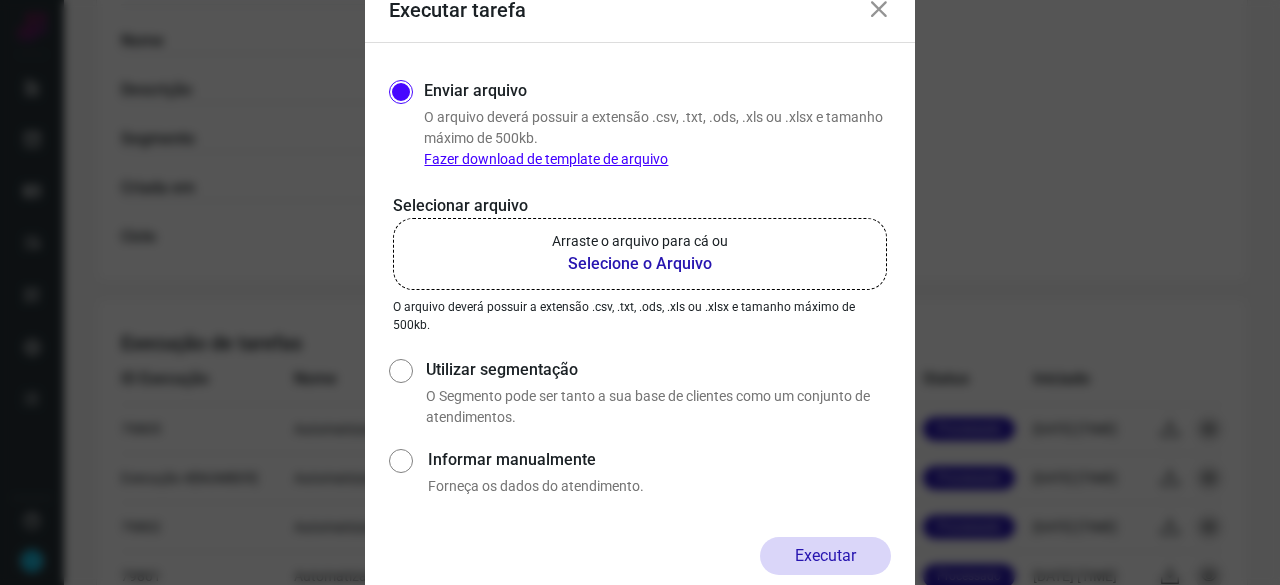 click on "Selecione o Arquivo" at bounding box center [640, 264] 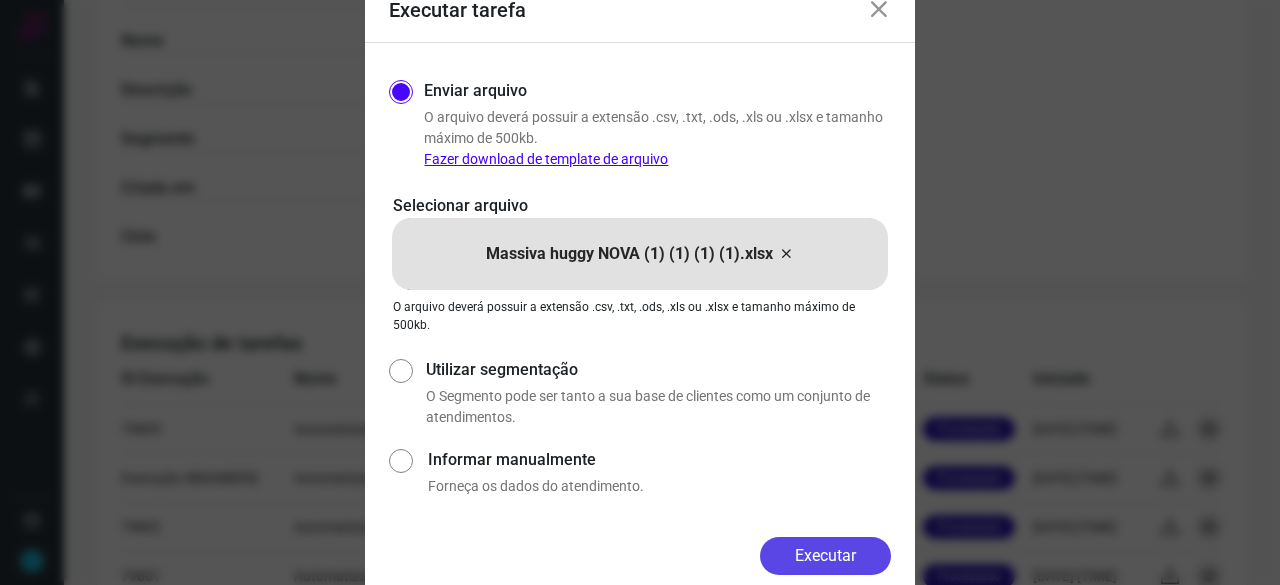 click on "Executar" at bounding box center (825, 556) 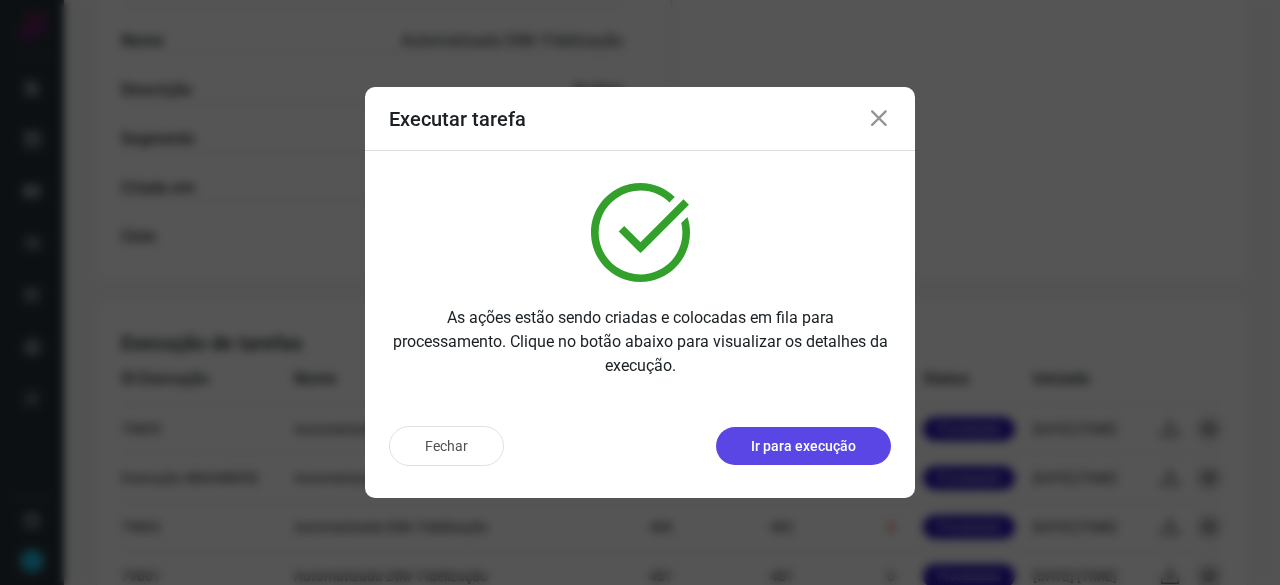 click on "Ir para execução" at bounding box center [803, 446] 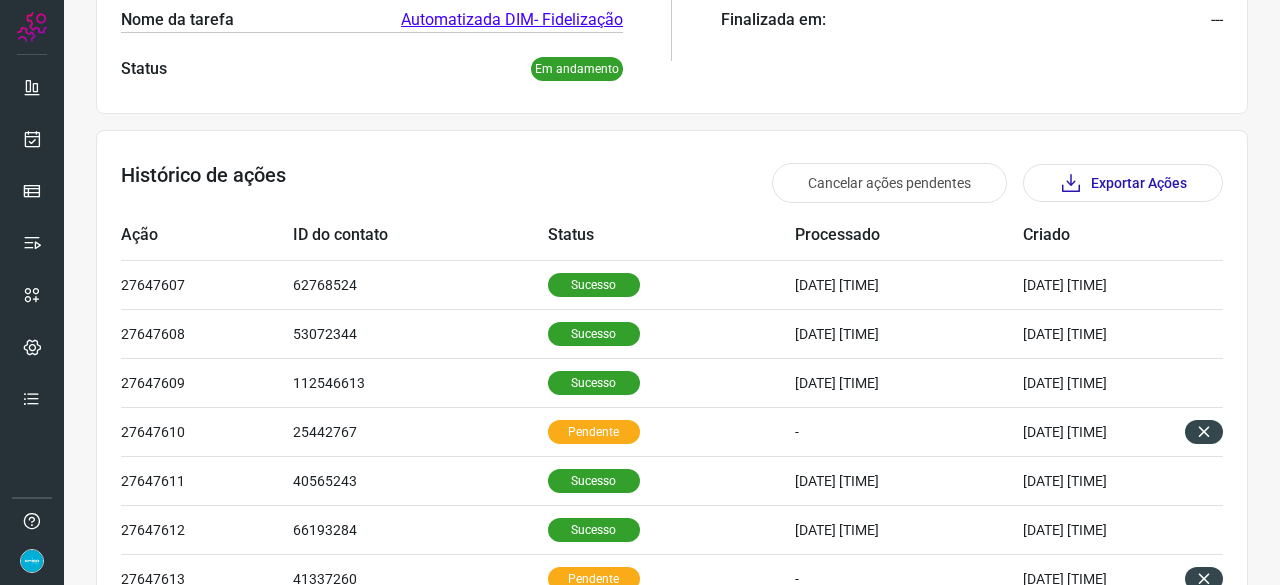 scroll, scrollTop: 366, scrollLeft: 0, axis: vertical 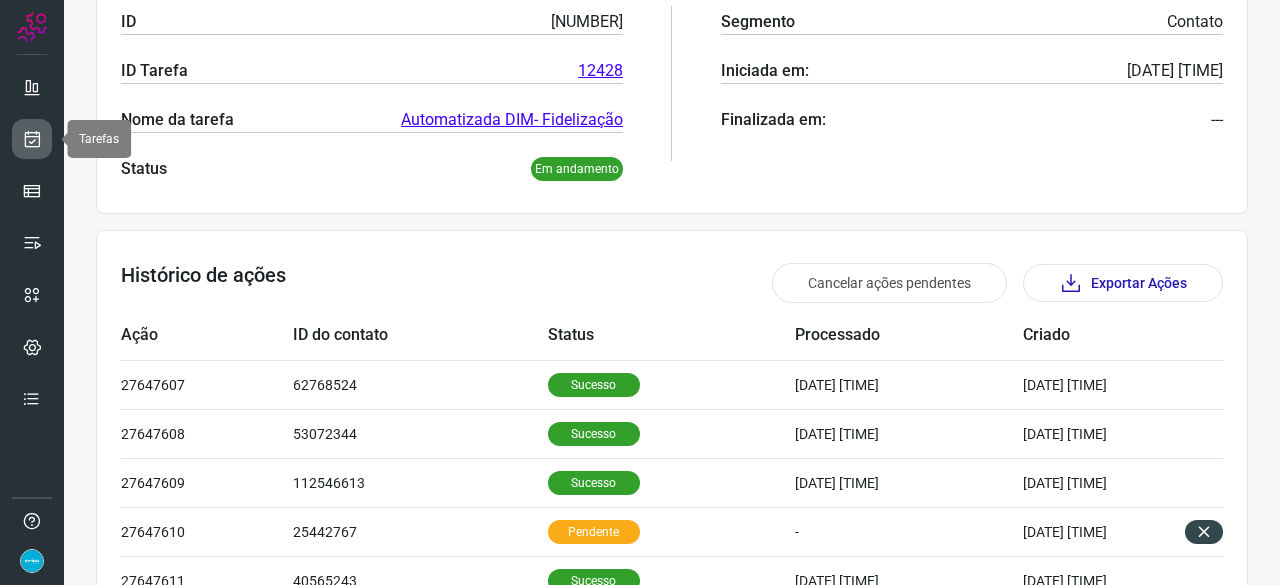 click at bounding box center (32, 139) 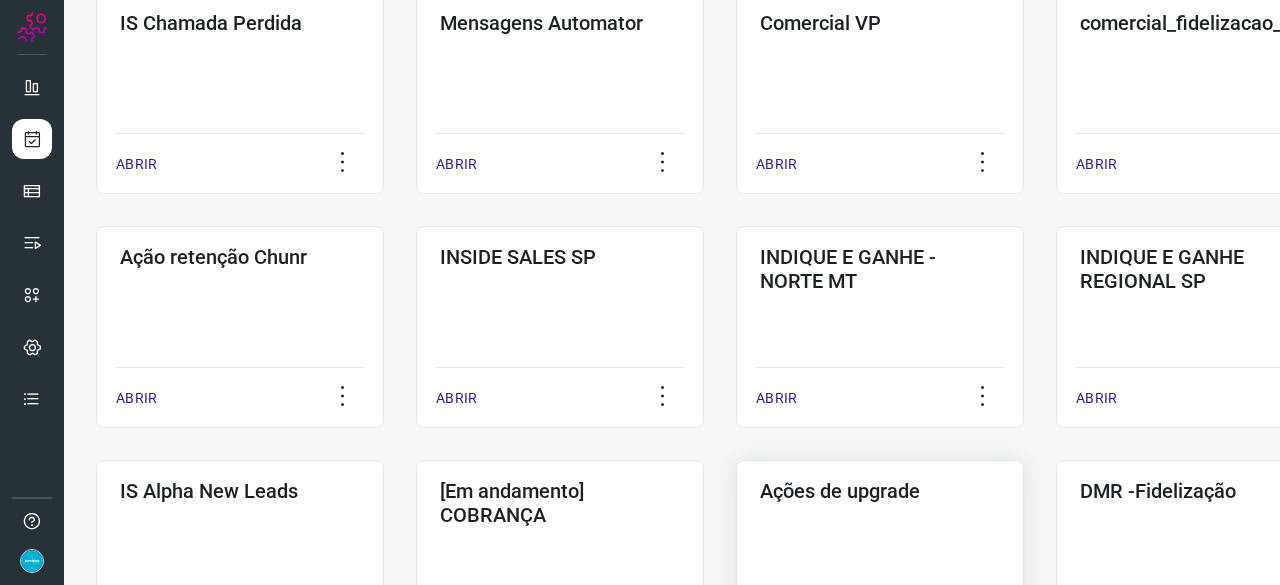scroll, scrollTop: 560, scrollLeft: 0, axis: vertical 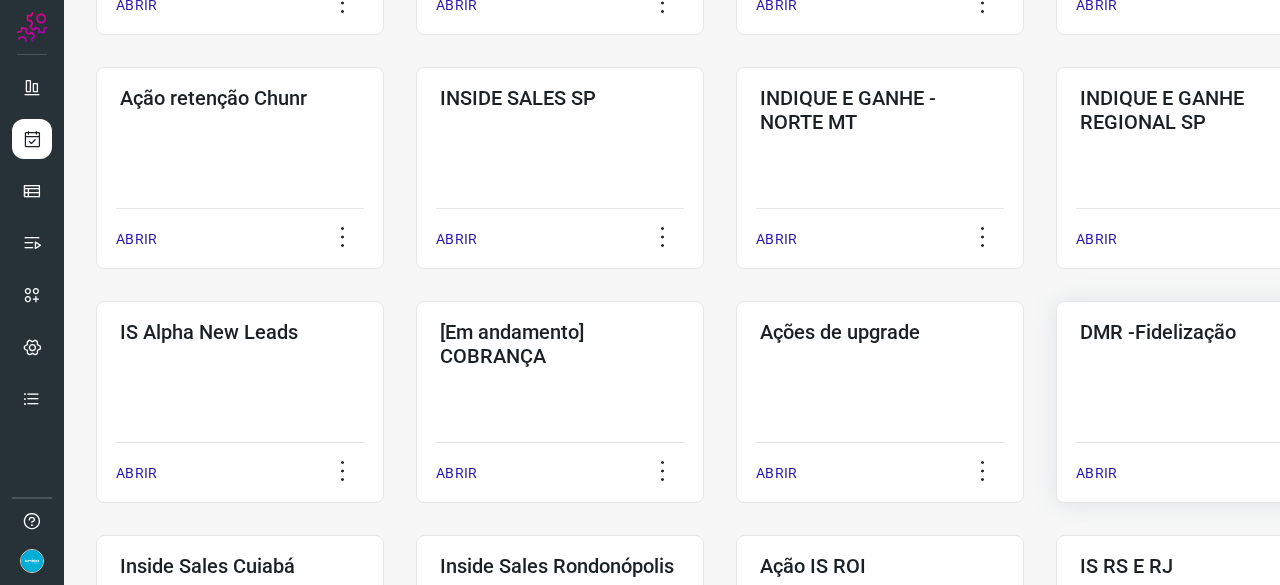 click on "ABRIR" at bounding box center [1096, 473] 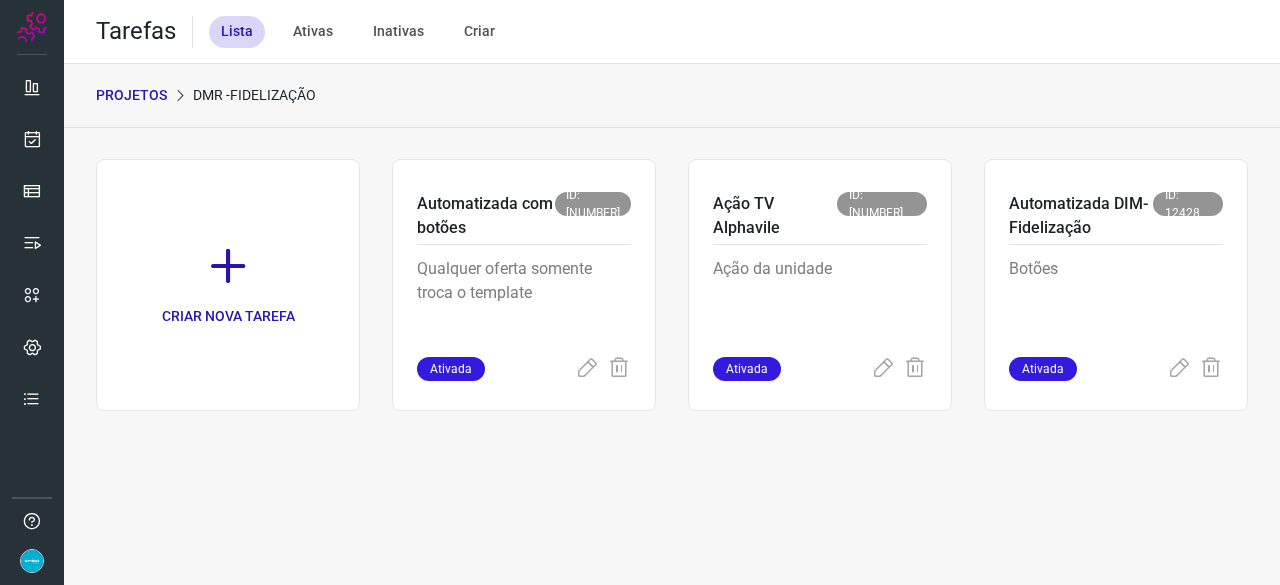scroll, scrollTop: 0, scrollLeft: 0, axis: both 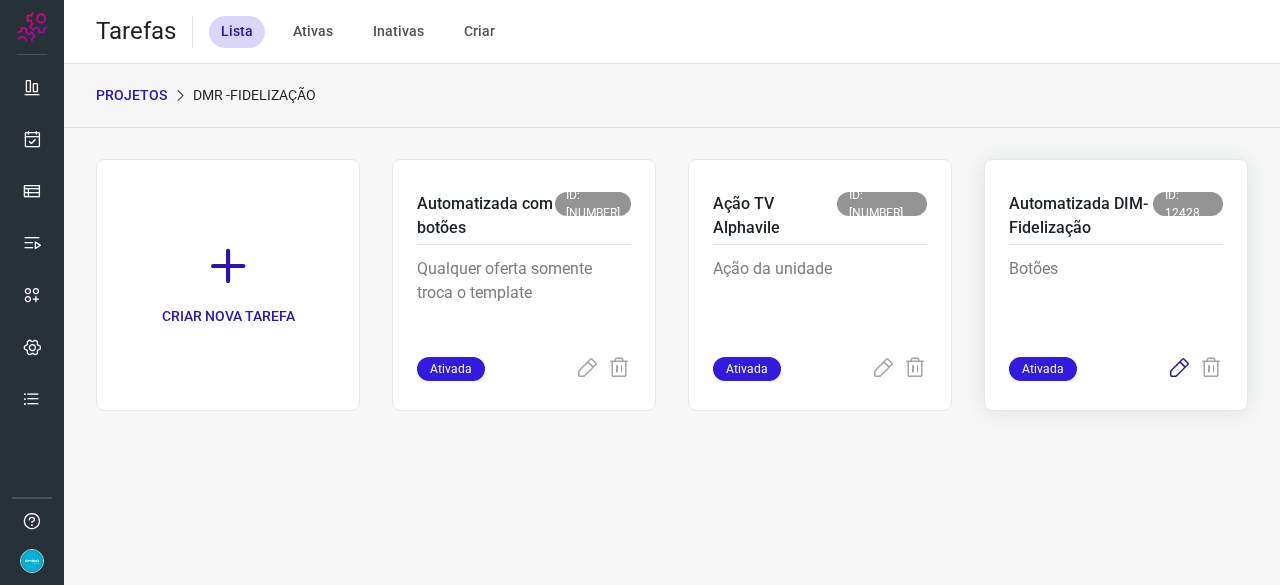 click at bounding box center (1179, 369) 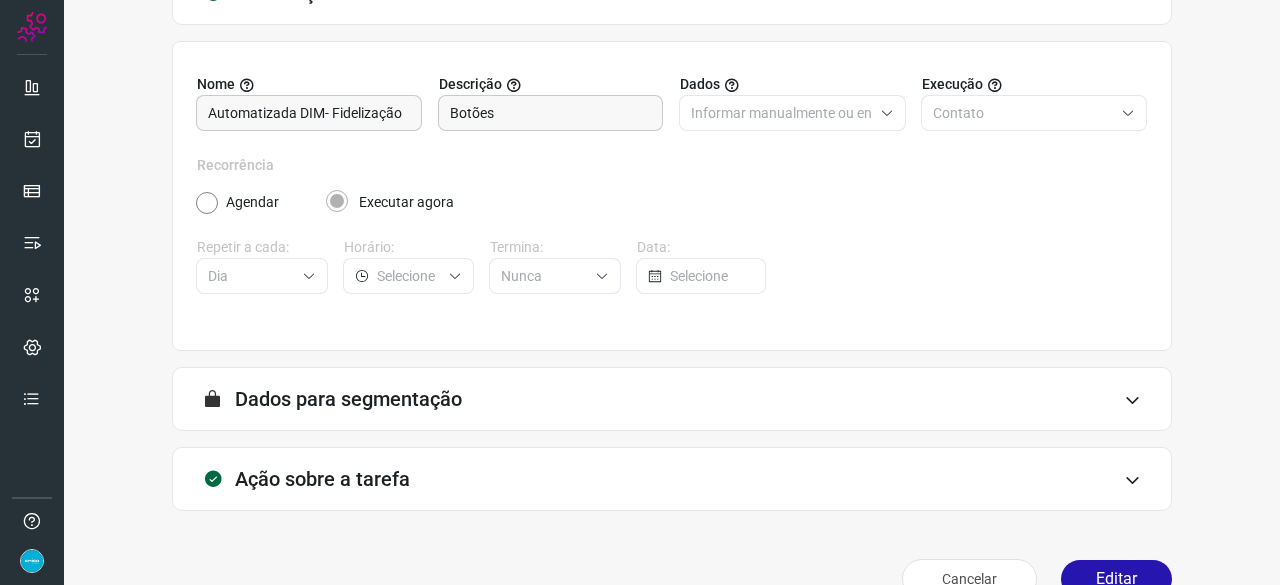 scroll, scrollTop: 195, scrollLeft: 0, axis: vertical 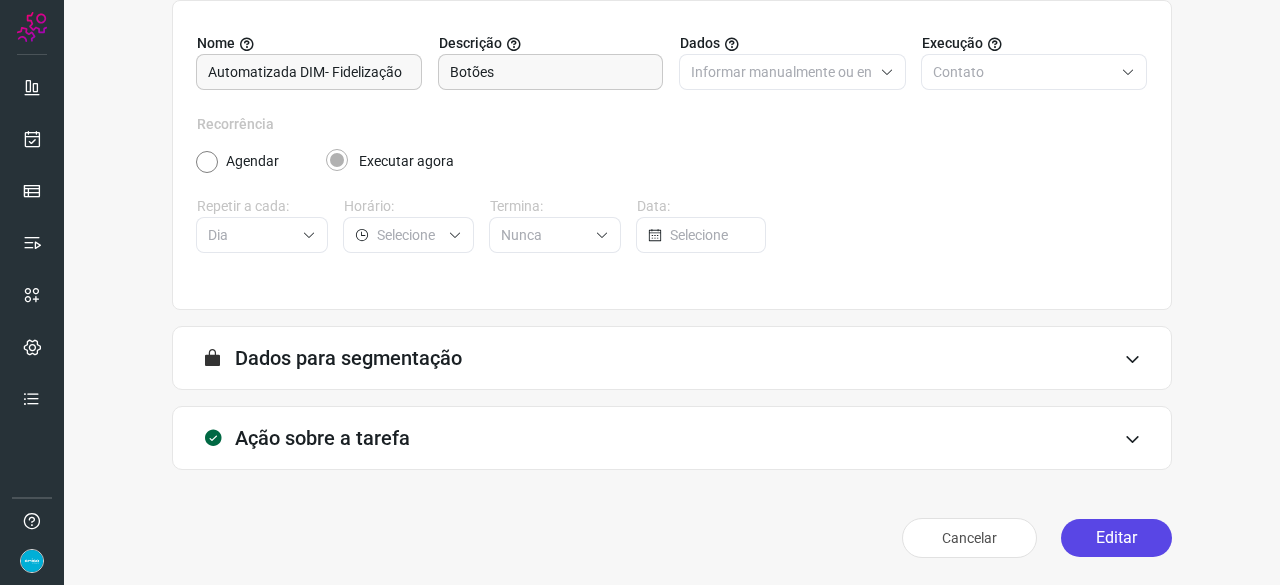 click on "Editar" at bounding box center [1116, 538] 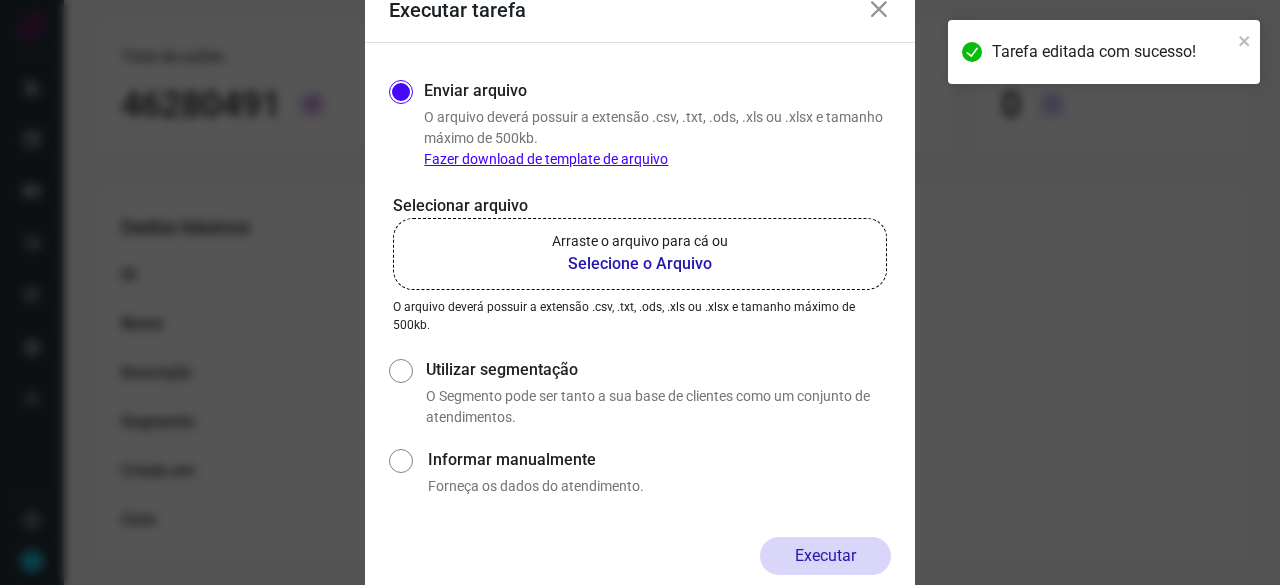 click on "Selecione o Arquivo" at bounding box center (640, 264) 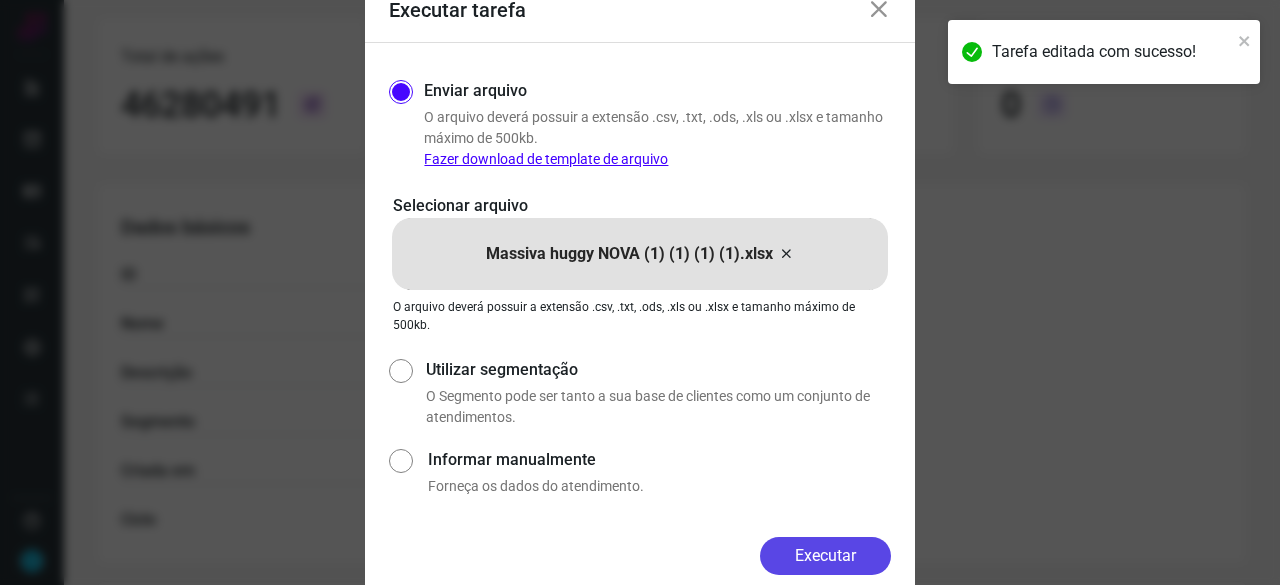 click on "Executar" at bounding box center (825, 556) 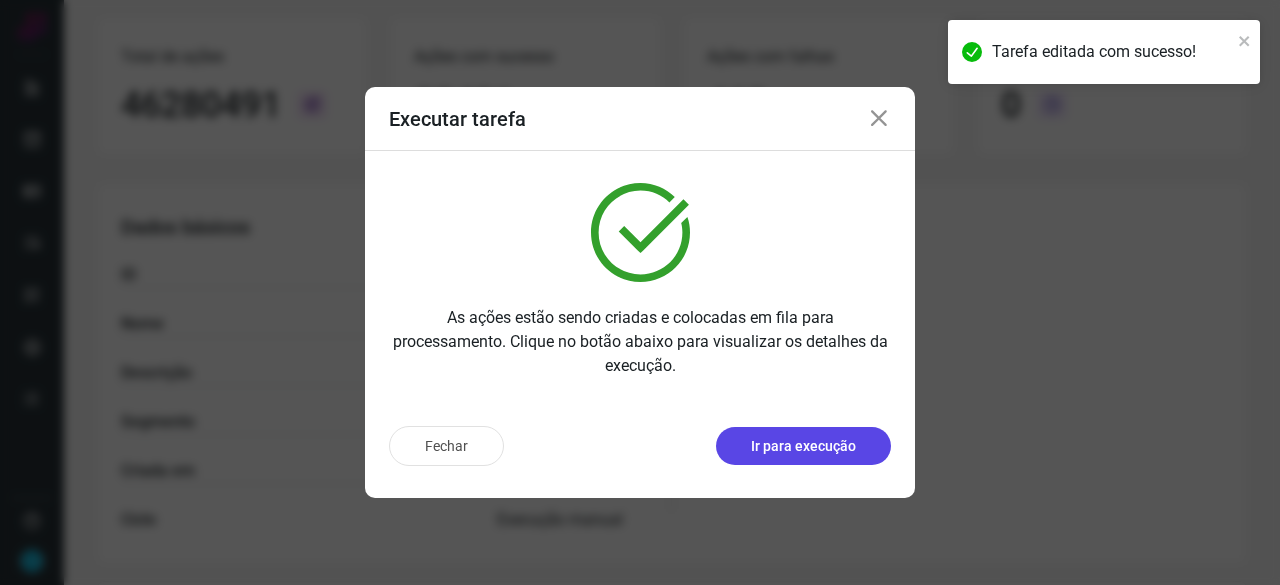 click on "Ir para execução" at bounding box center (803, 446) 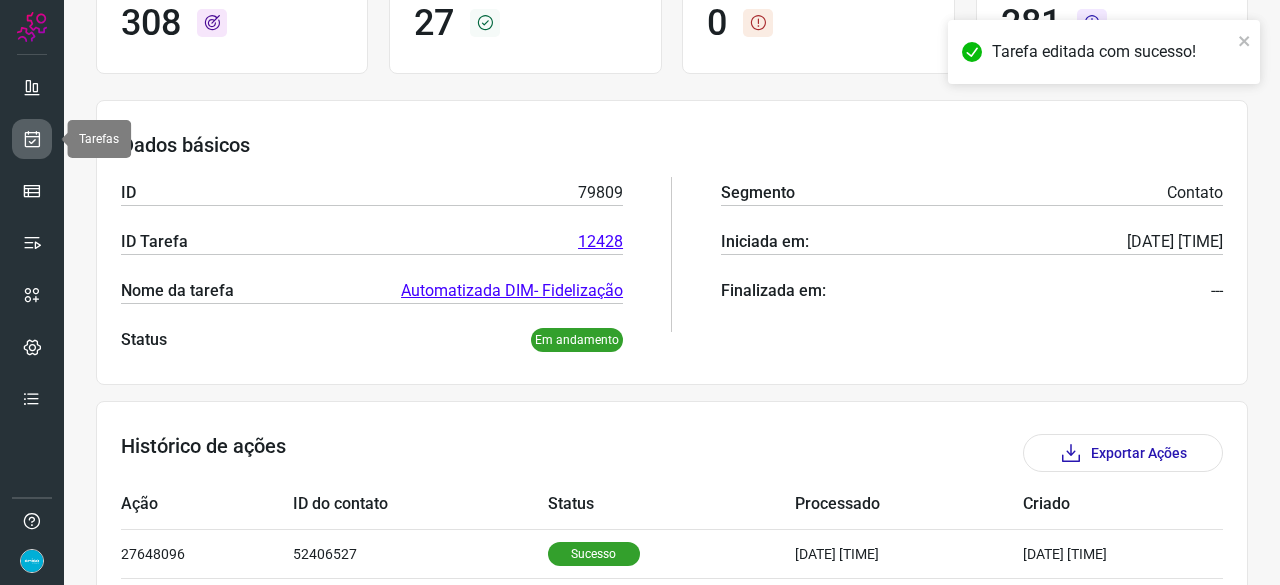 click at bounding box center (32, 139) 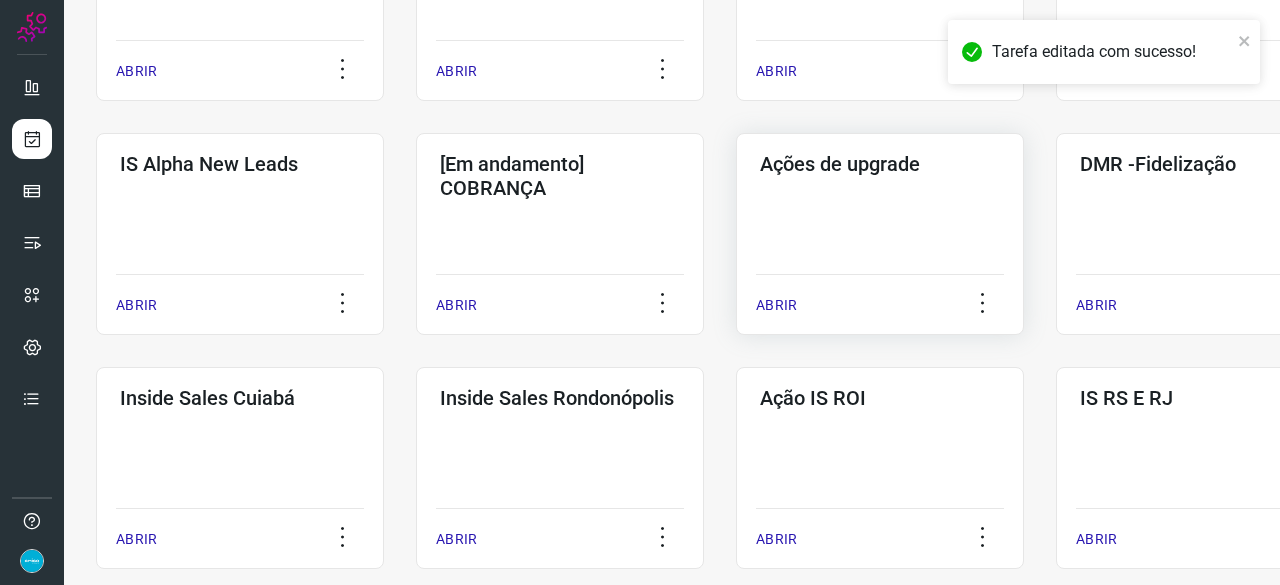 scroll, scrollTop: 760, scrollLeft: 0, axis: vertical 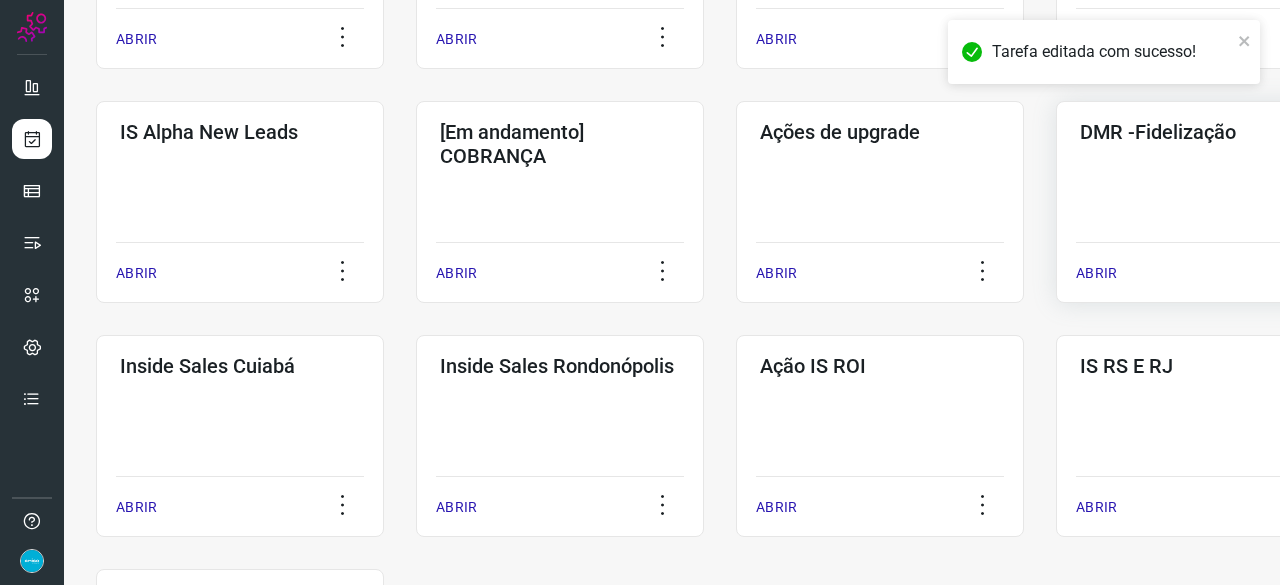 click on "ABRIR" at bounding box center (1096, 273) 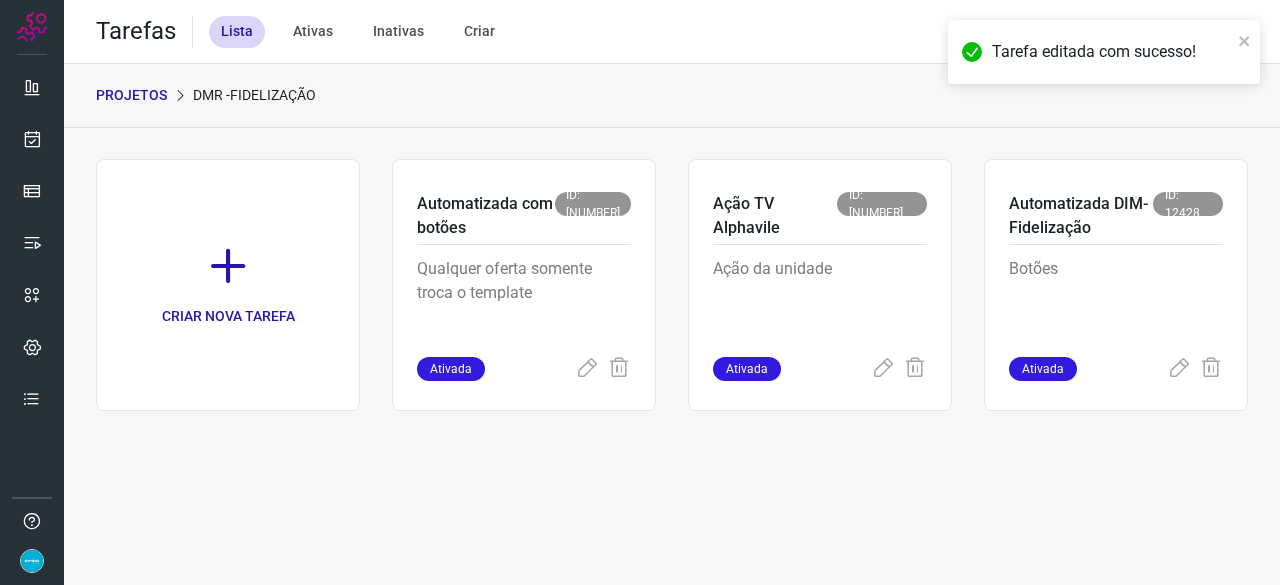 scroll, scrollTop: 0, scrollLeft: 0, axis: both 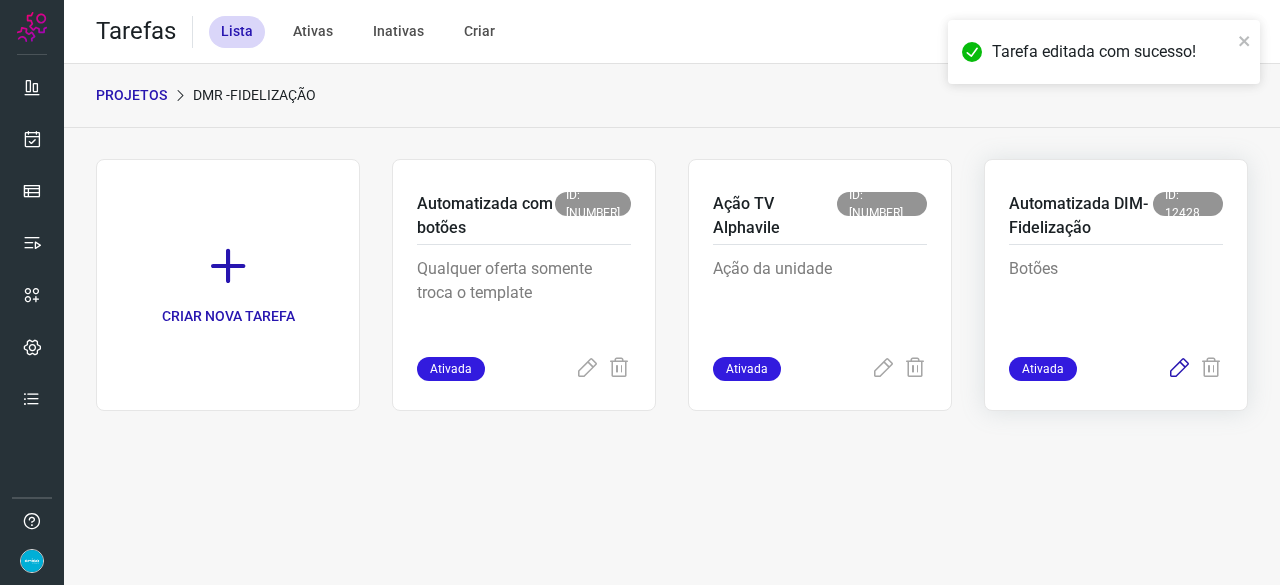 click at bounding box center [1179, 369] 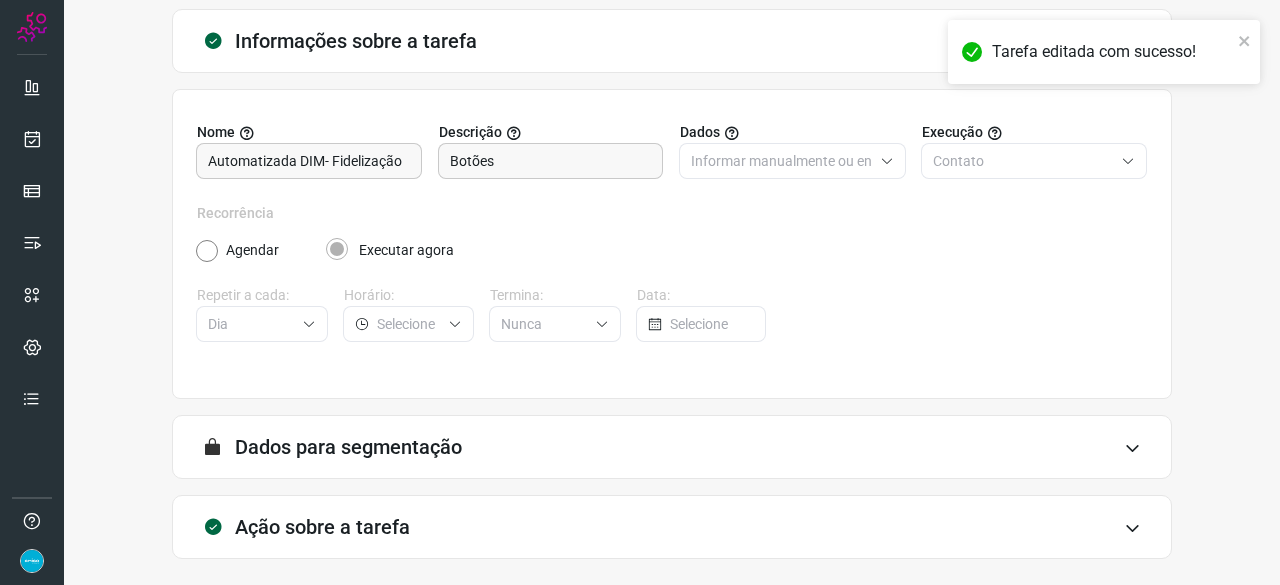 scroll, scrollTop: 195, scrollLeft: 0, axis: vertical 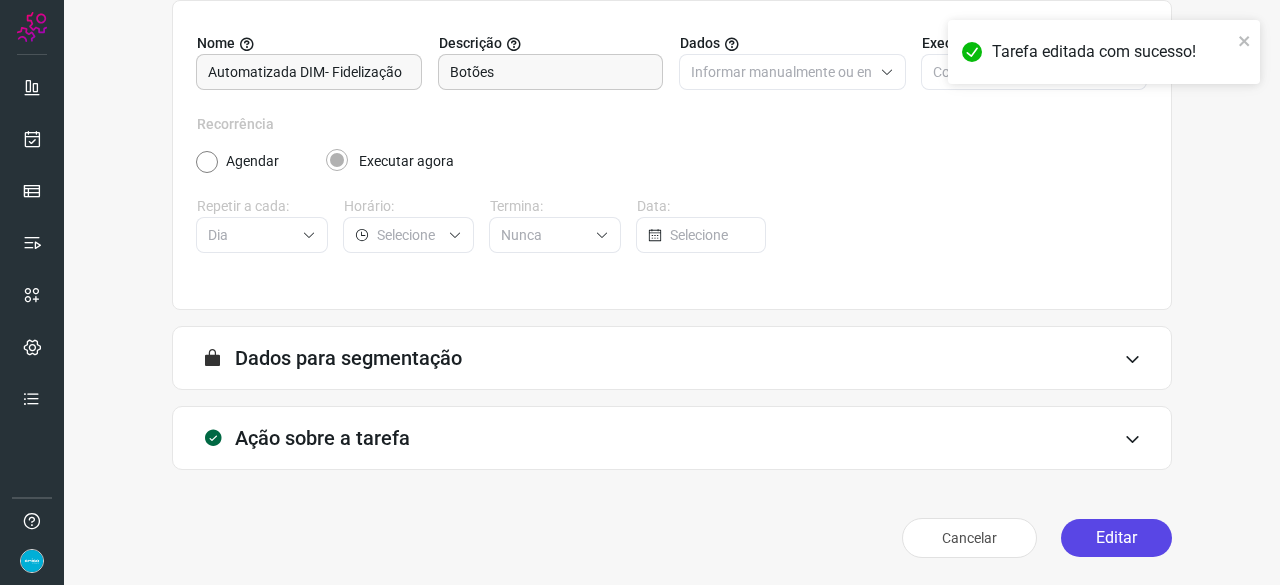 click on "Editar" at bounding box center (1116, 538) 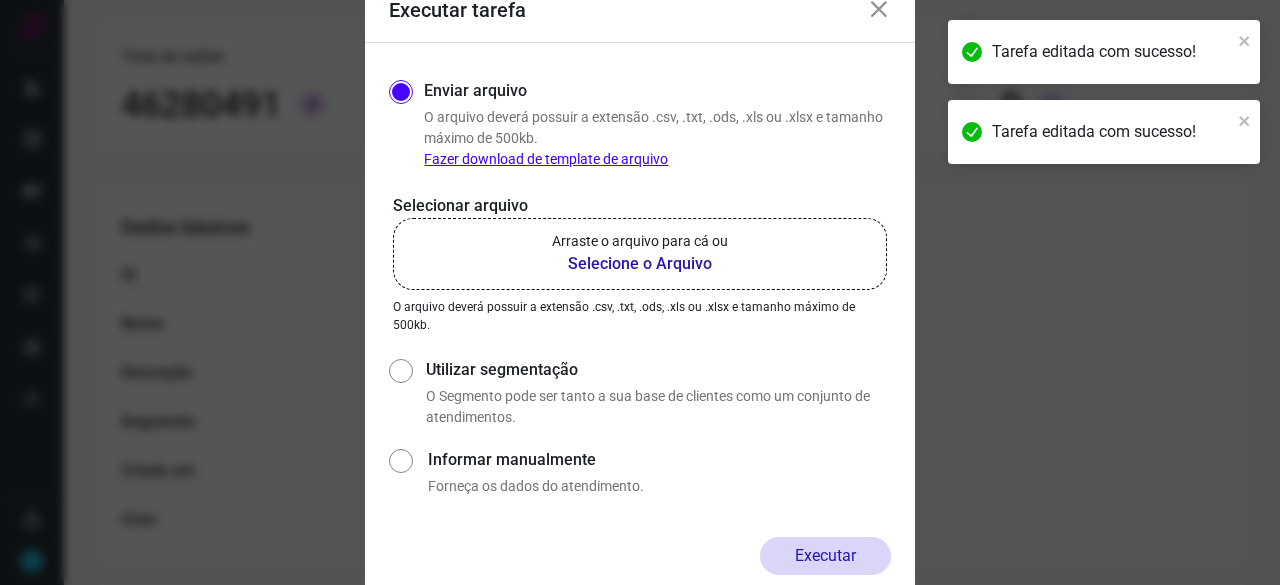 click on "Selecione o Arquivo" at bounding box center [640, 264] 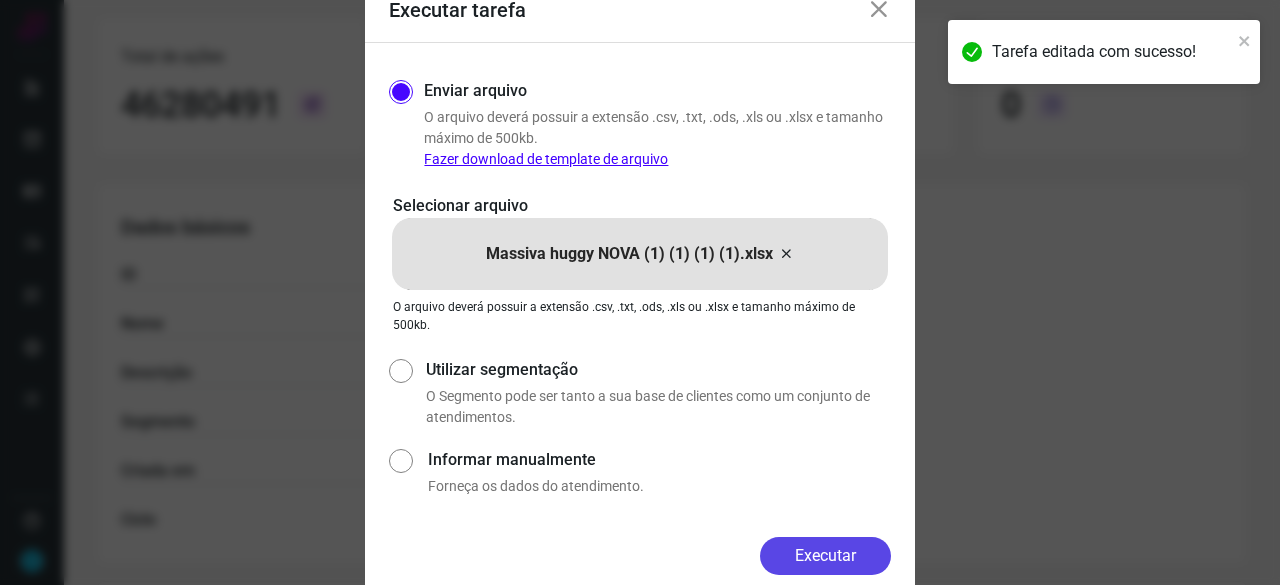 click on "Executar" at bounding box center [825, 556] 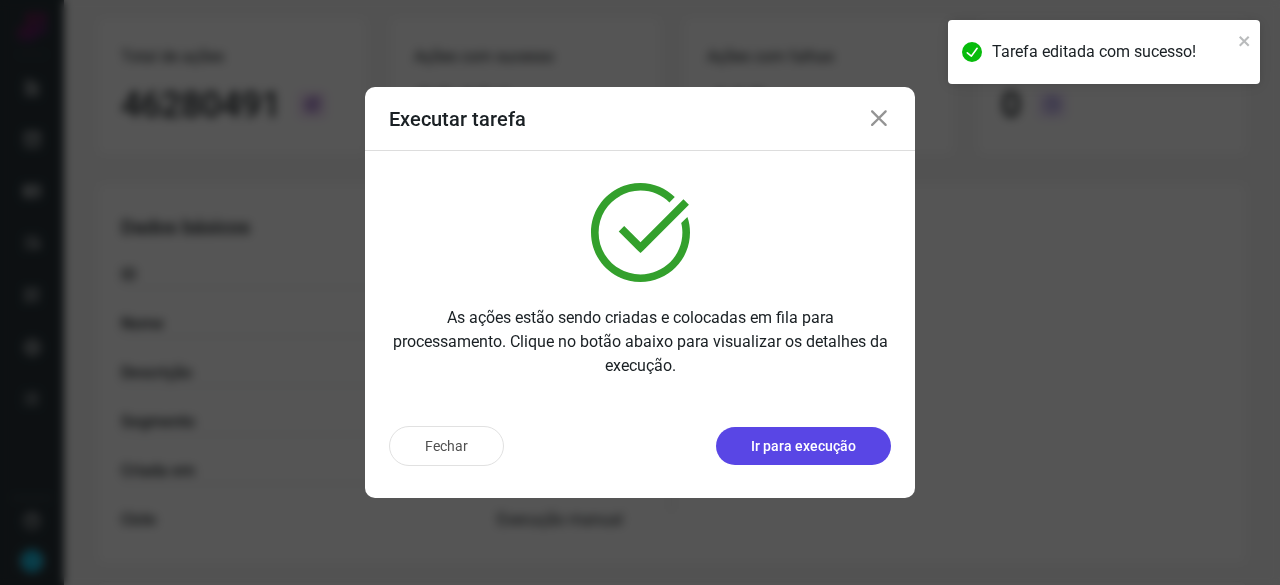 click on "Ir para execução" at bounding box center [803, 446] 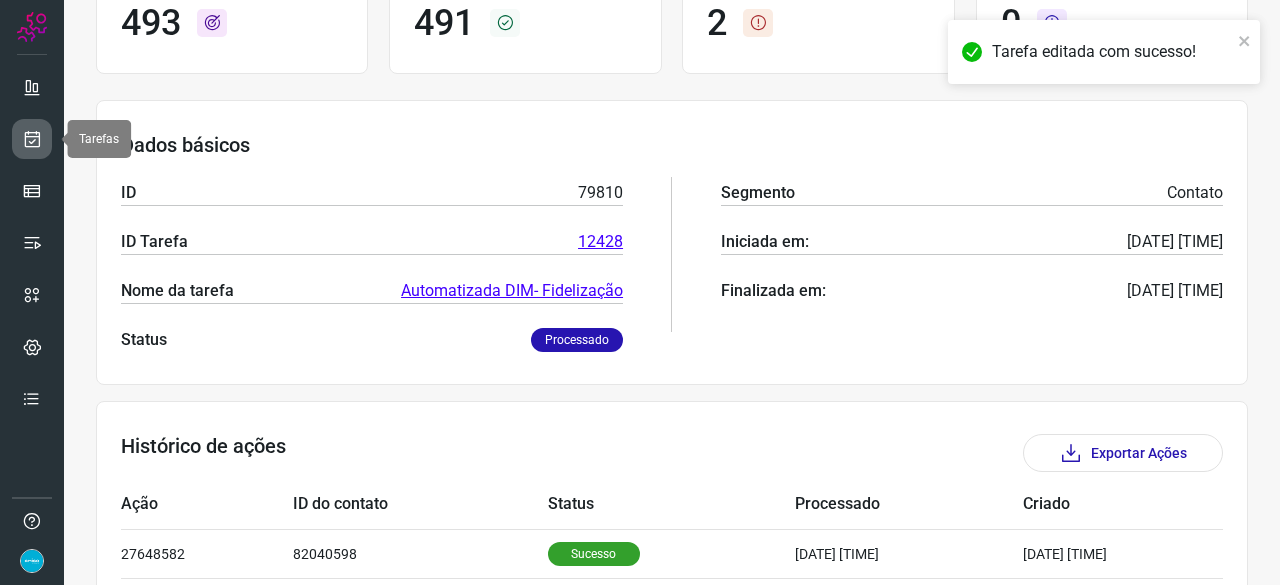 click at bounding box center (32, 139) 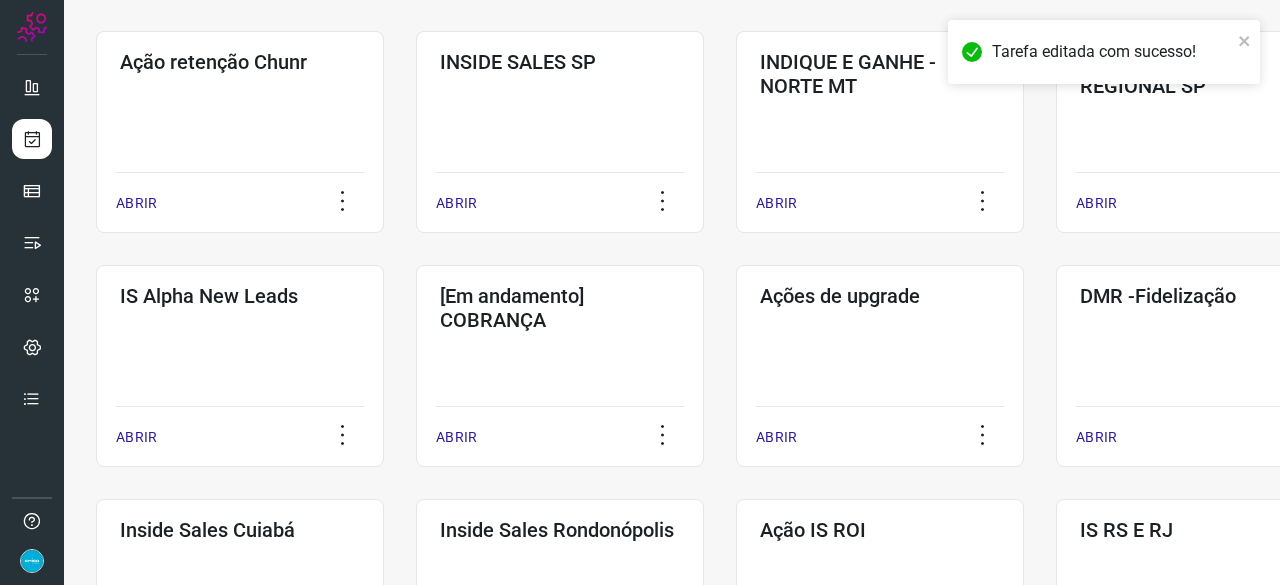 scroll, scrollTop: 660, scrollLeft: 0, axis: vertical 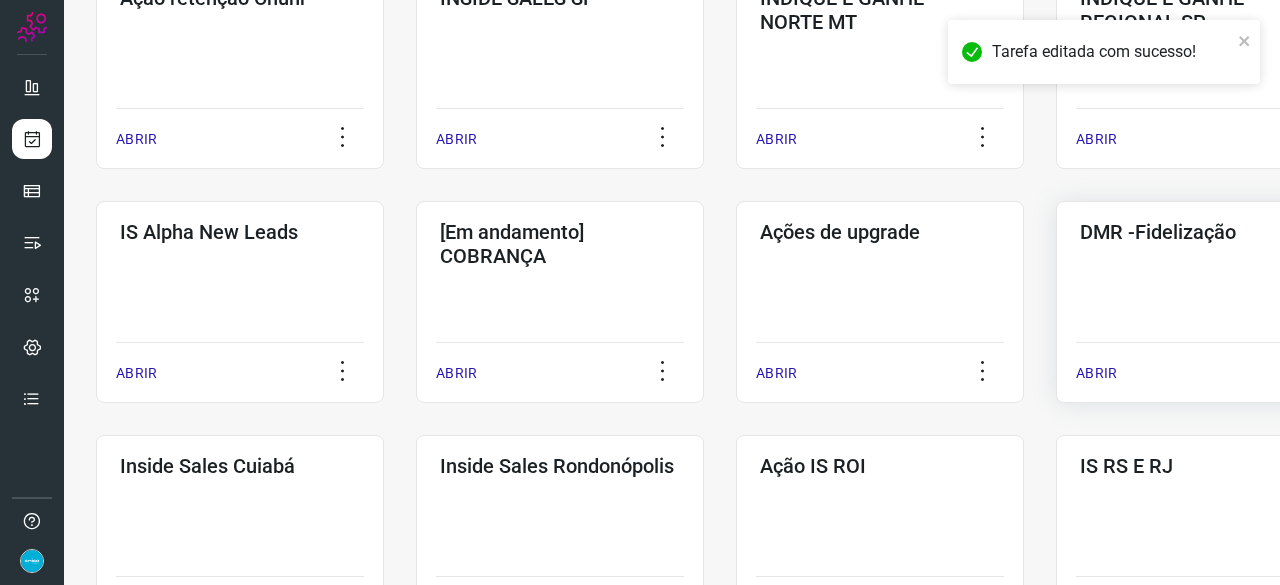 click on "ABRIR" at bounding box center [1200, 367] 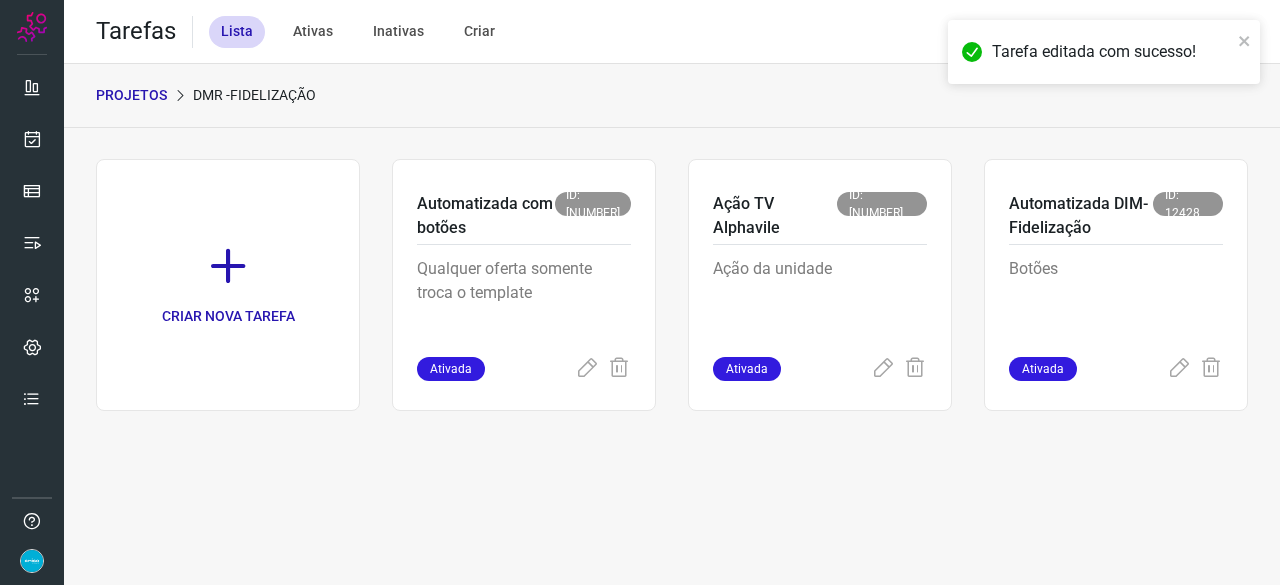 scroll, scrollTop: 0, scrollLeft: 0, axis: both 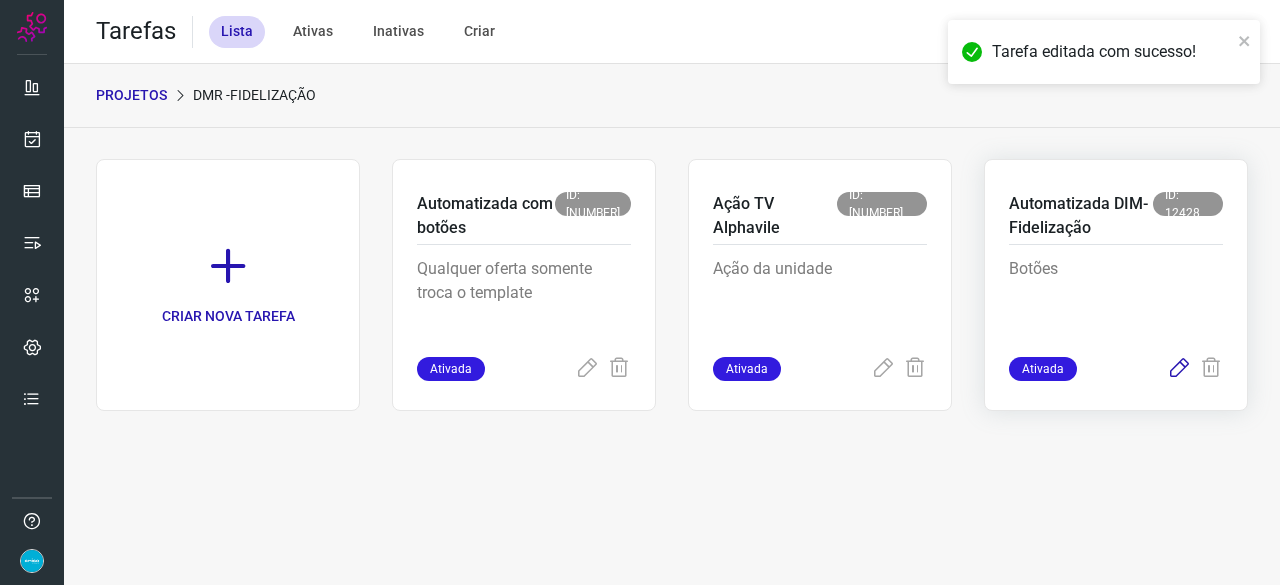 click at bounding box center (1179, 369) 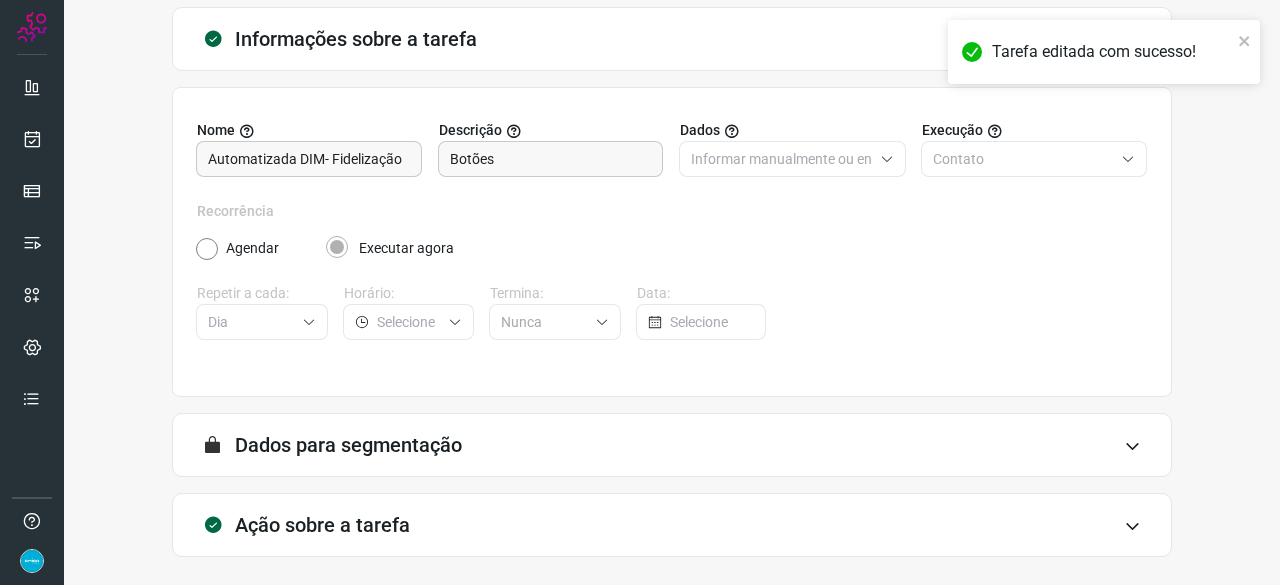 scroll, scrollTop: 195, scrollLeft: 0, axis: vertical 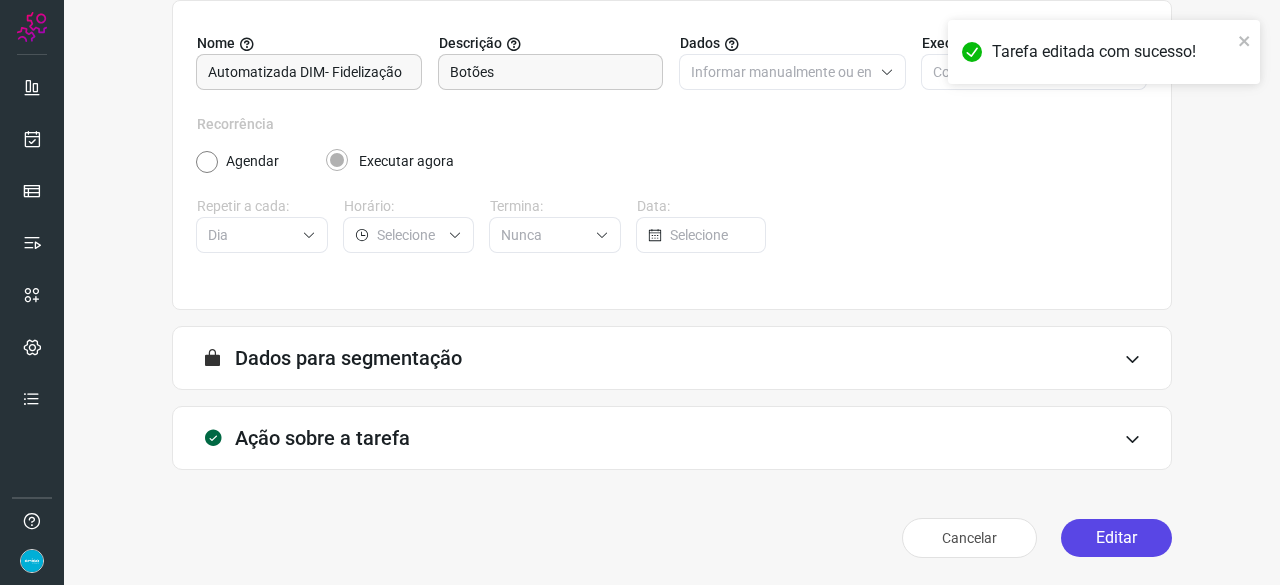 click on "Editar" at bounding box center [1116, 538] 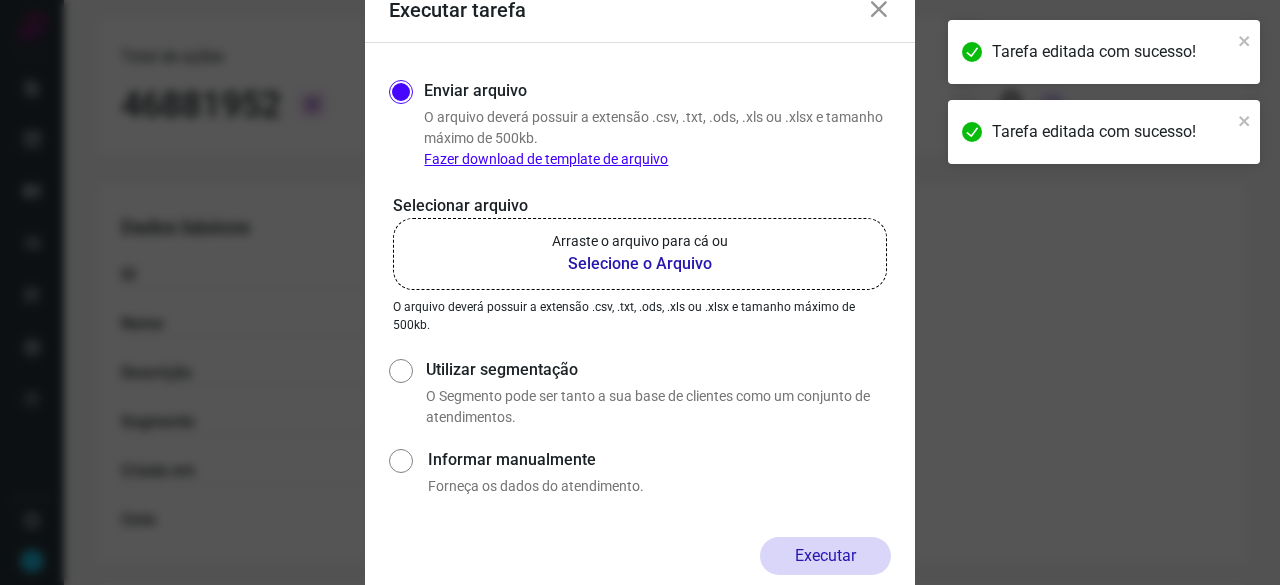 click on "Selecione o Arquivo" at bounding box center (640, 264) 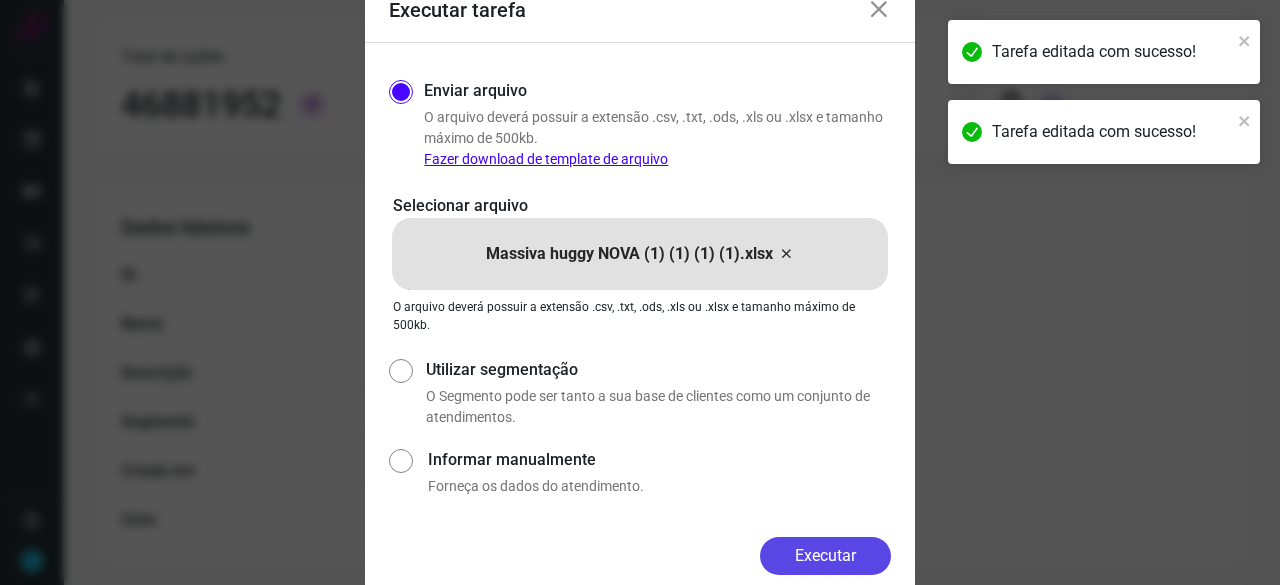click on "Executar" at bounding box center [825, 556] 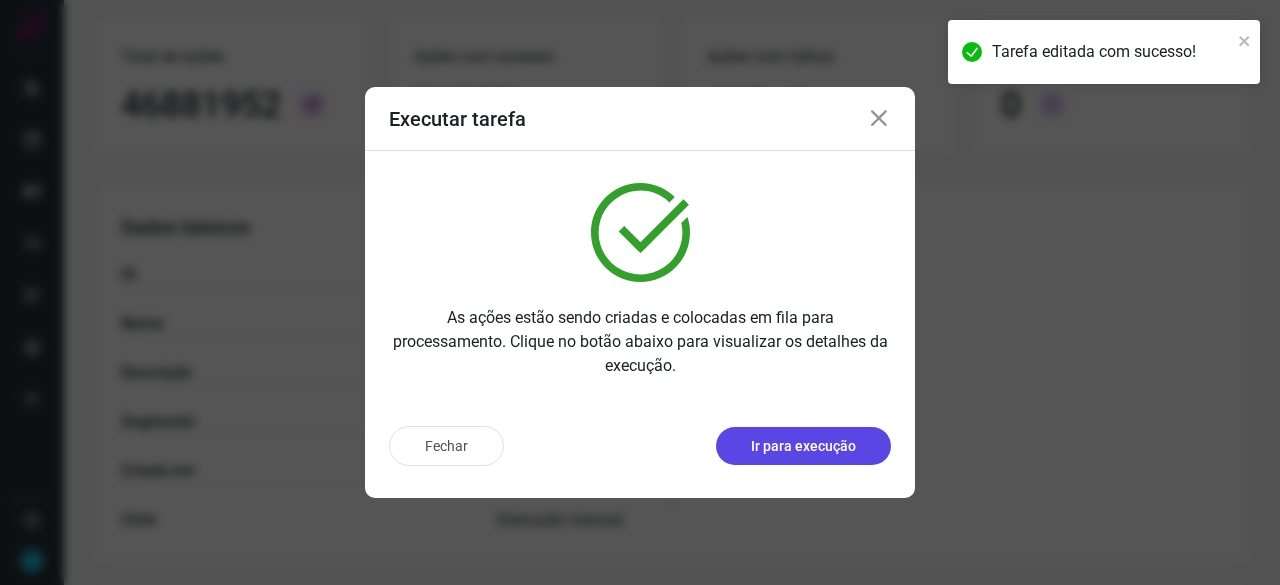 click on "Ir para execução" at bounding box center [803, 446] 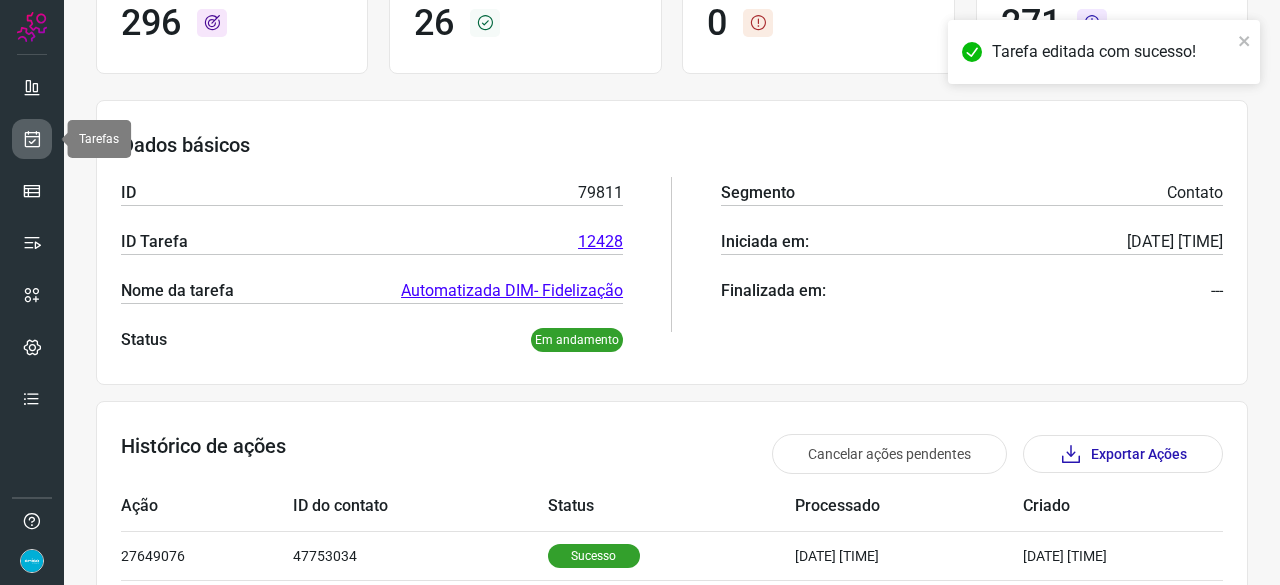 click at bounding box center (32, 139) 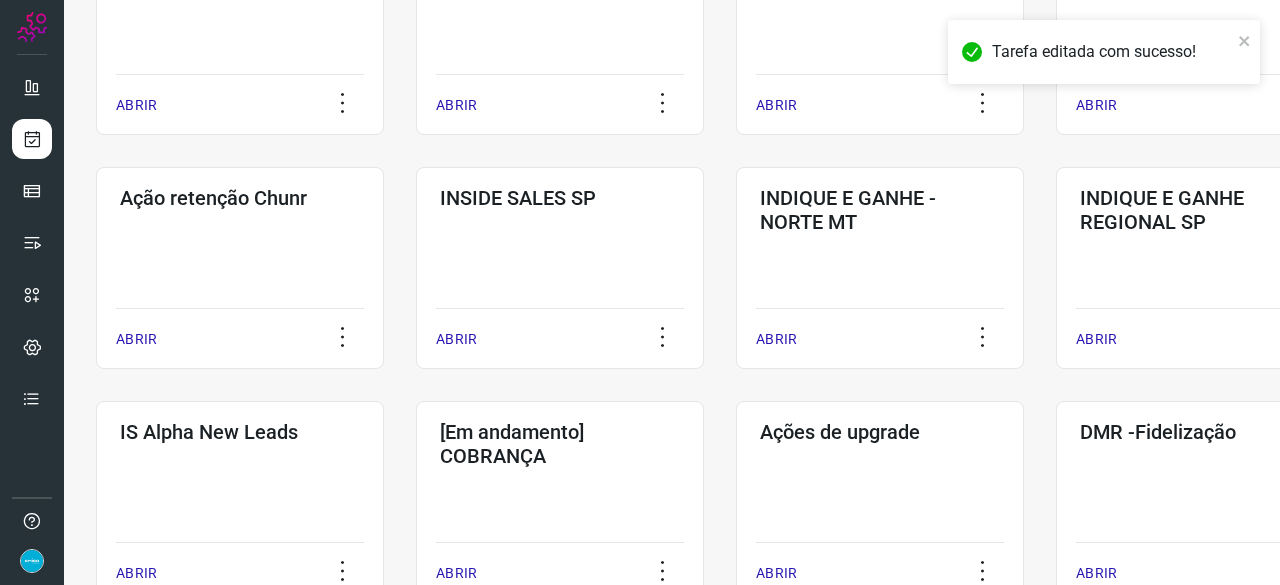 scroll, scrollTop: 560, scrollLeft: 0, axis: vertical 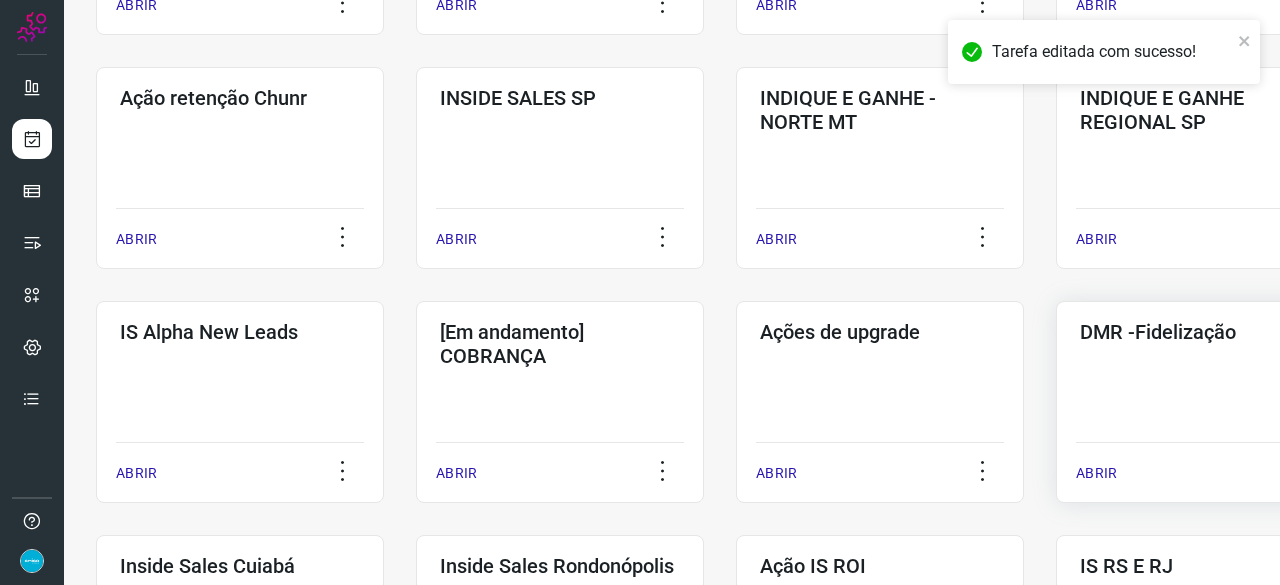 click on "ABRIR" at bounding box center (1096, 473) 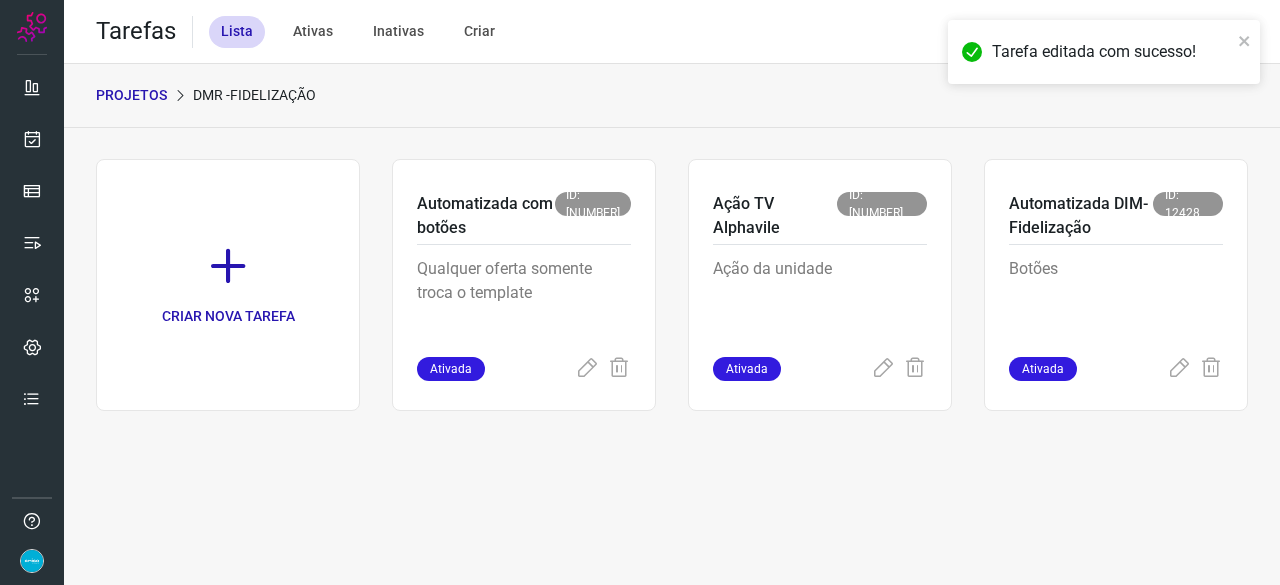 scroll, scrollTop: 0, scrollLeft: 0, axis: both 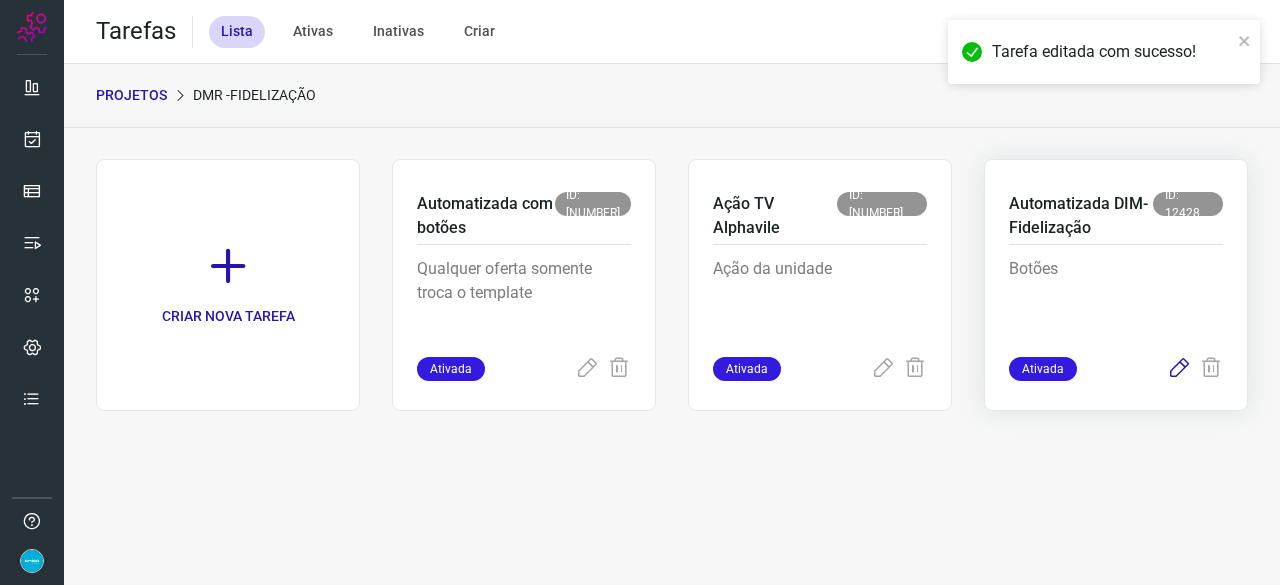 click at bounding box center [1179, 369] 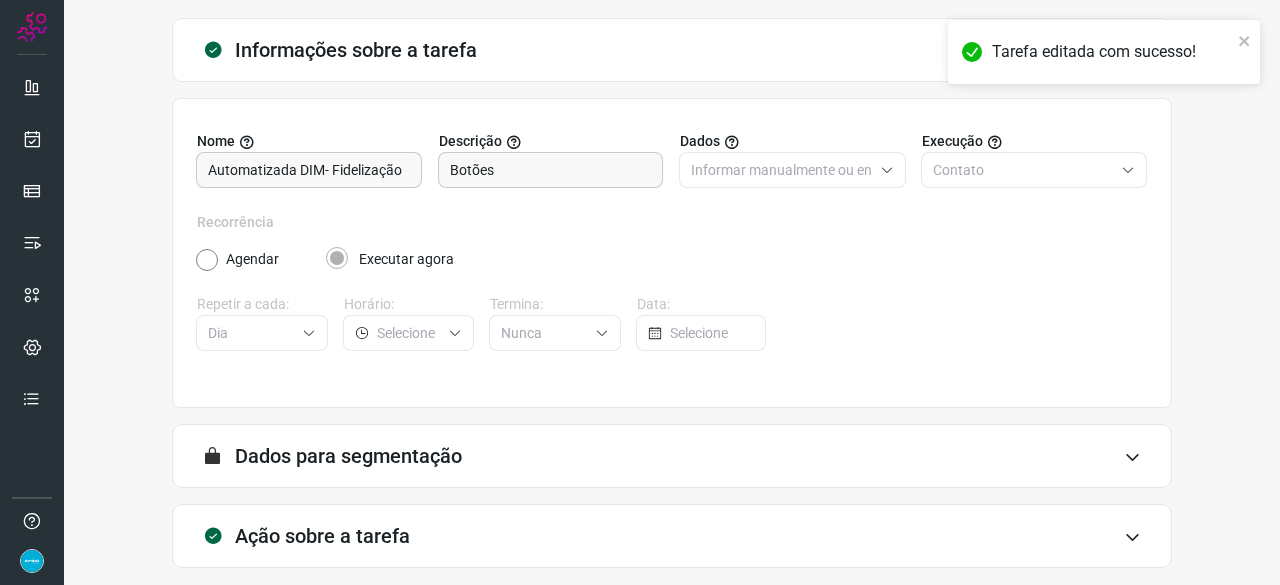 scroll, scrollTop: 195, scrollLeft: 0, axis: vertical 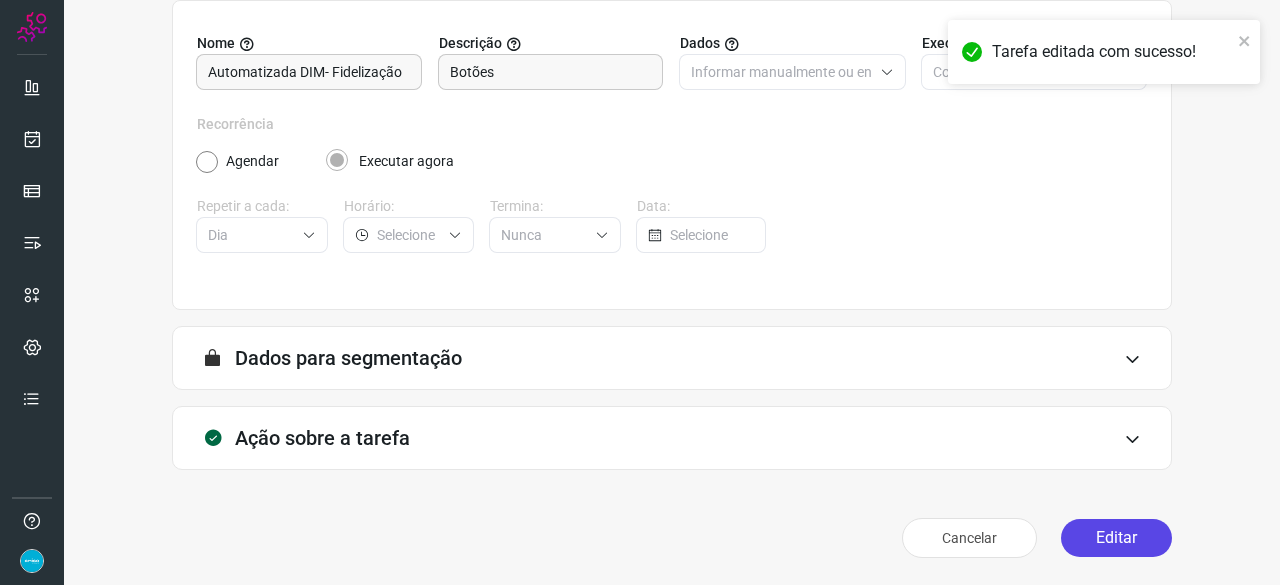click on "Editar" at bounding box center [1116, 538] 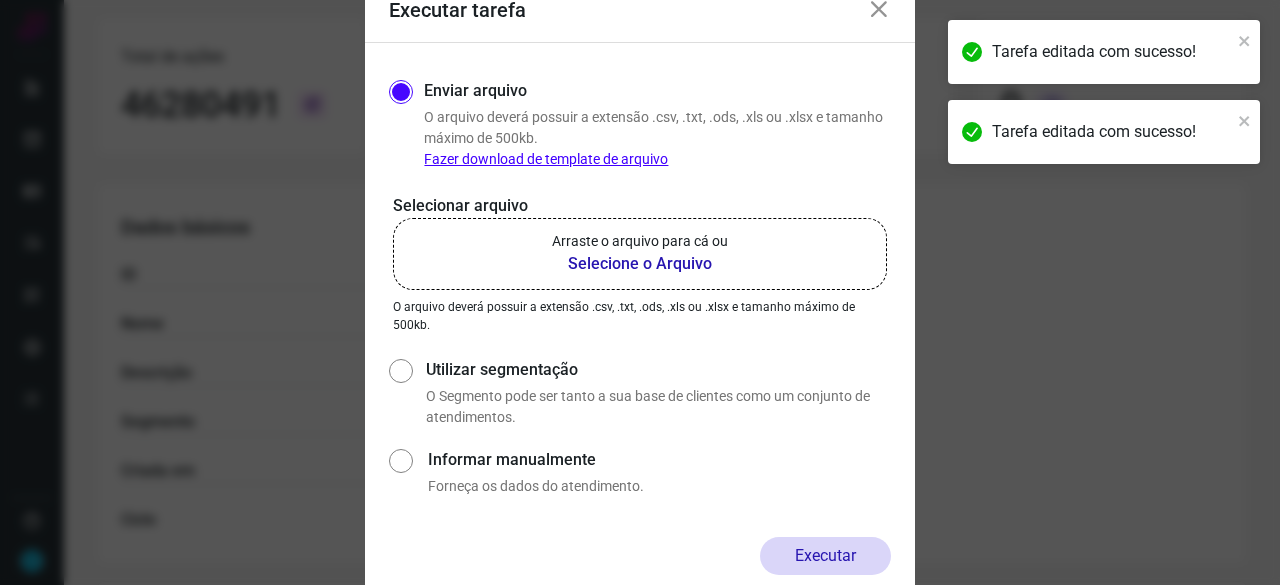 click on "Selecione o Arquivo" at bounding box center [640, 264] 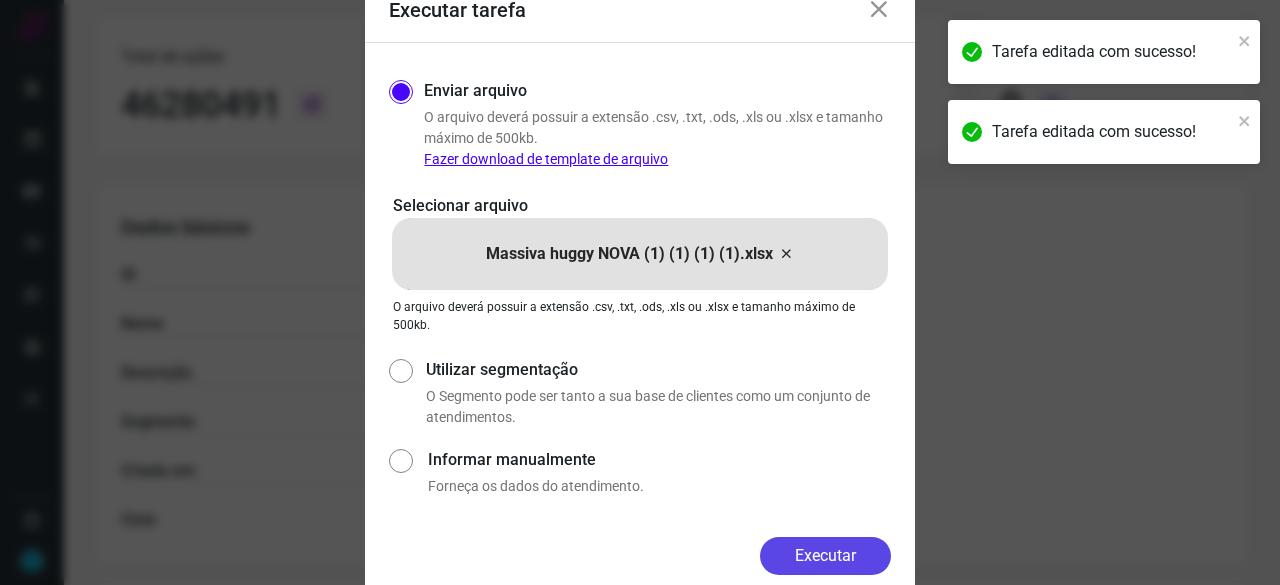click on "Executar" at bounding box center (825, 556) 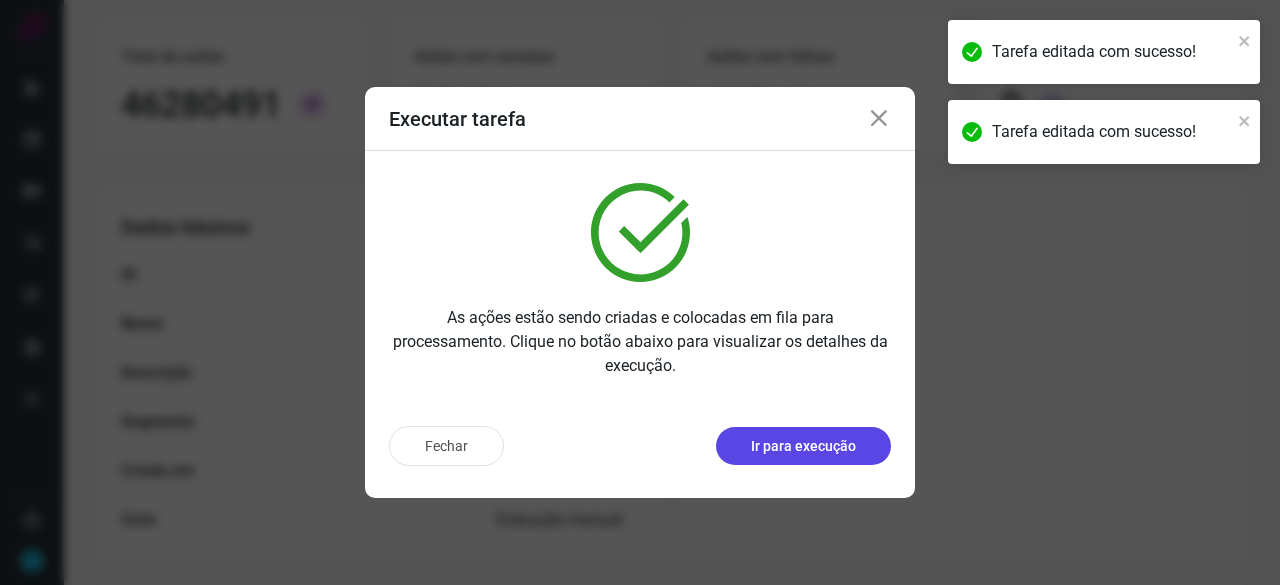 click on "Ir para execução" at bounding box center [803, 446] 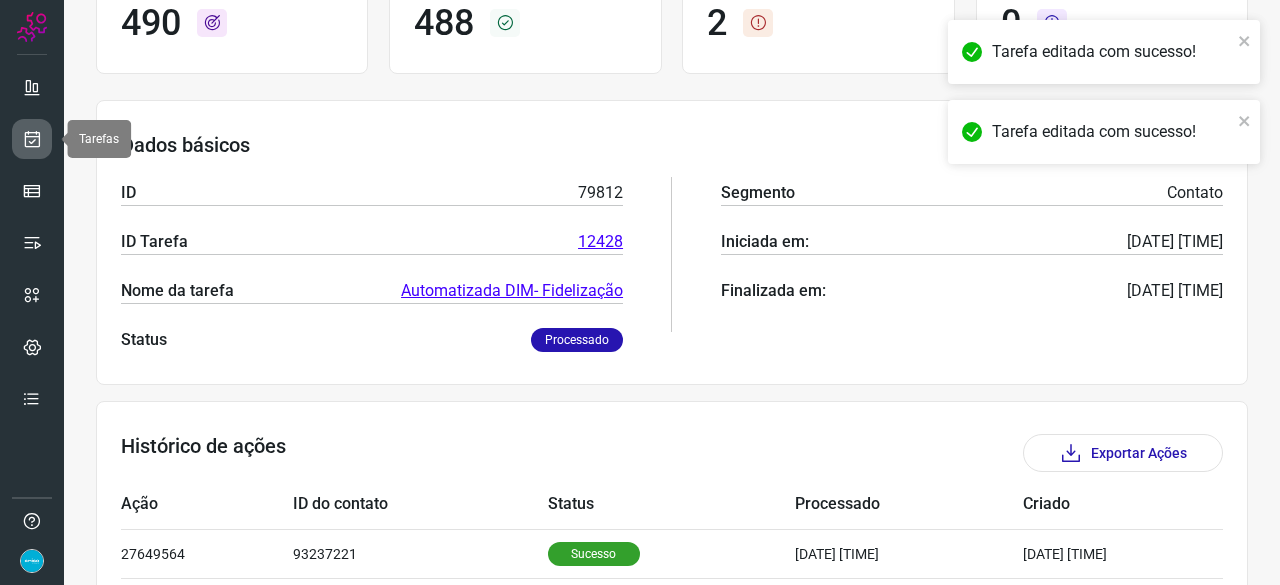 click at bounding box center (32, 139) 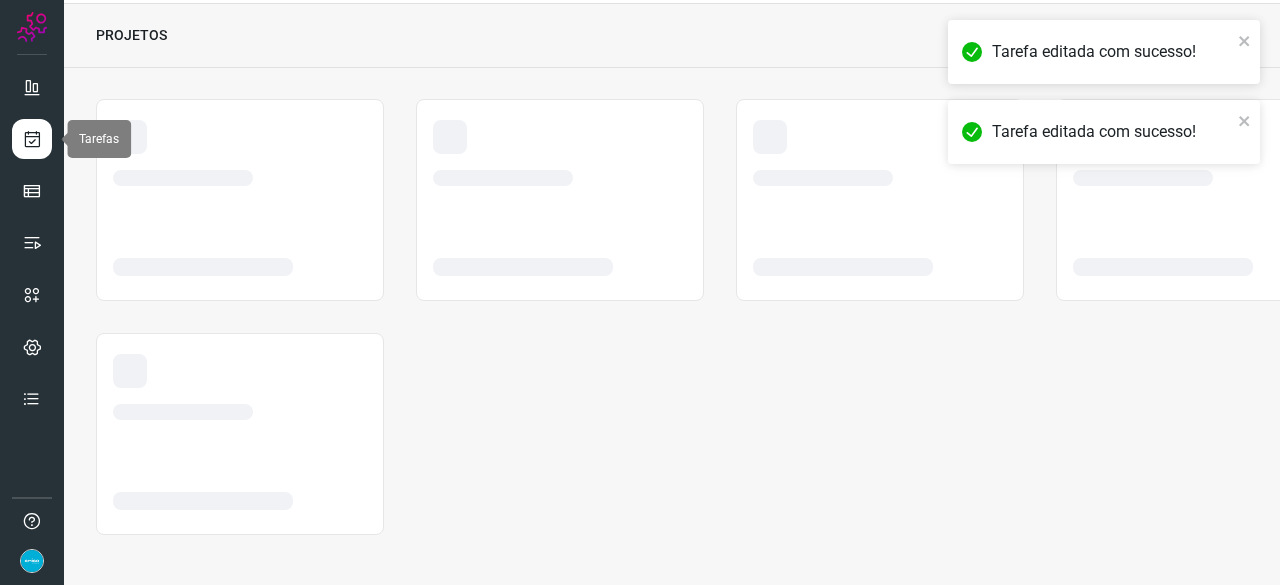 scroll, scrollTop: 60, scrollLeft: 0, axis: vertical 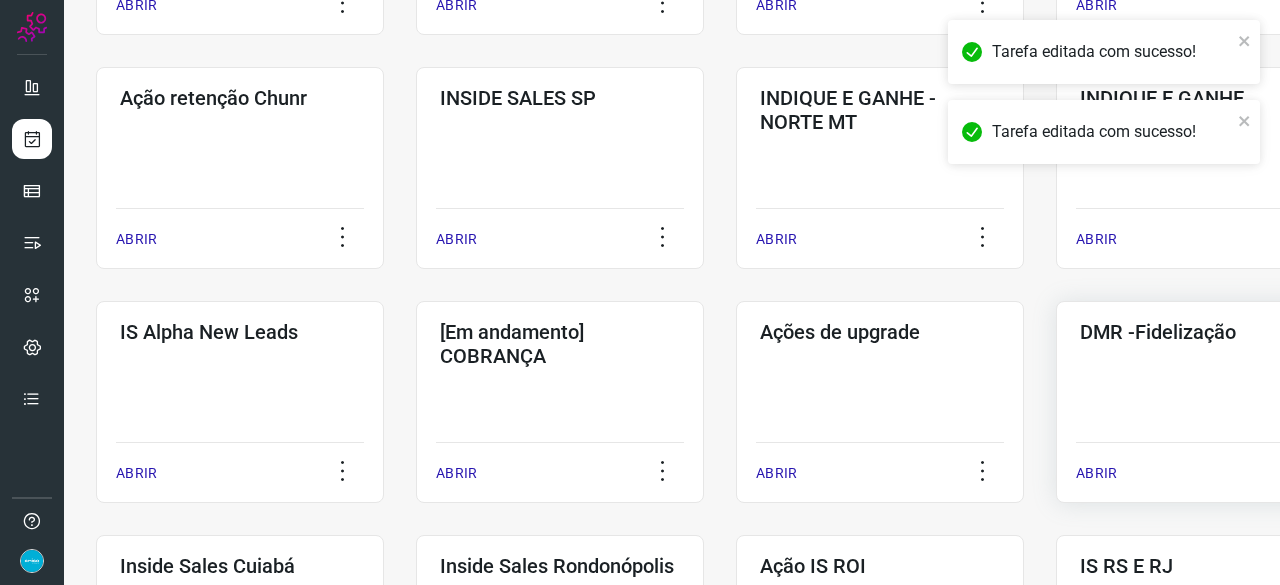 click on "ABRIR" at bounding box center [1096, 473] 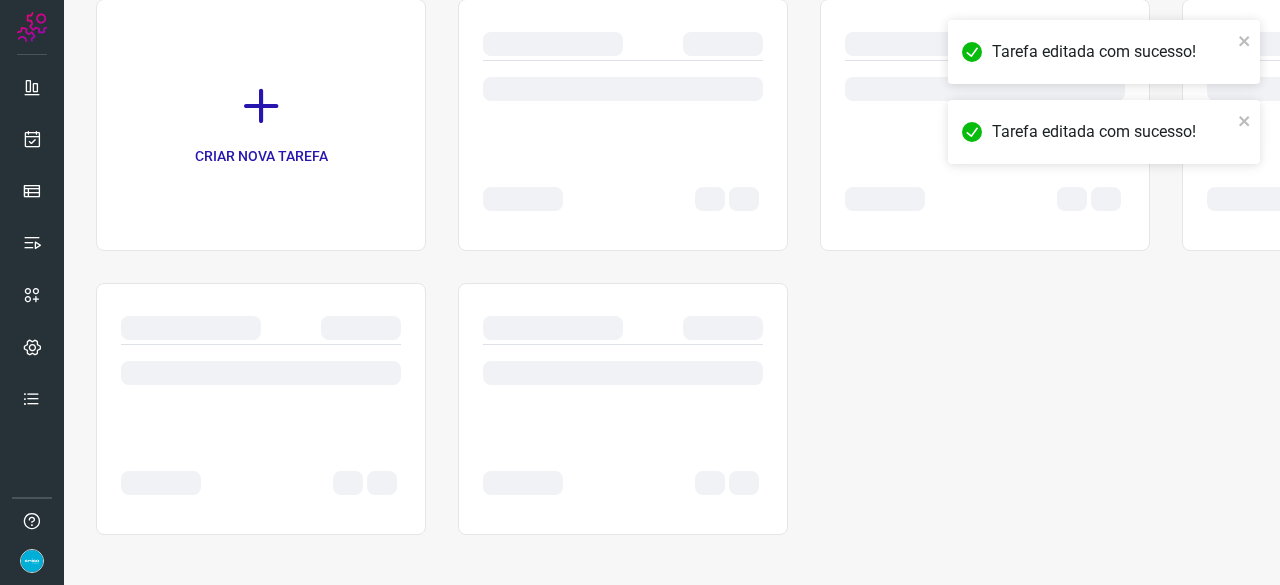 scroll, scrollTop: 0, scrollLeft: 0, axis: both 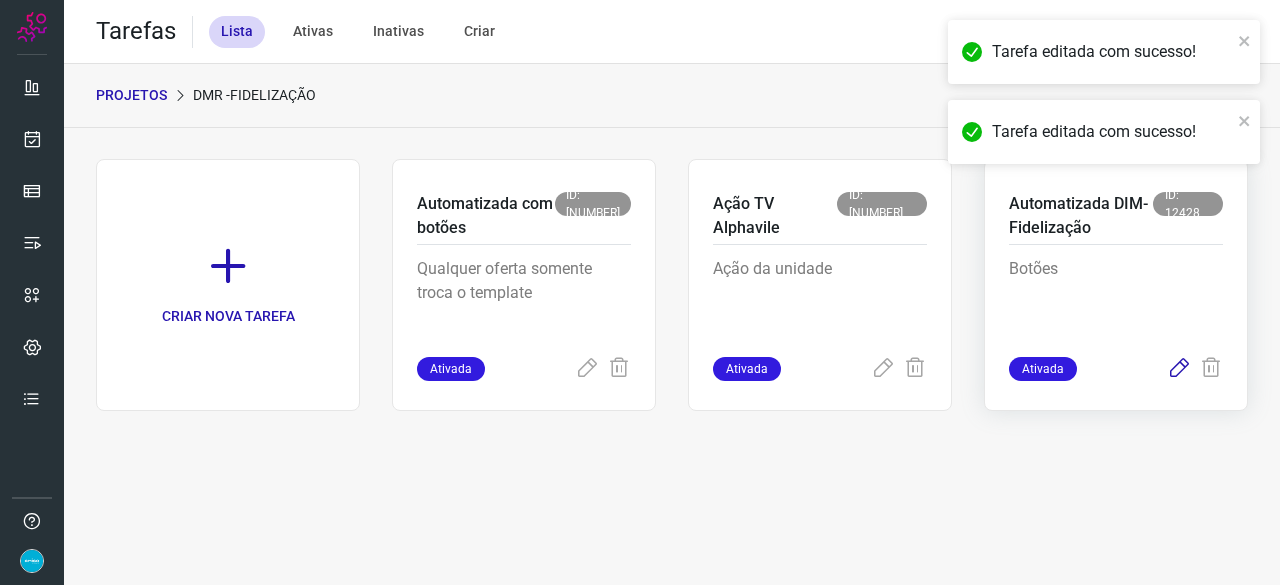 click at bounding box center [1179, 369] 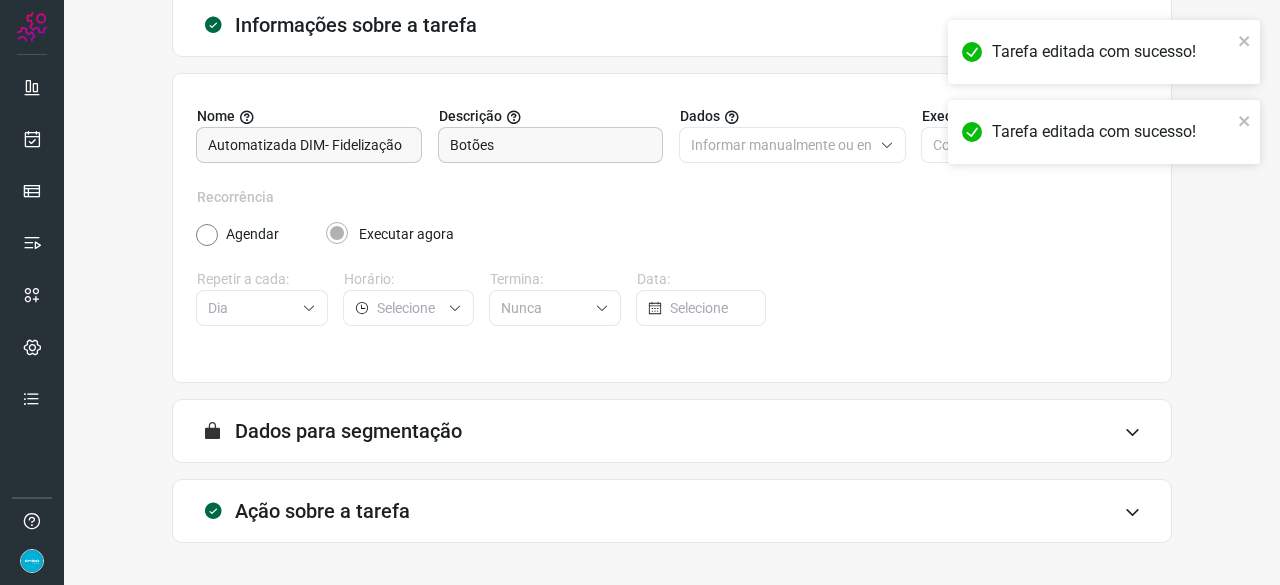 scroll, scrollTop: 195, scrollLeft: 0, axis: vertical 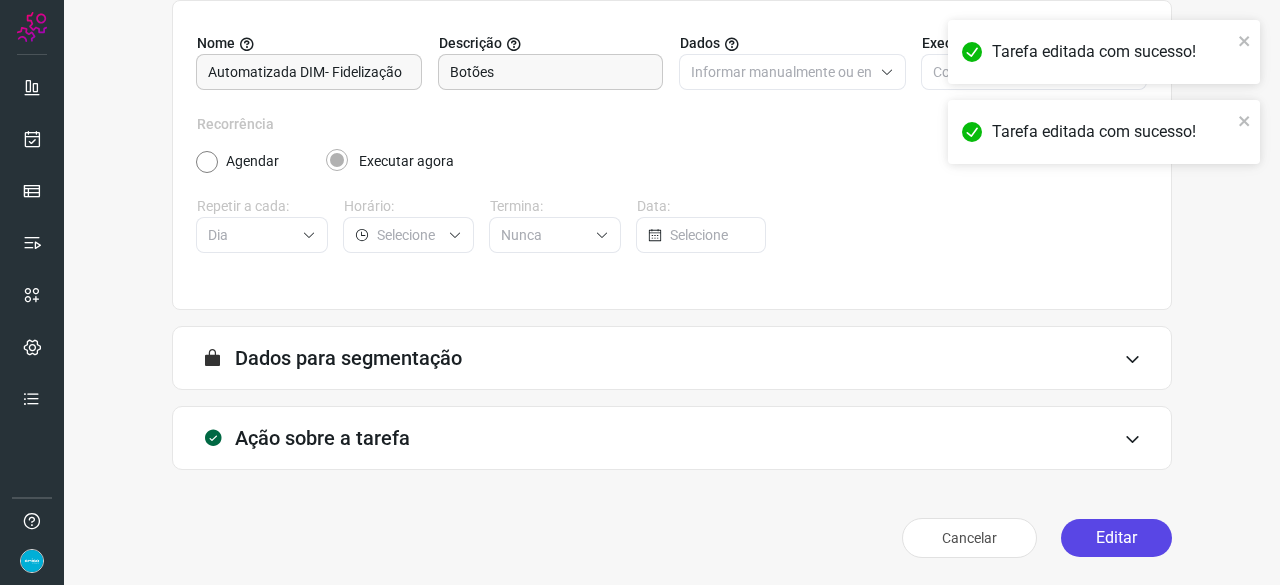 click on "Editar" at bounding box center (1116, 538) 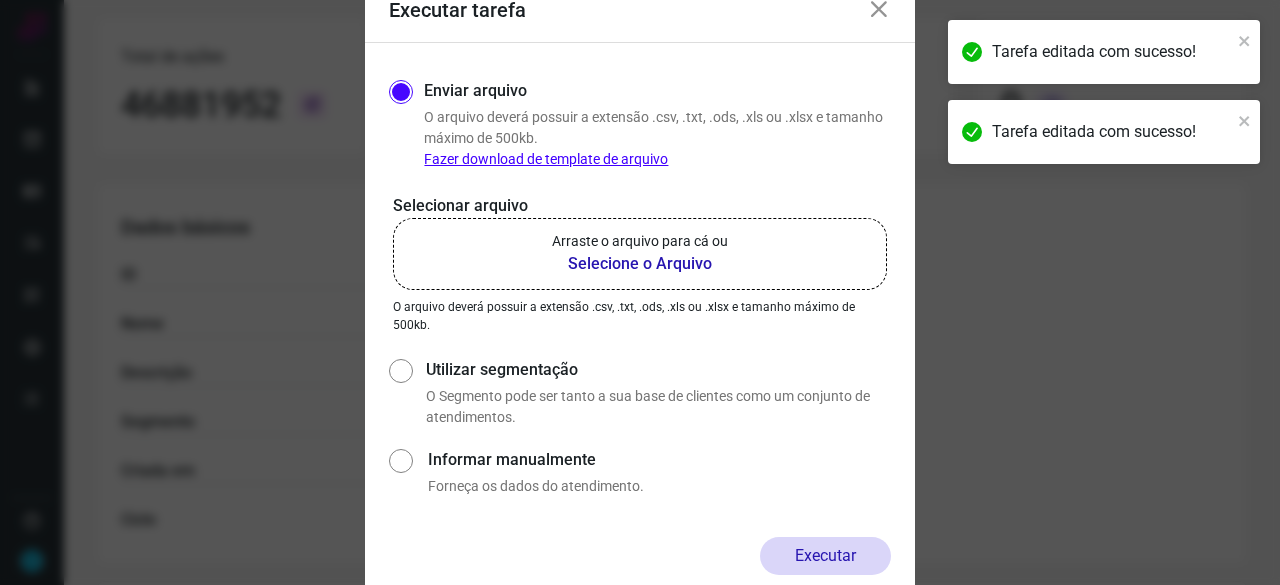 click on "Selecione o Arquivo" at bounding box center [640, 264] 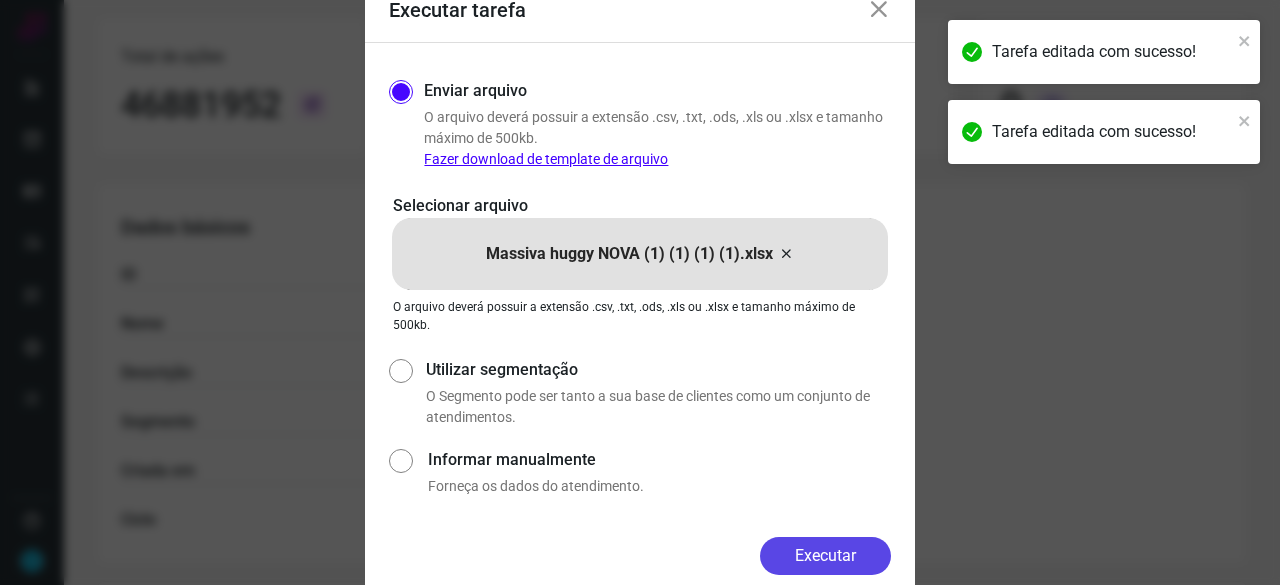 click on "Executar" at bounding box center [825, 556] 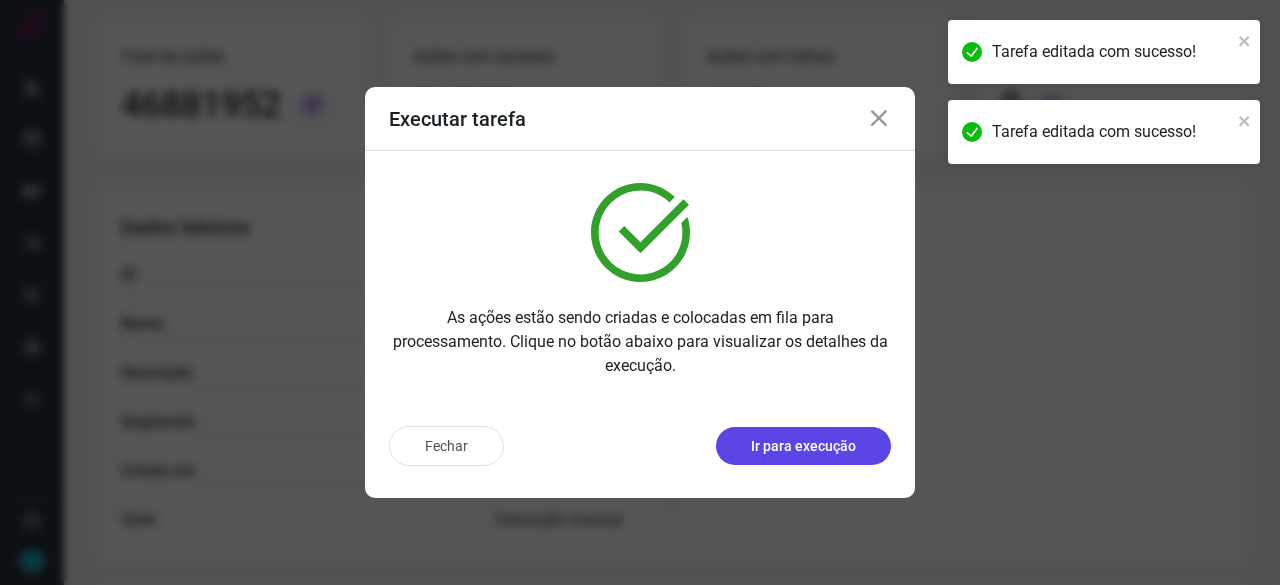 click on "Ir para execução" at bounding box center (803, 446) 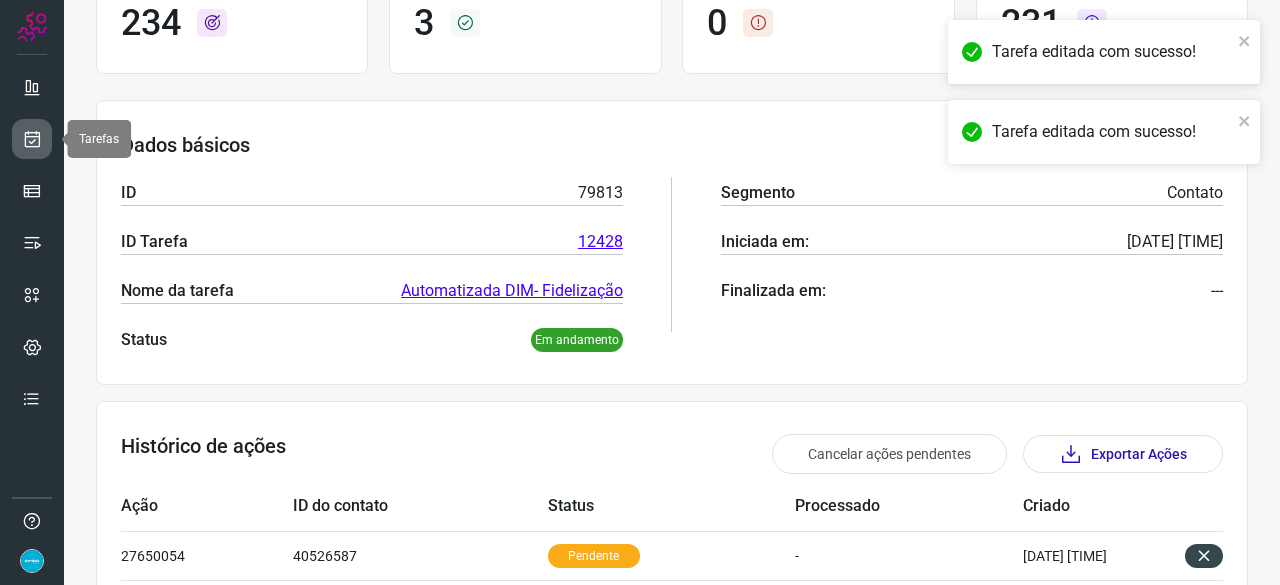 click at bounding box center (32, 139) 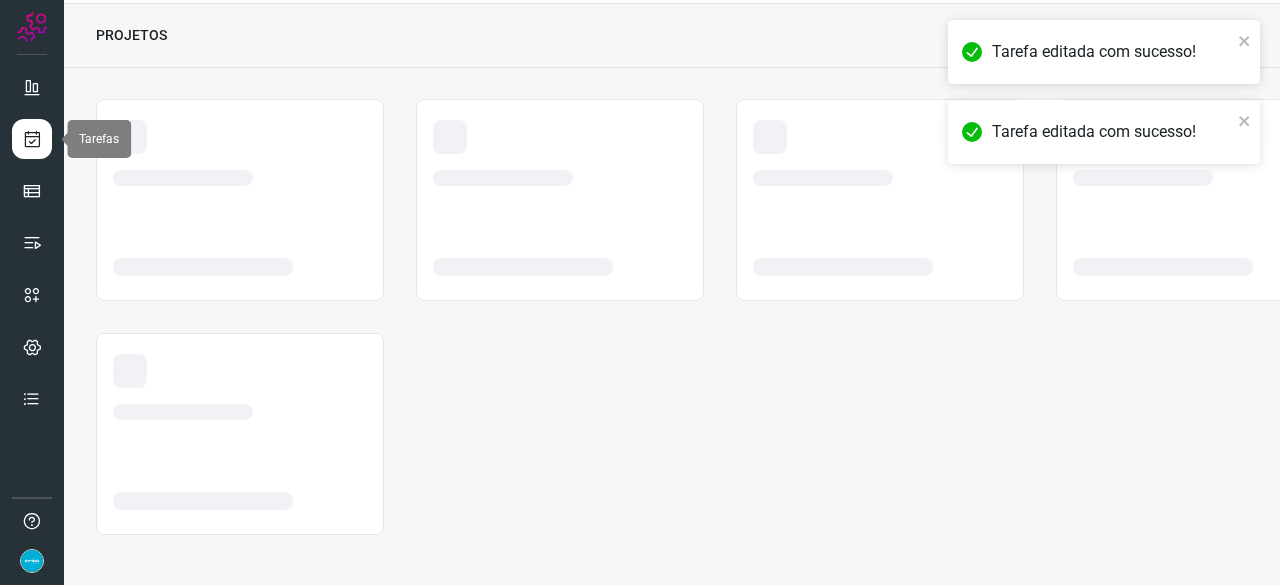 scroll, scrollTop: 60, scrollLeft: 0, axis: vertical 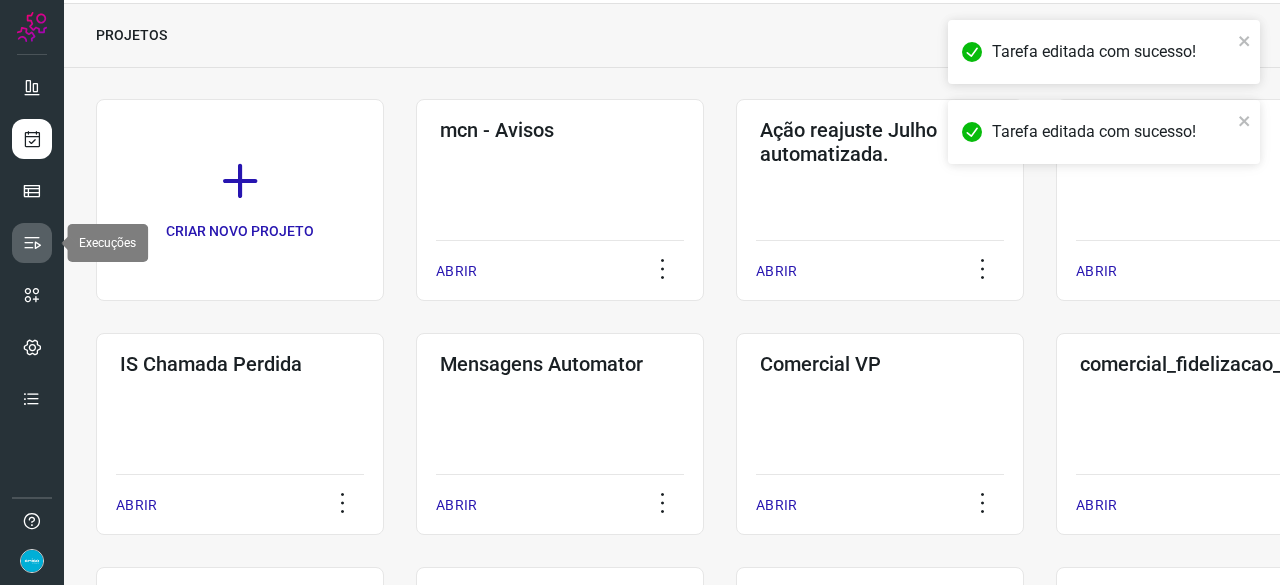 click at bounding box center (32, 243) 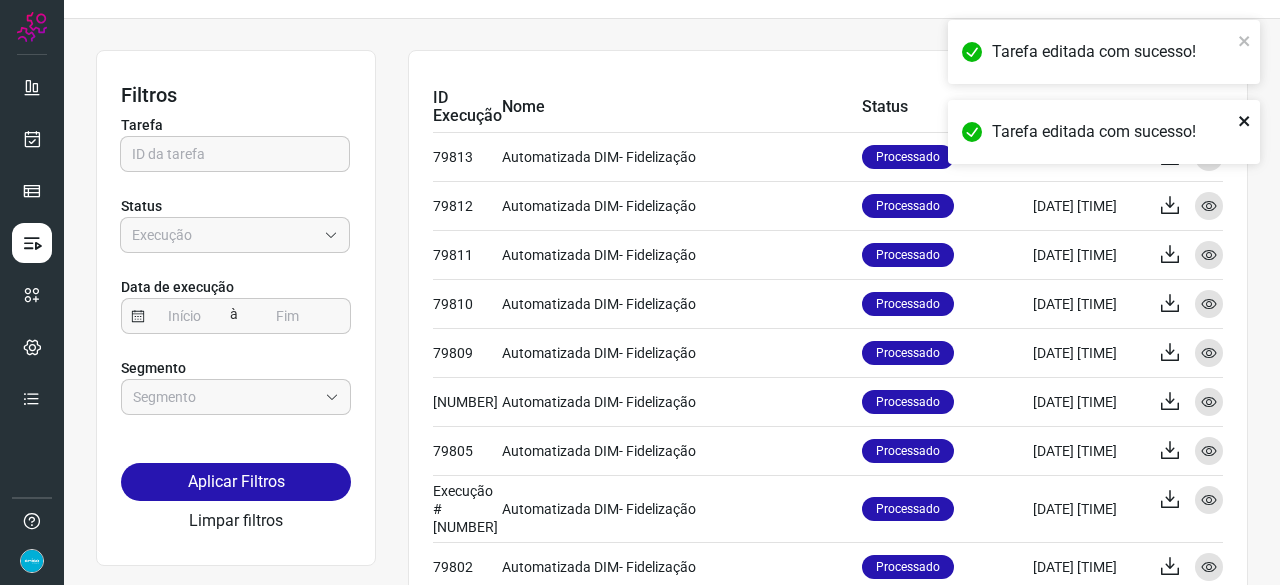 click 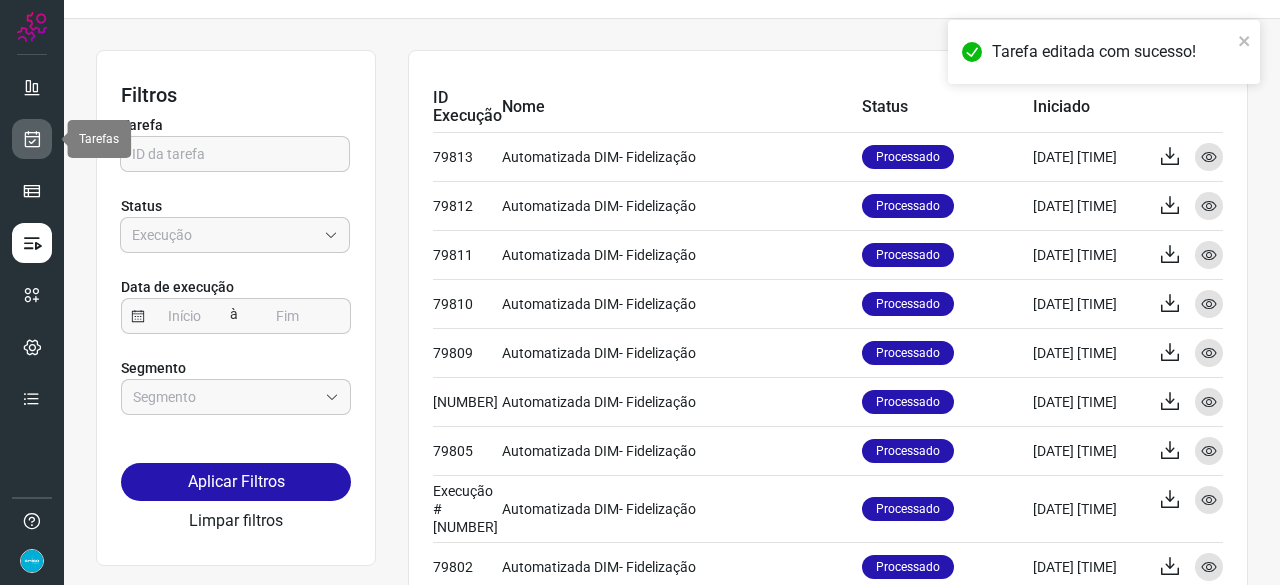 click at bounding box center (32, 139) 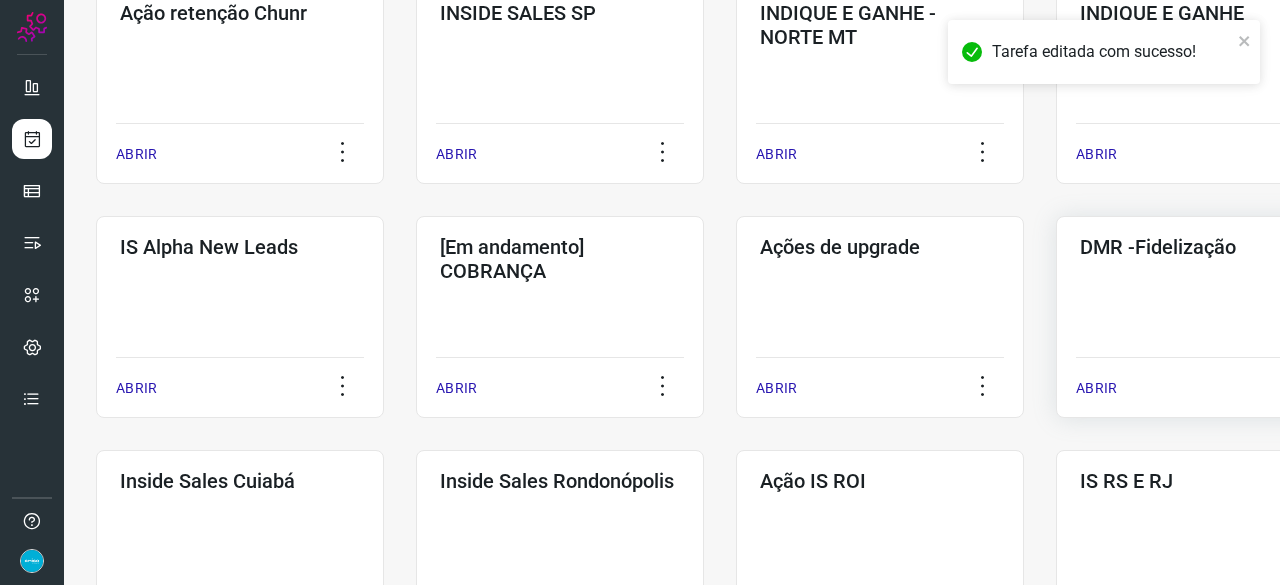 click on "ABRIR" at bounding box center [1096, 388] 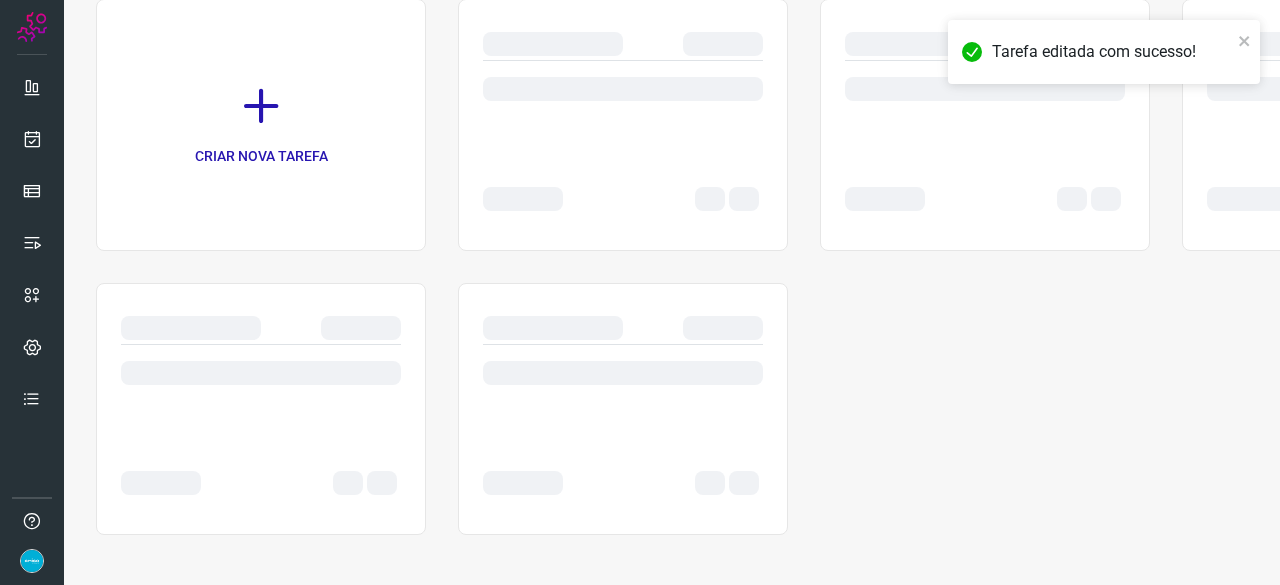 scroll, scrollTop: 0, scrollLeft: 0, axis: both 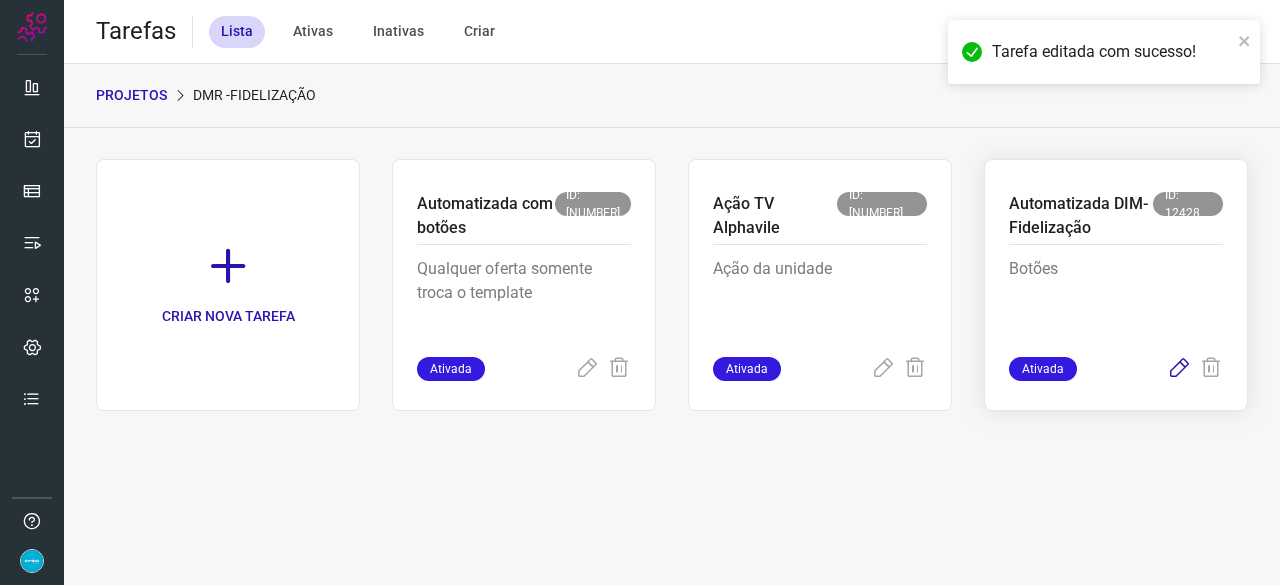 click at bounding box center [1179, 369] 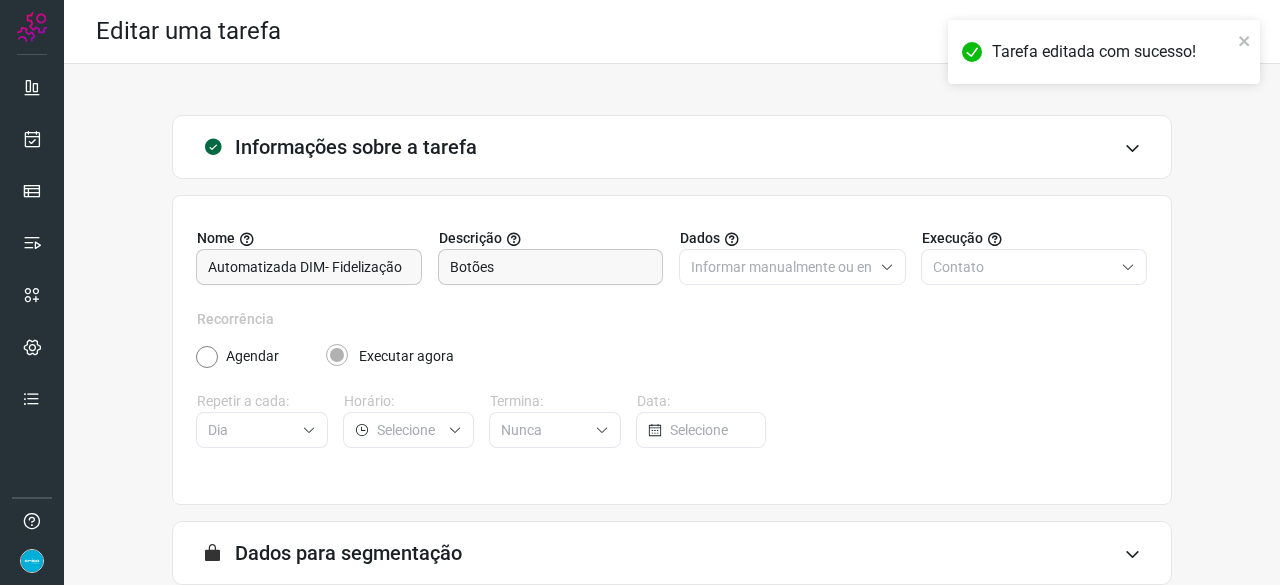 scroll, scrollTop: 195, scrollLeft: 0, axis: vertical 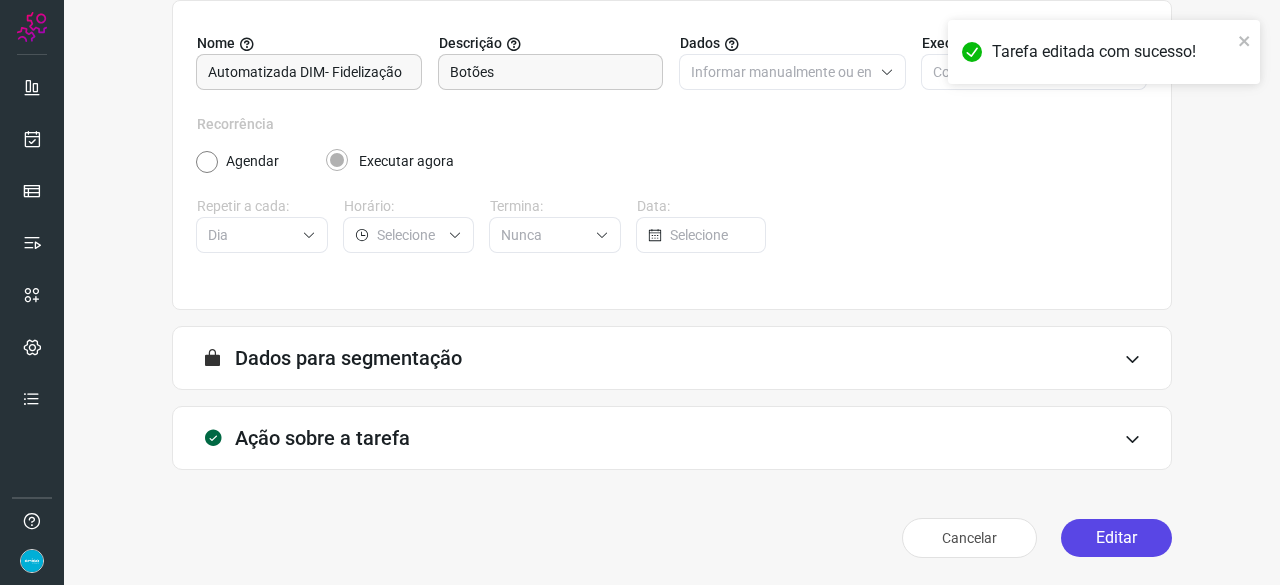 click on "Editar" at bounding box center [1116, 538] 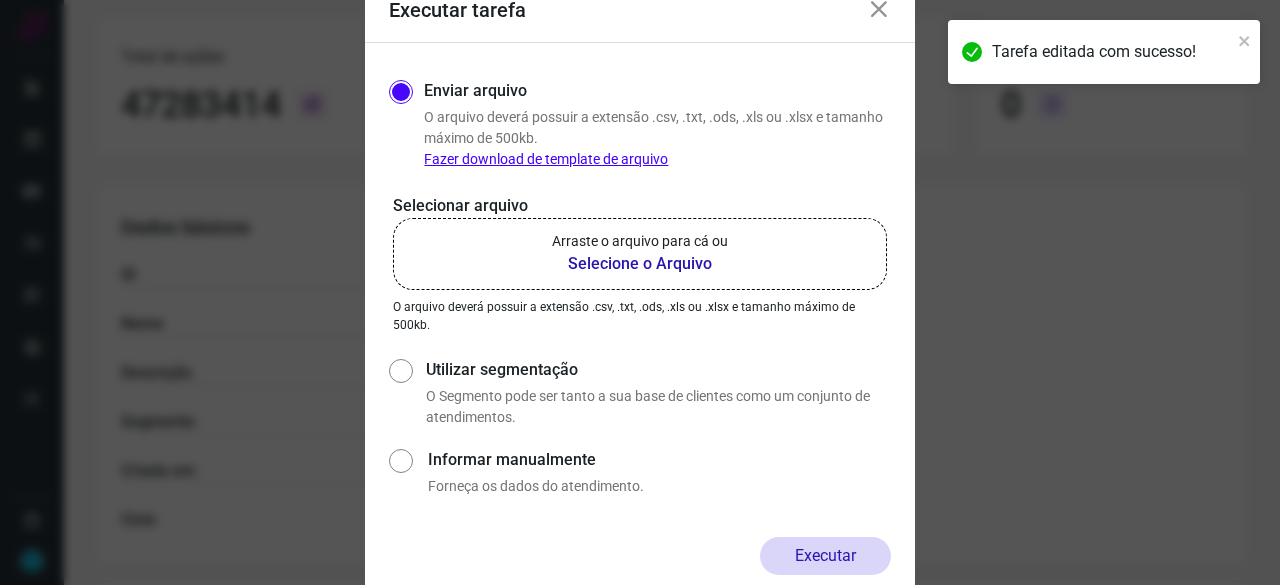 click on "Selecione o Arquivo" at bounding box center (640, 264) 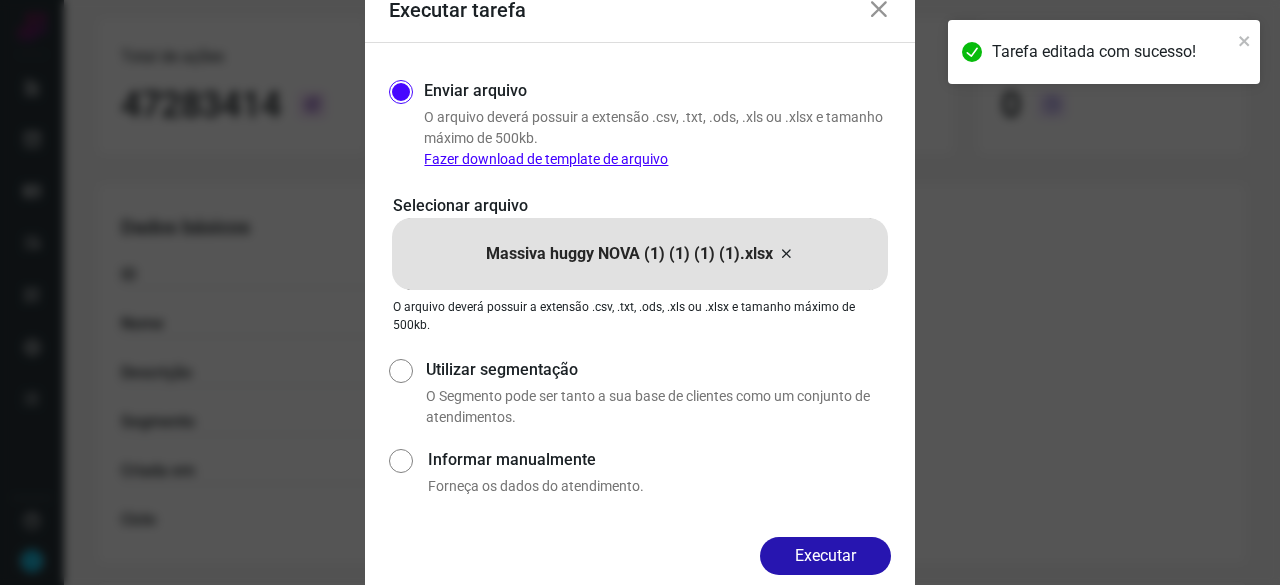 click on "Executar" at bounding box center [825, 556] 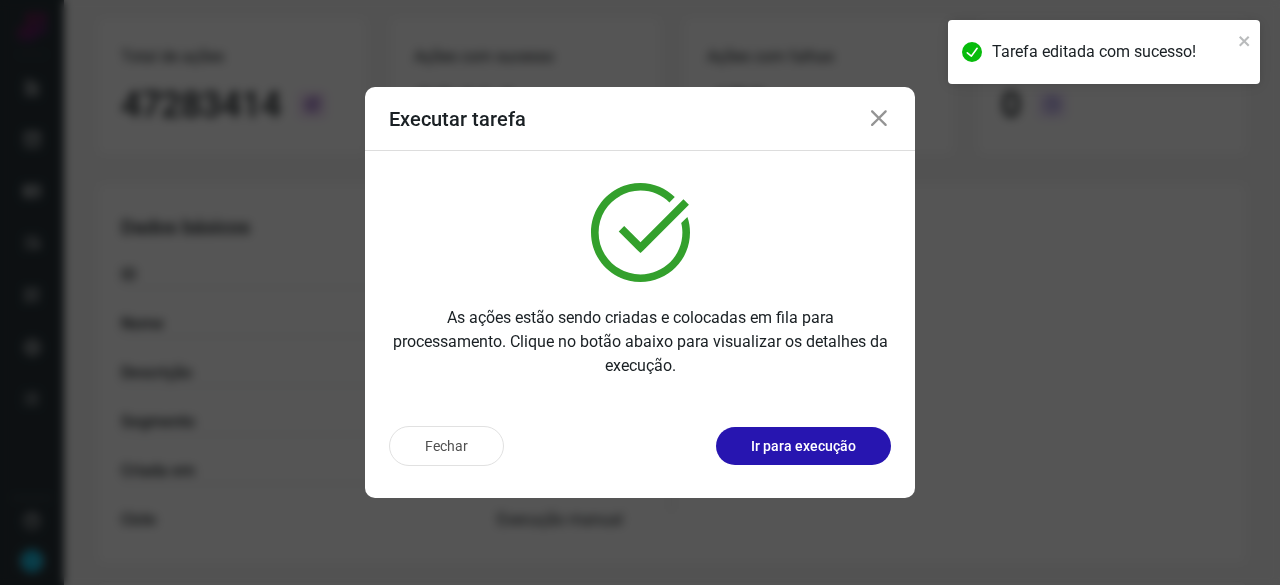 click on "Fechar  Ir para execução" at bounding box center (640, 454) 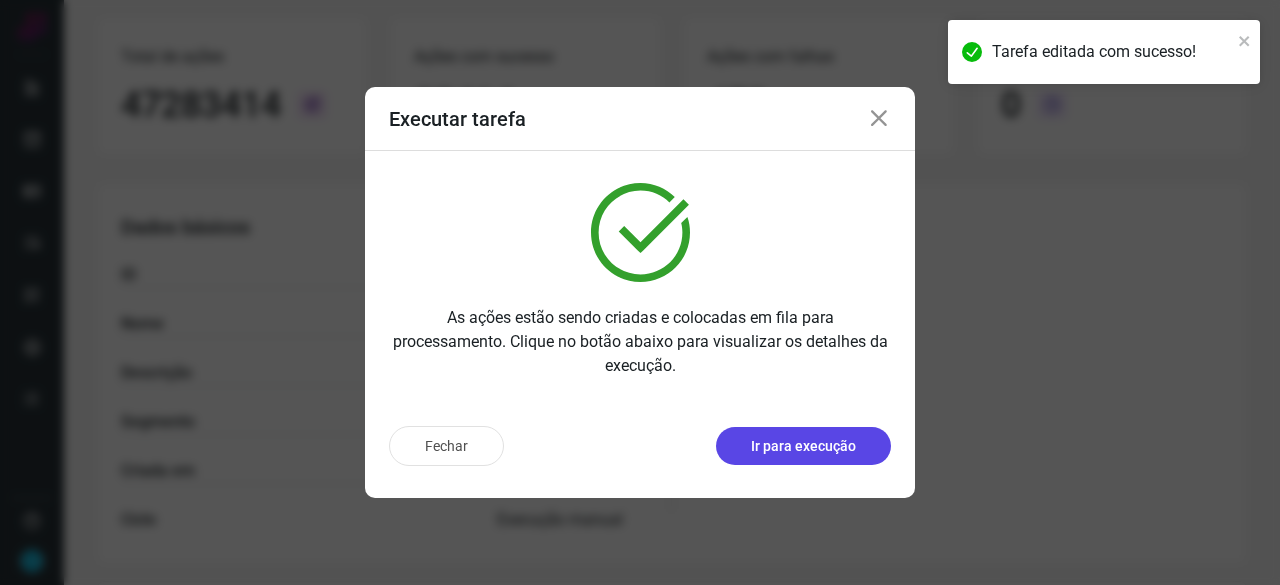 click on "Ir para execução" at bounding box center [803, 446] 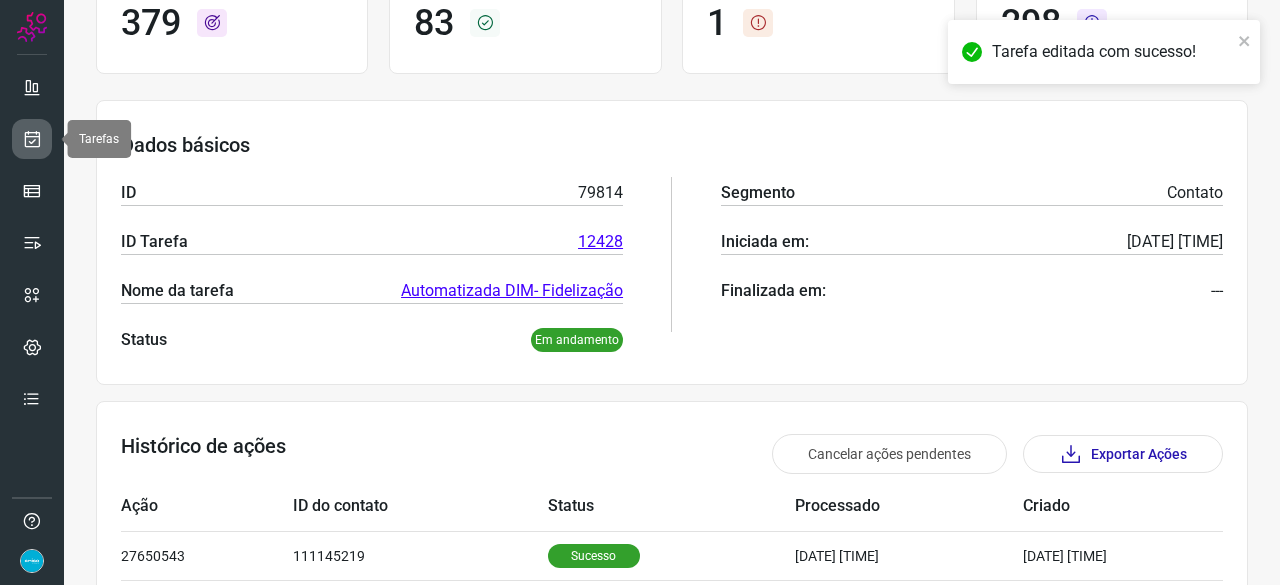 click at bounding box center [32, 139] 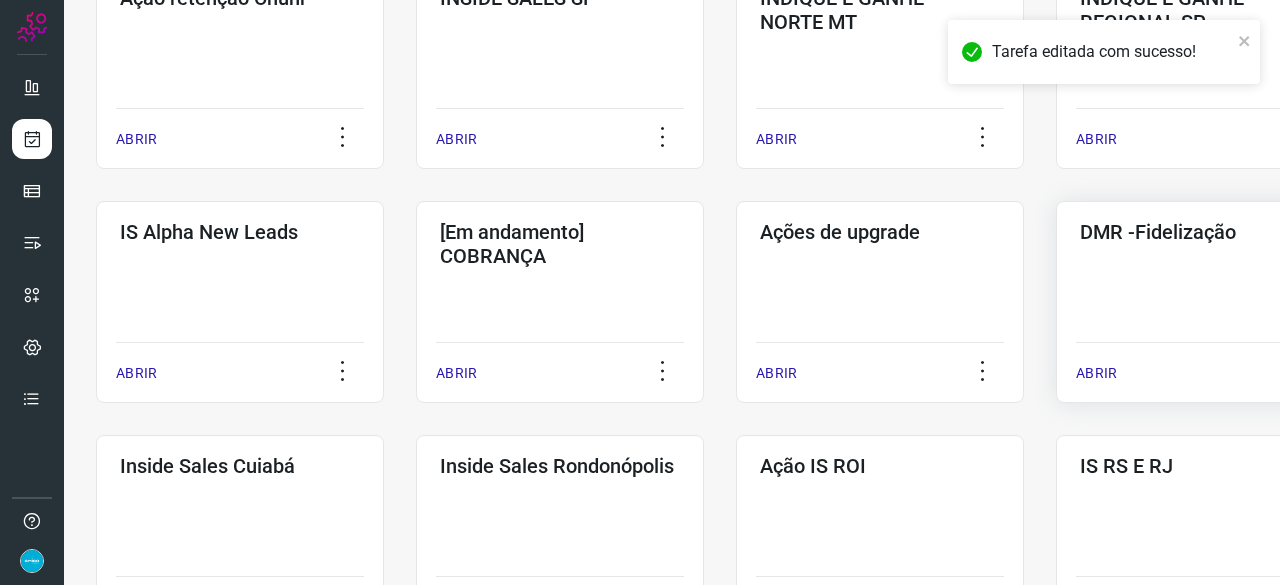 click on "ABRIR" at bounding box center [1096, 373] 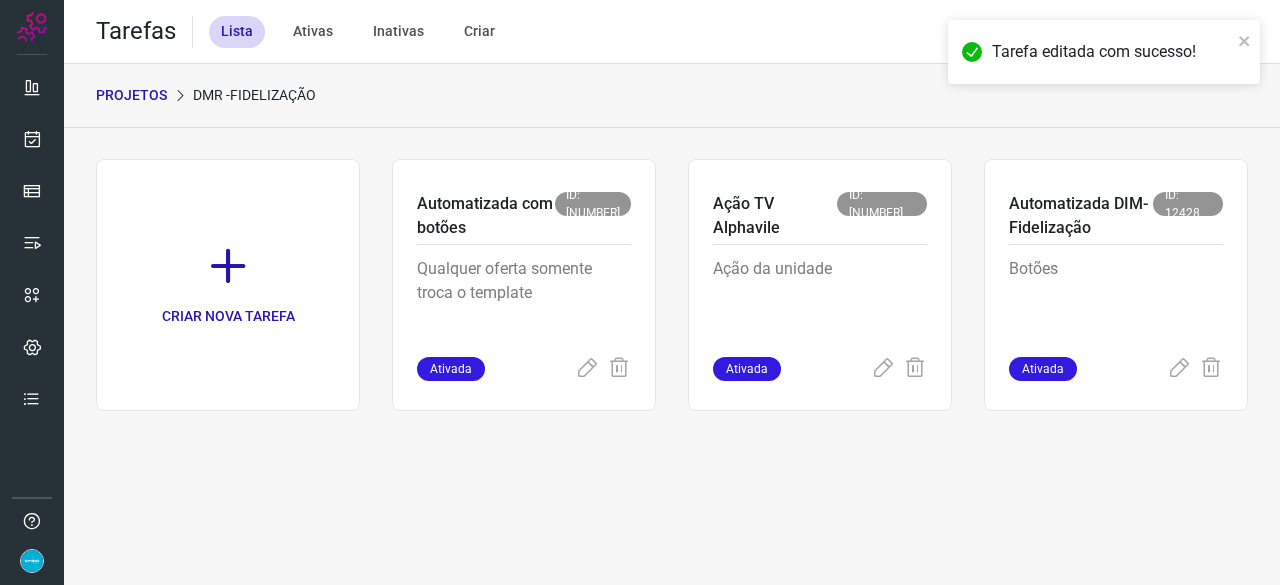 scroll, scrollTop: 0, scrollLeft: 0, axis: both 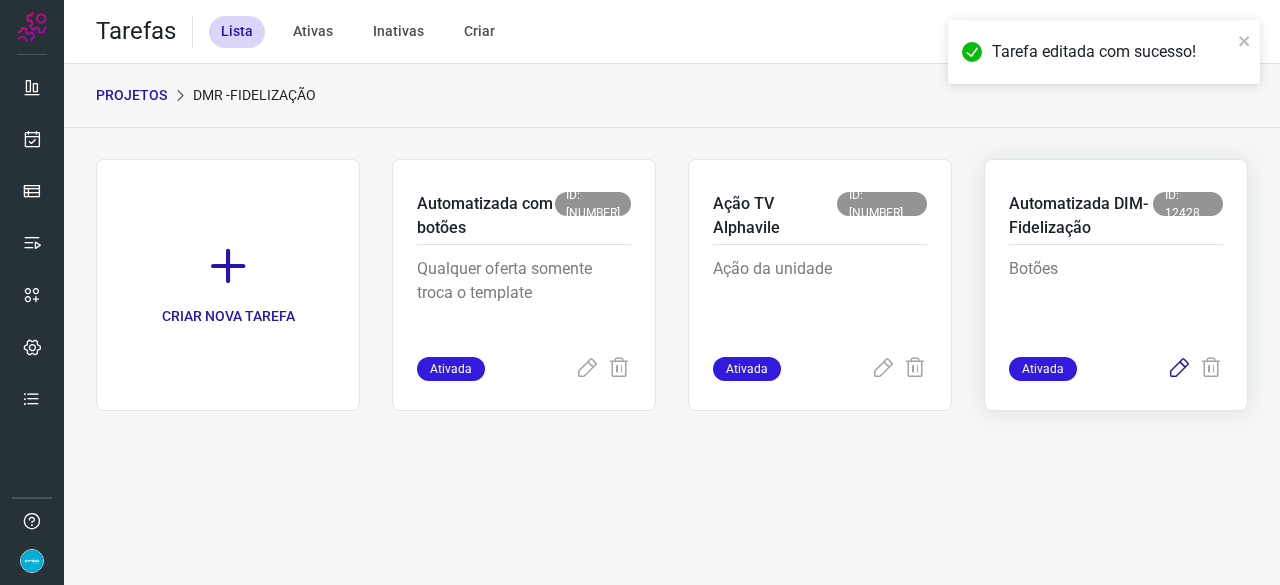 click at bounding box center [1179, 369] 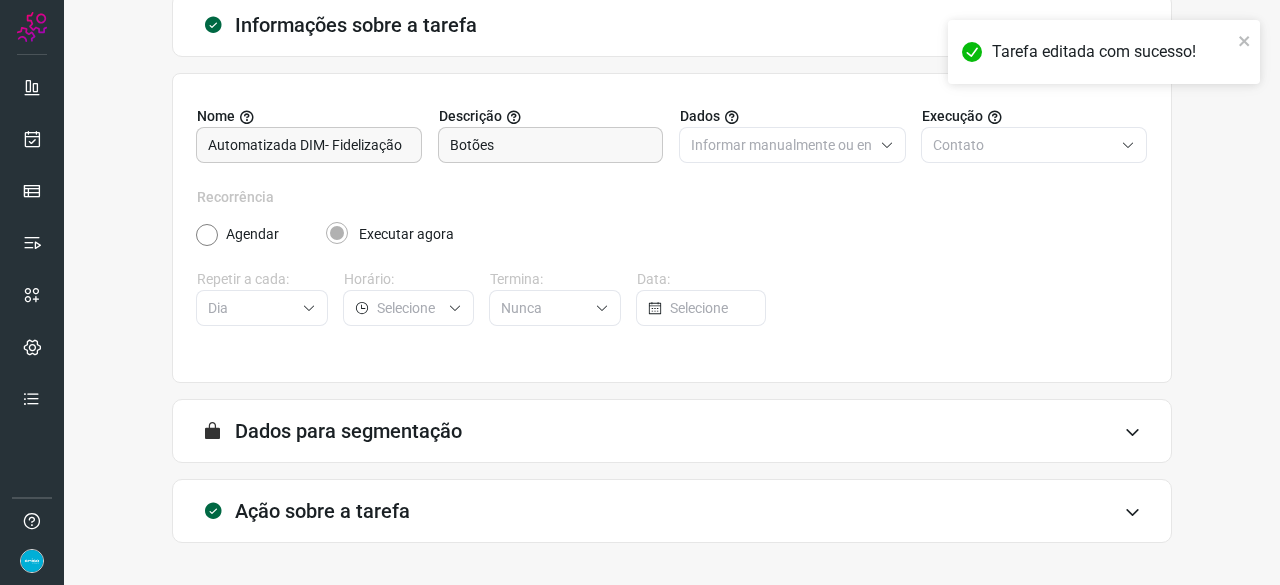 scroll, scrollTop: 195, scrollLeft: 0, axis: vertical 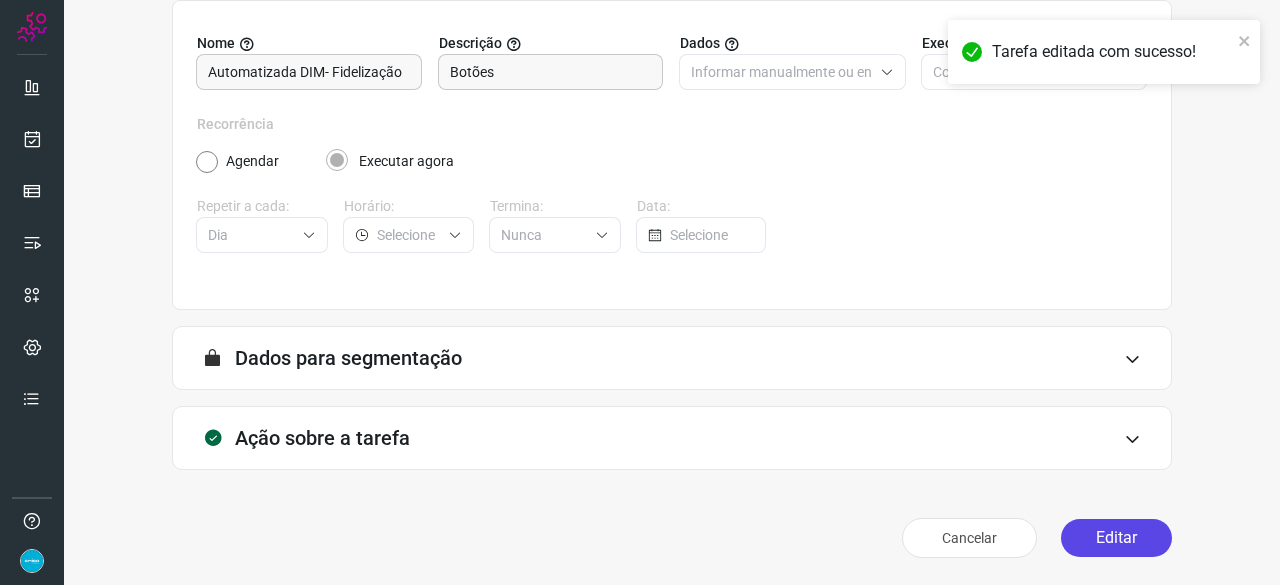 drag, startPoint x: 1082, startPoint y: 534, endPoint x: 1081, endPoint y: 524, distance: 10.049875 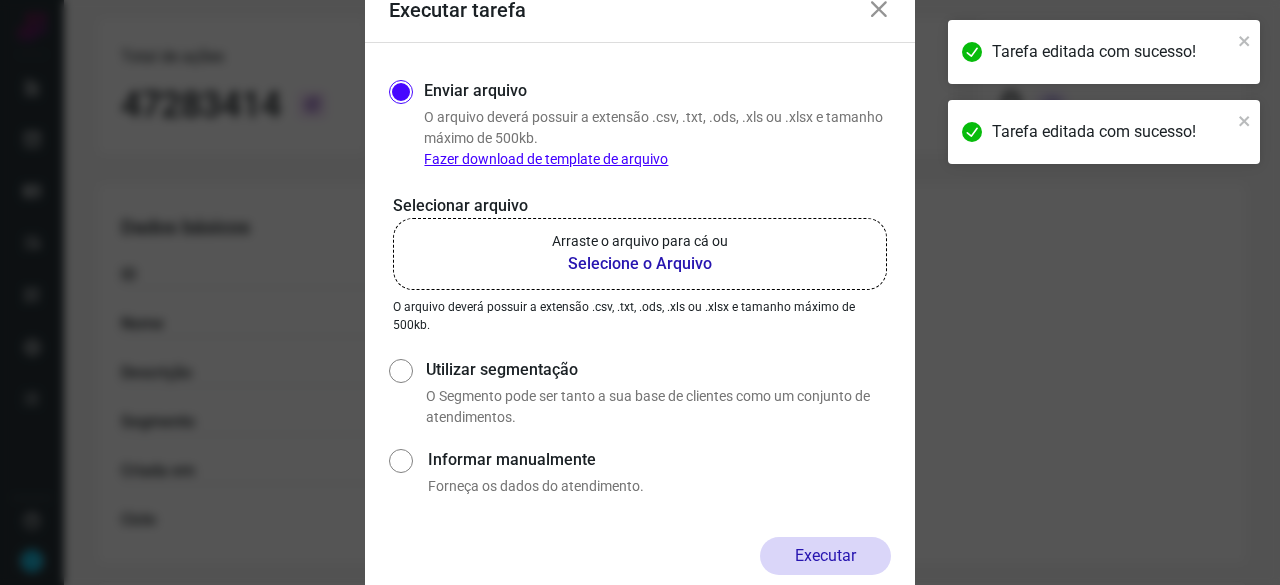 click on "Selecione o Arquivo" at bounding box center (640, 264) 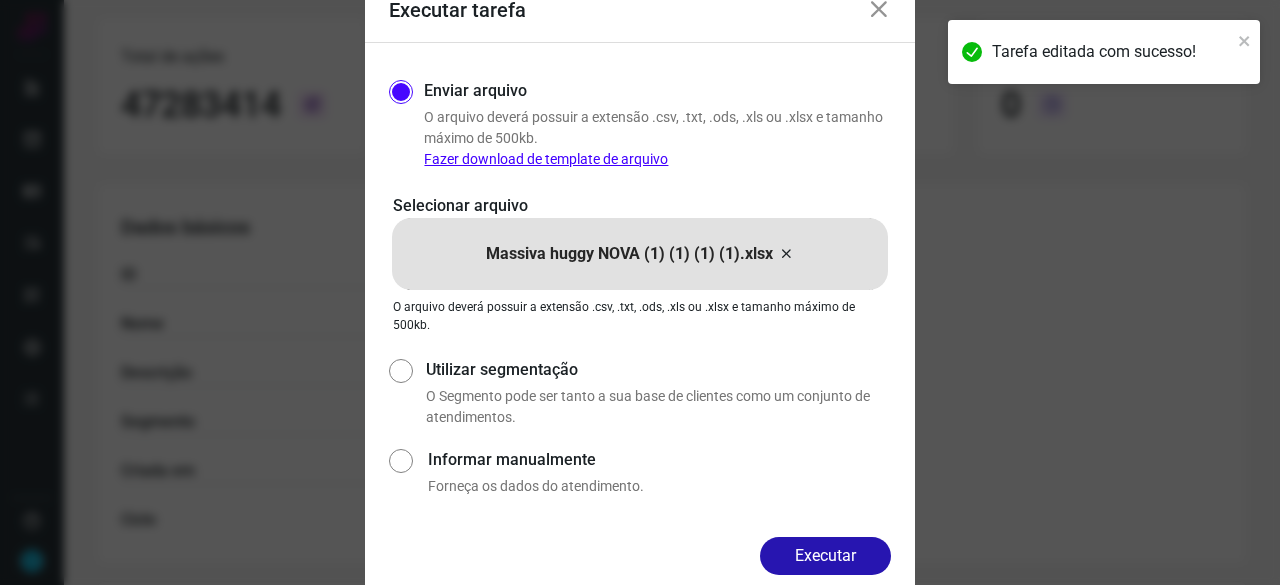 click on "Executar" at bounding box center (640, 572) 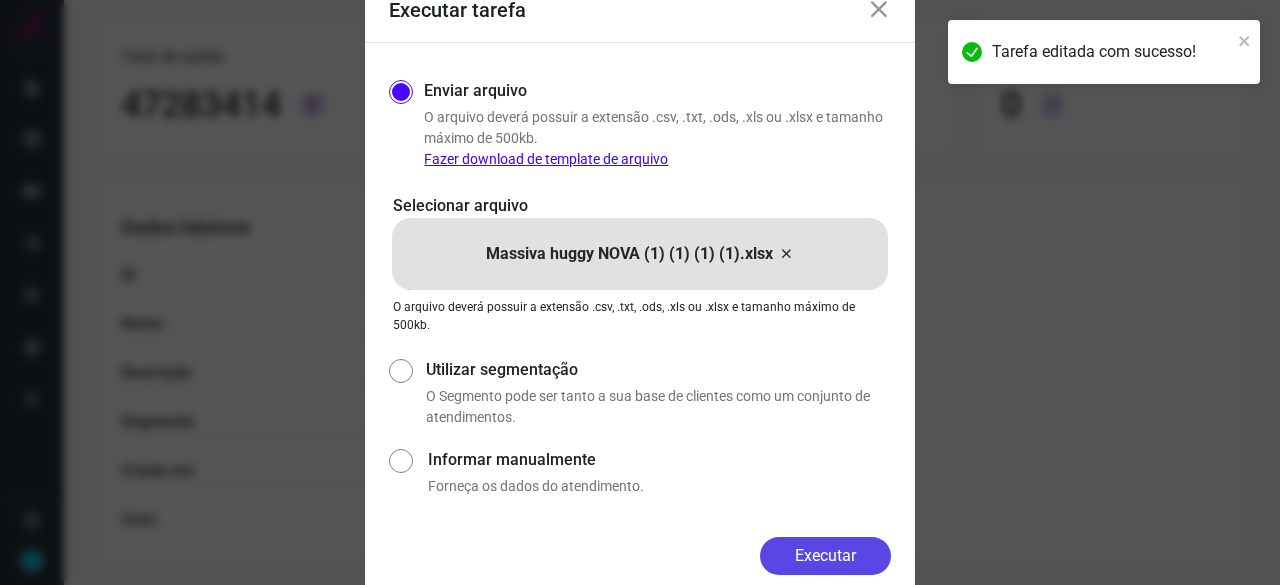 click on "Executar" at bounding box center (825, 556) 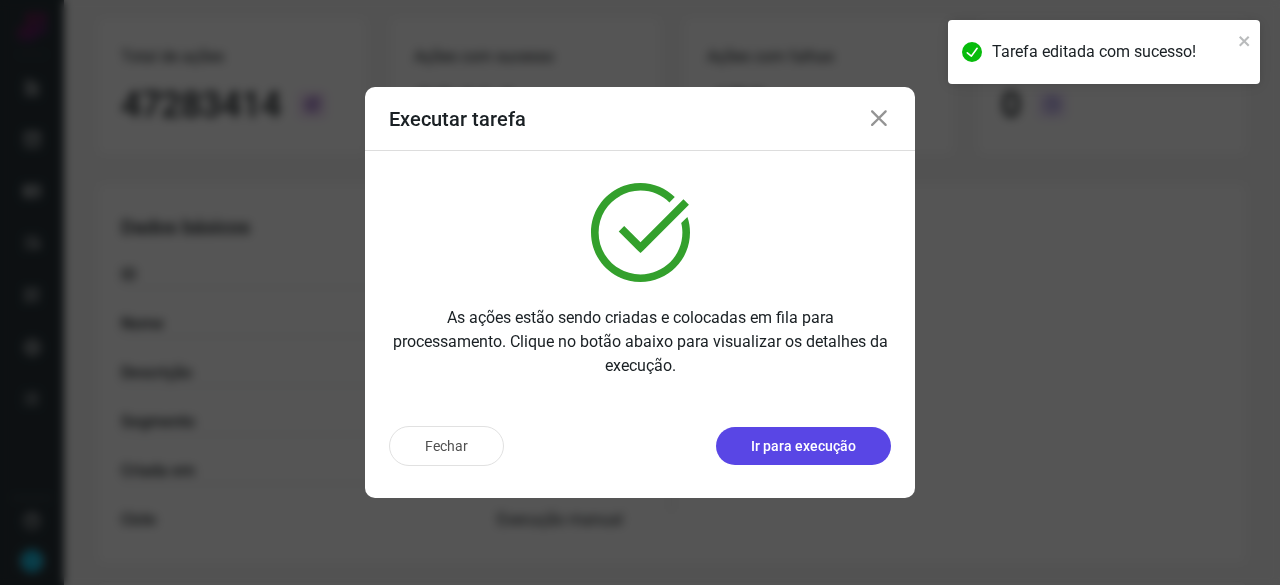 click on "Ir para execução" at bounding box center [803, 446] 